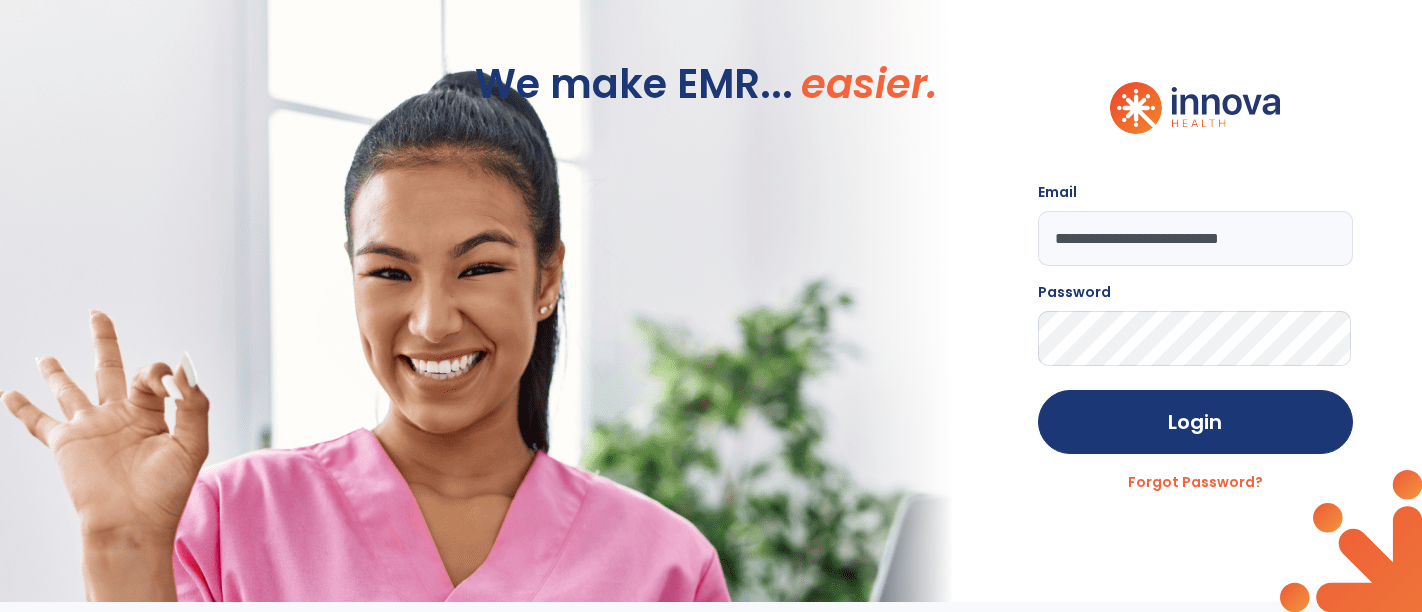 scroll, scrollTop: 0, scrollLeft: 0, axis: both 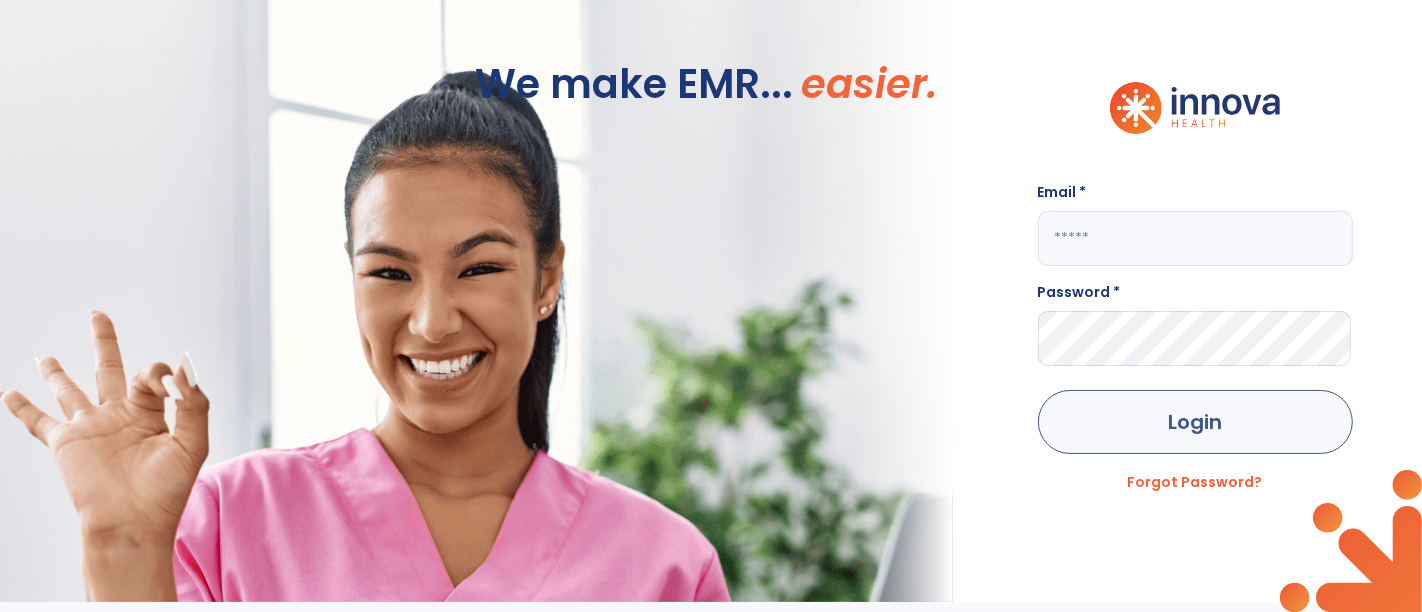 type on "**********" 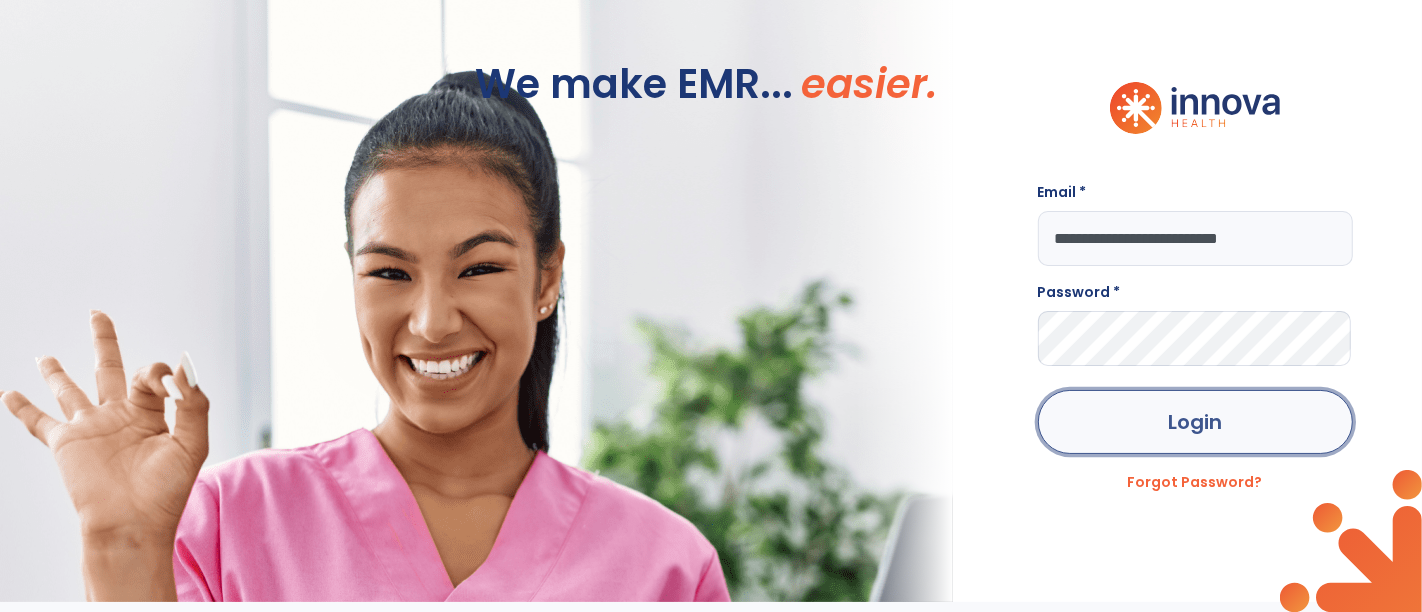 click on "Login" 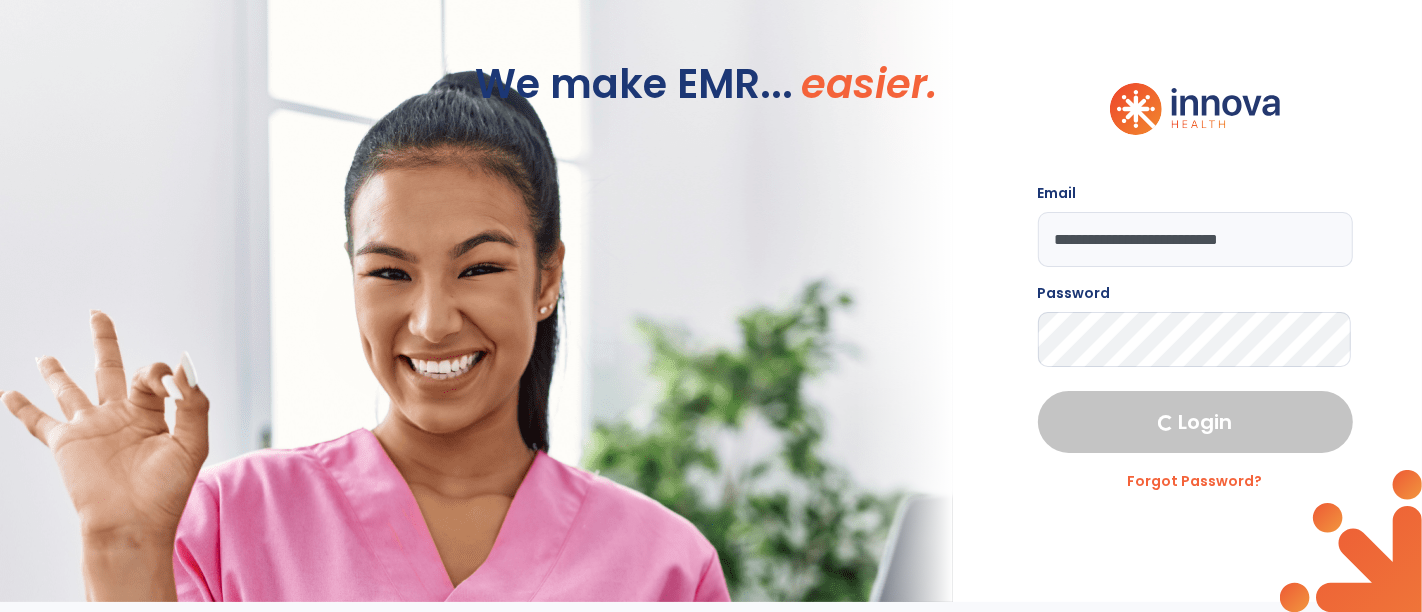select on "****" 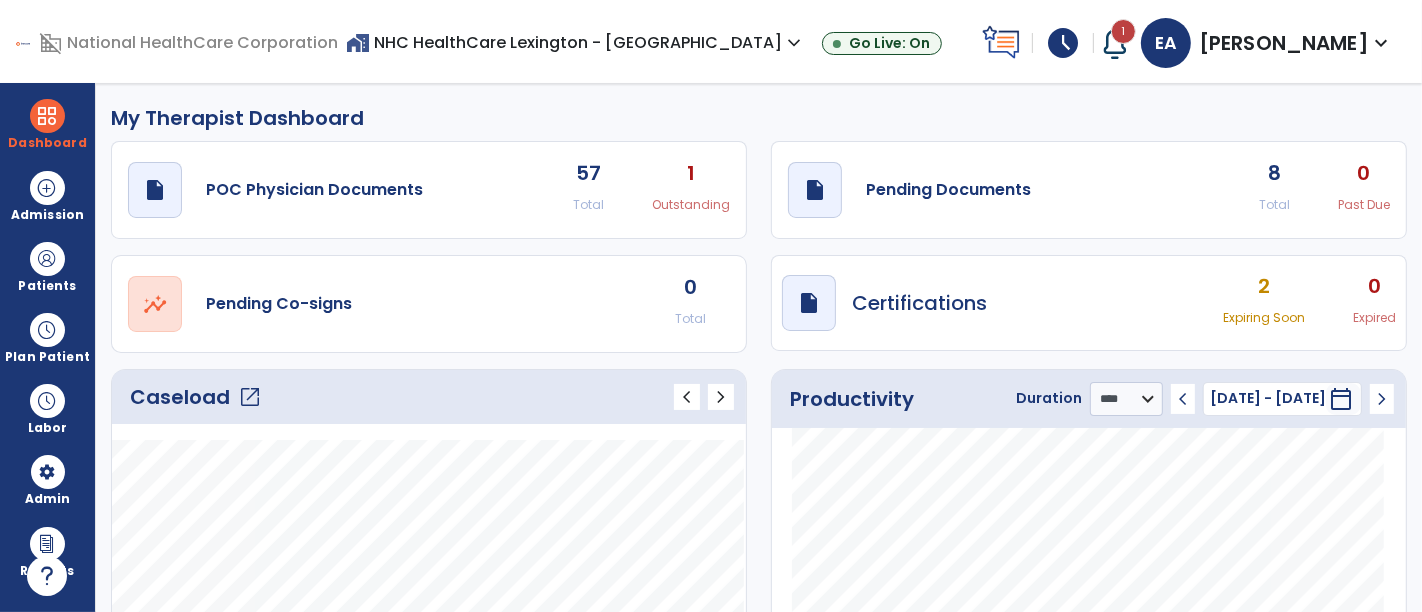 drag, startPoint x: 34, startPoint y: 264, endPoint x: 491, endPoint y: 283, distance: 457.3948 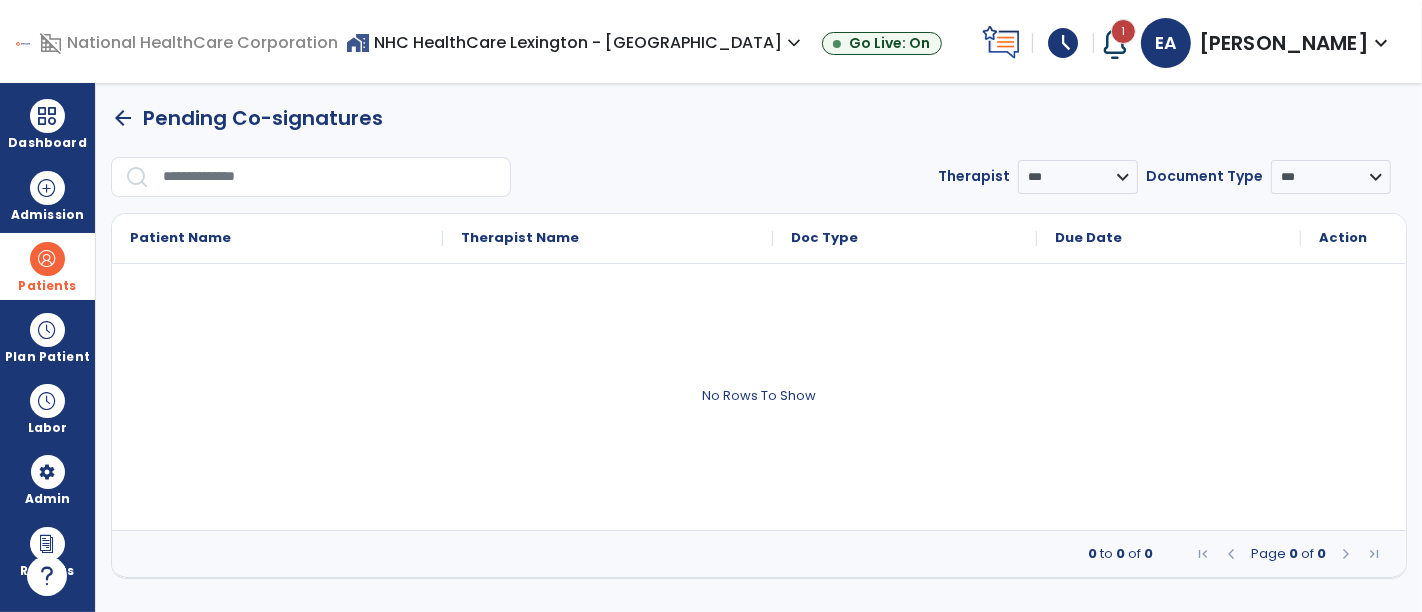 click at bounding box center [47, 259] 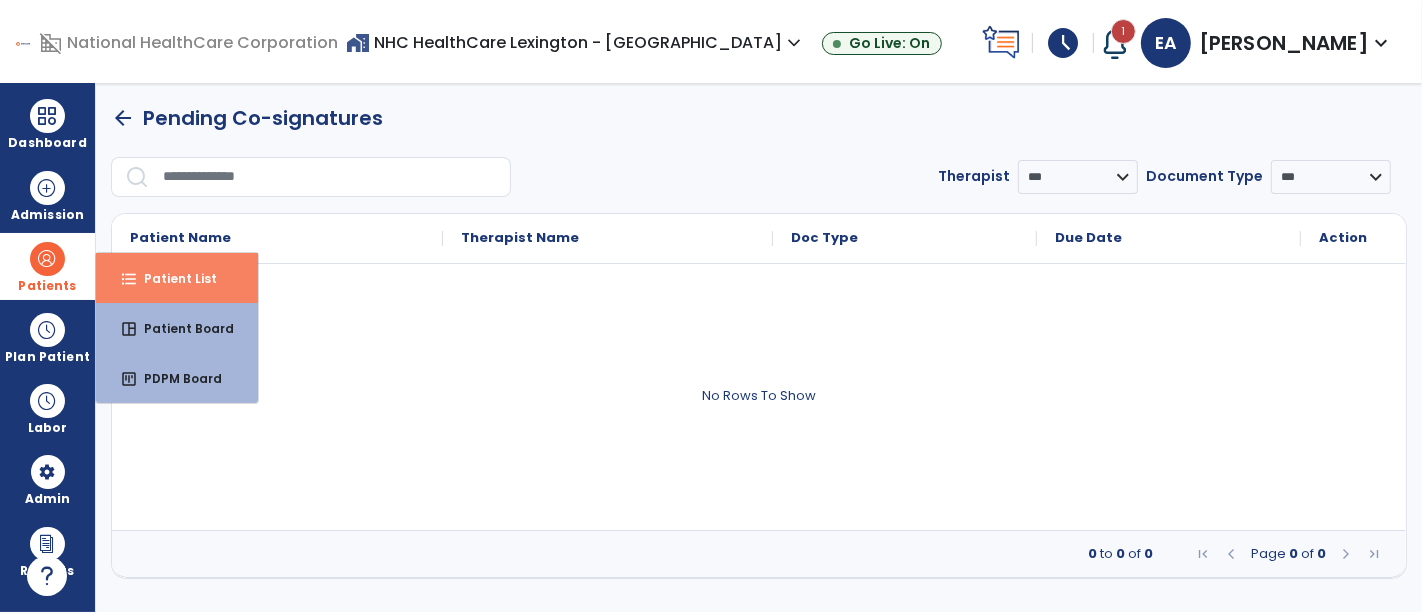 click on "format_list_bulleted" at bounding box center [129, 279] 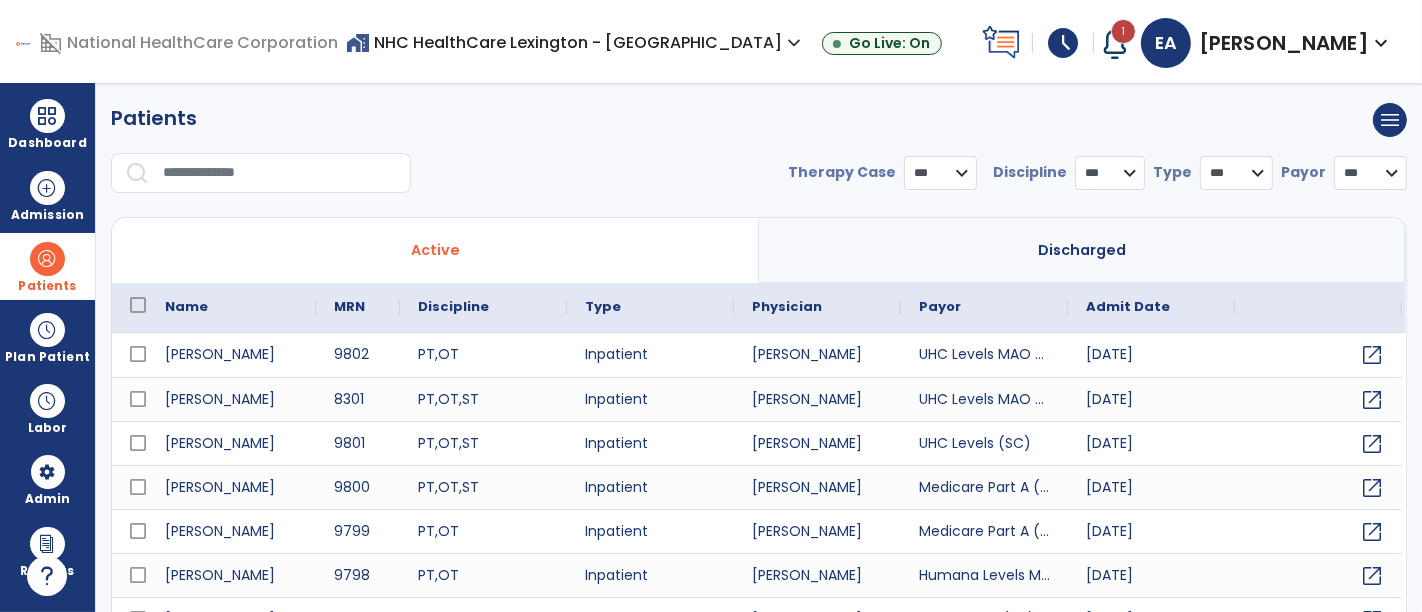 select on "***" 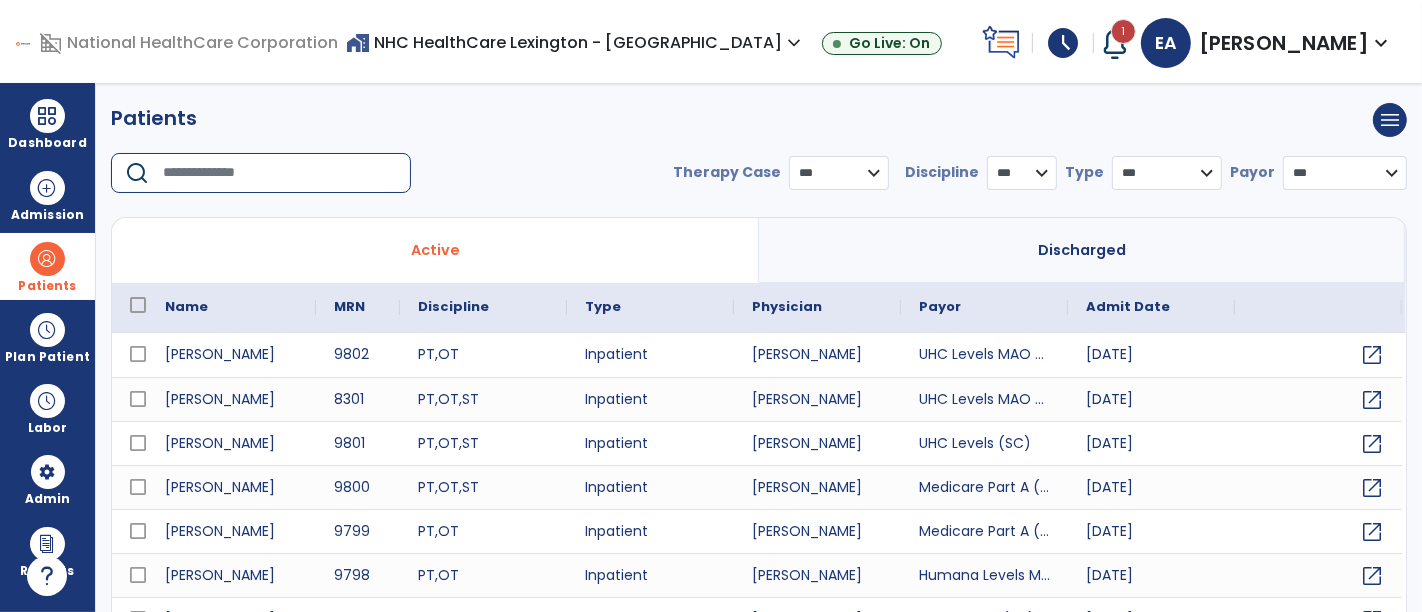 click at bounding box center [280, 173] 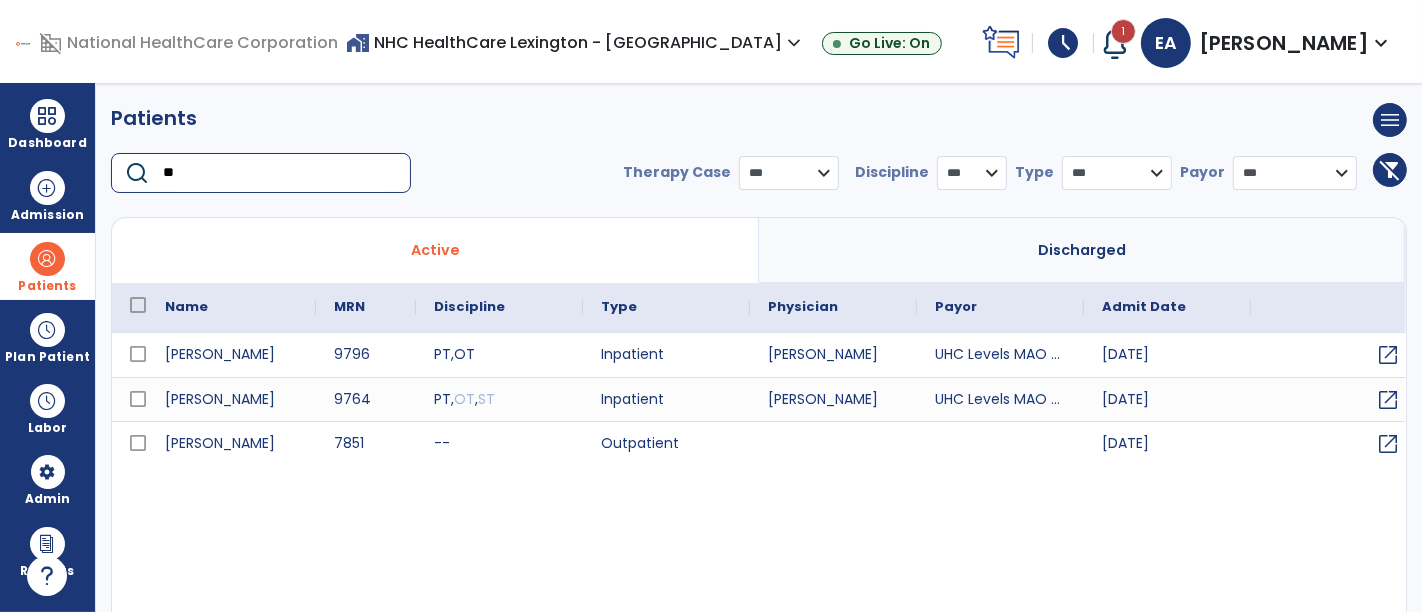 type on "*" 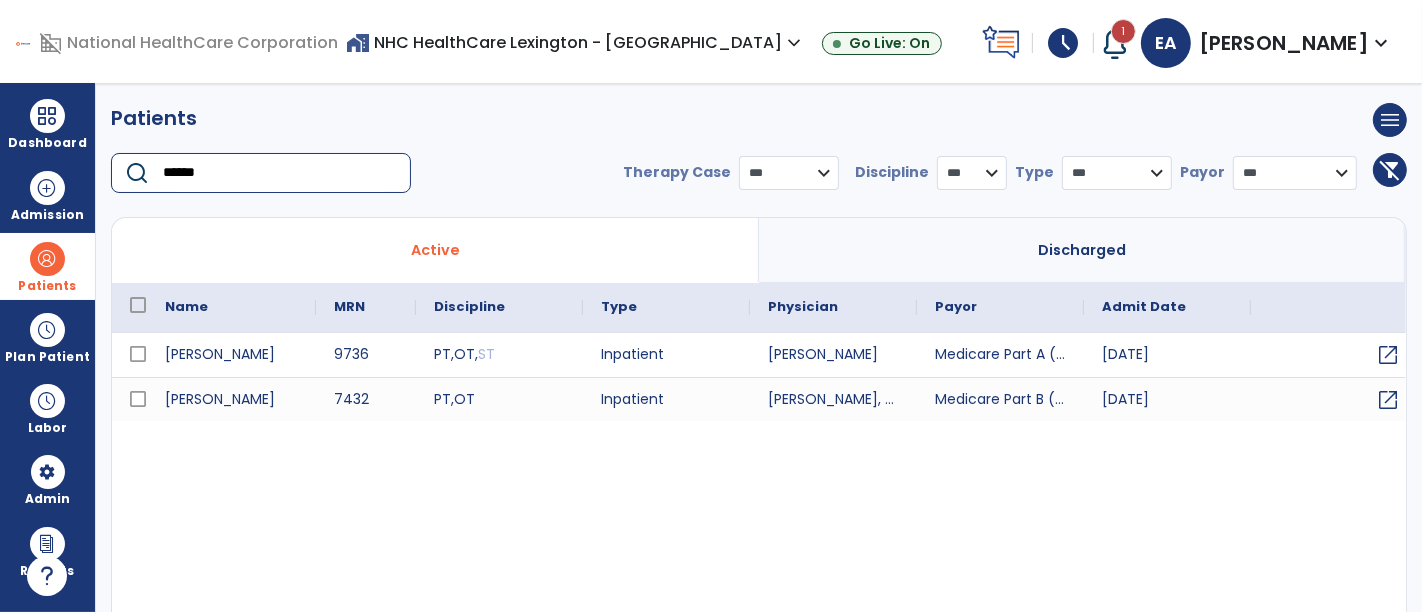 type on "******" 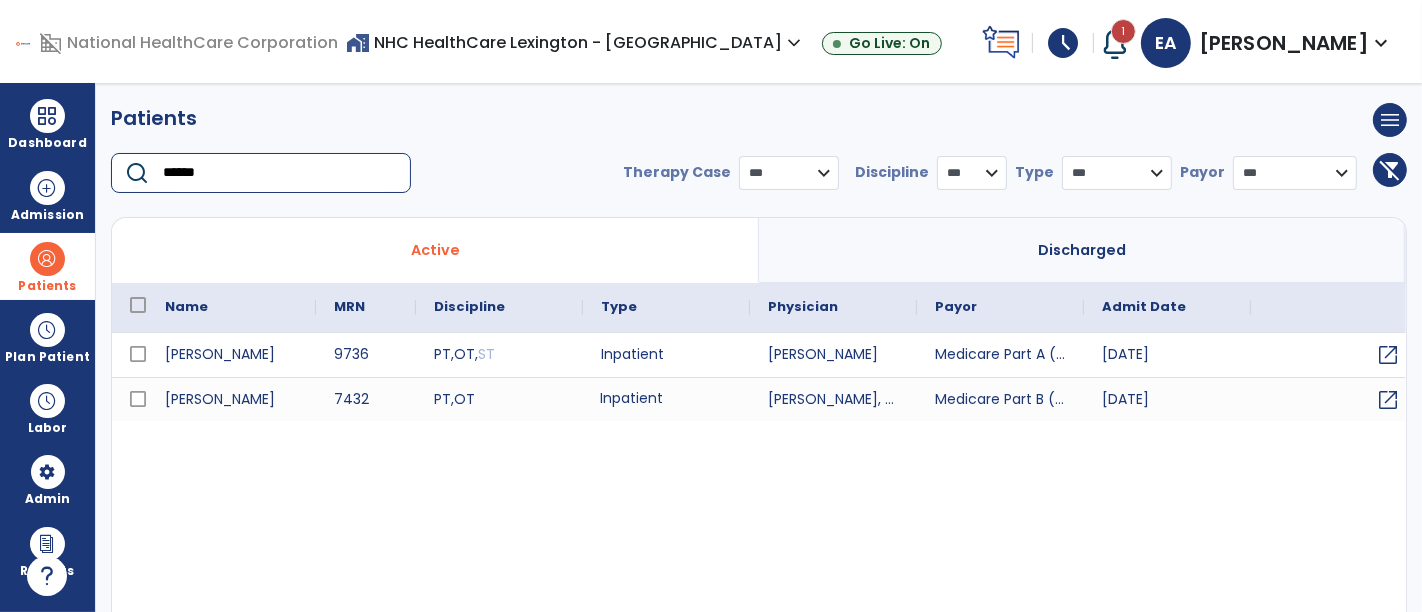 click on "Inpatient" at bounding box center (666, 399) 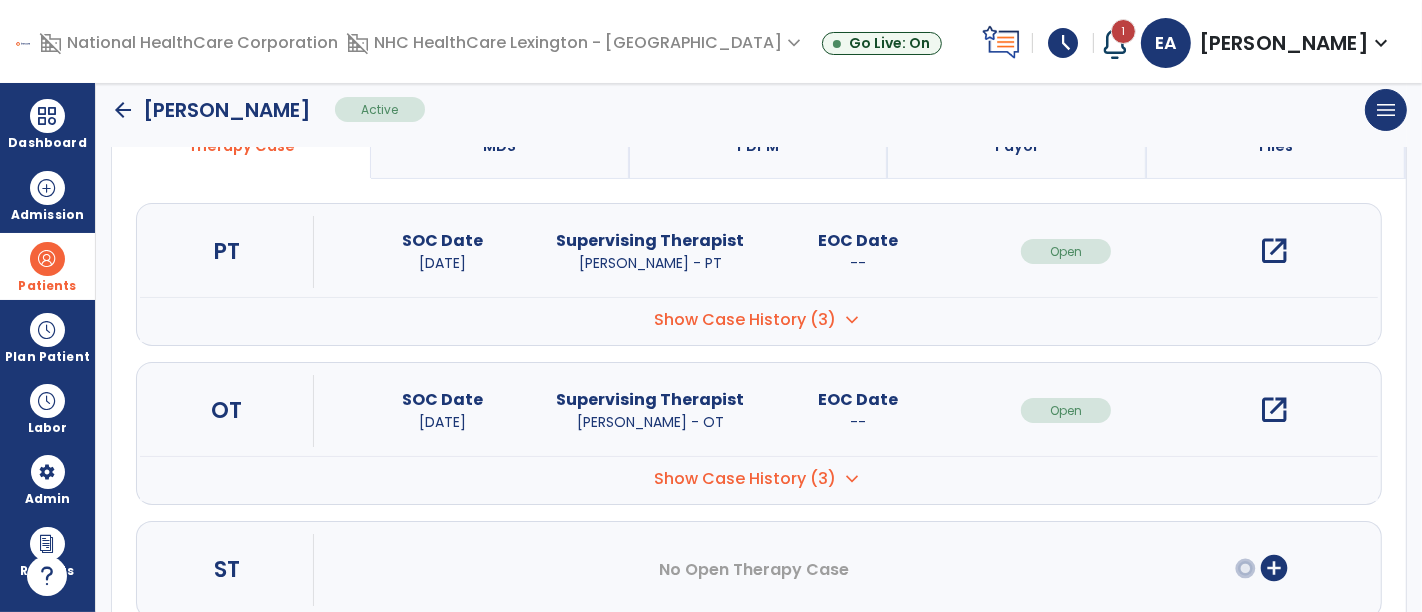 scroll, scrollTop: 232, scrollLeft: 0, axis: vertical 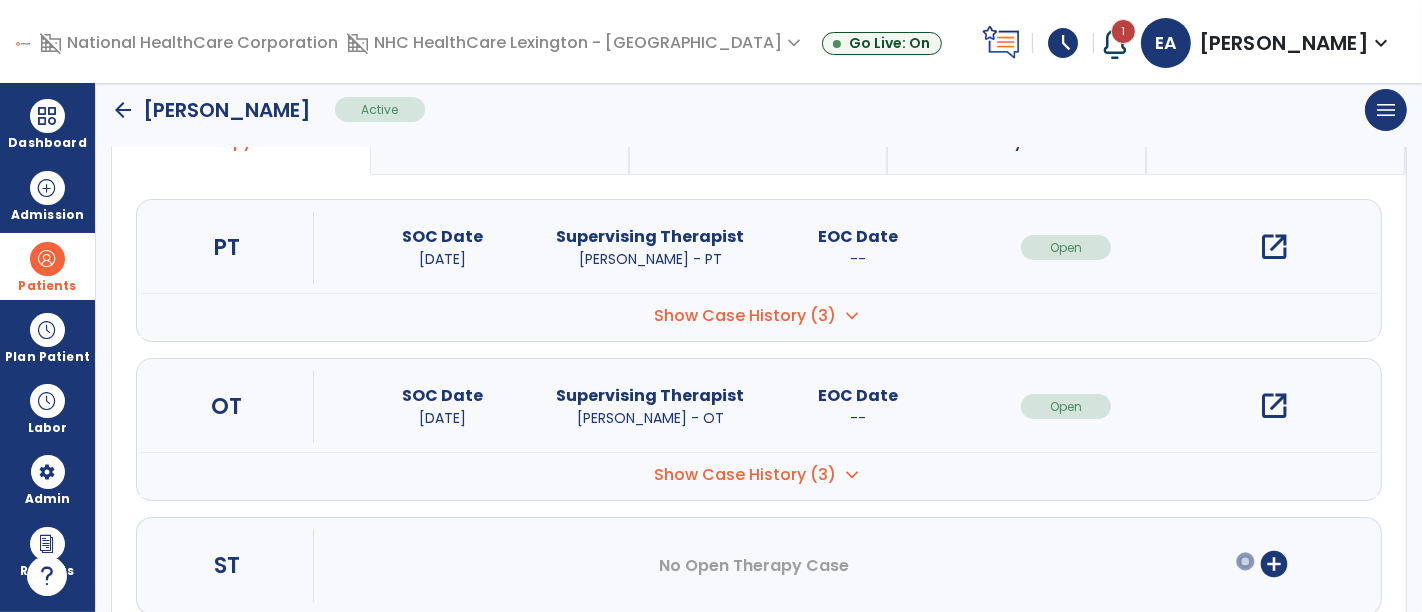 click on "open_in_new" at bounding box center [1274, 406] 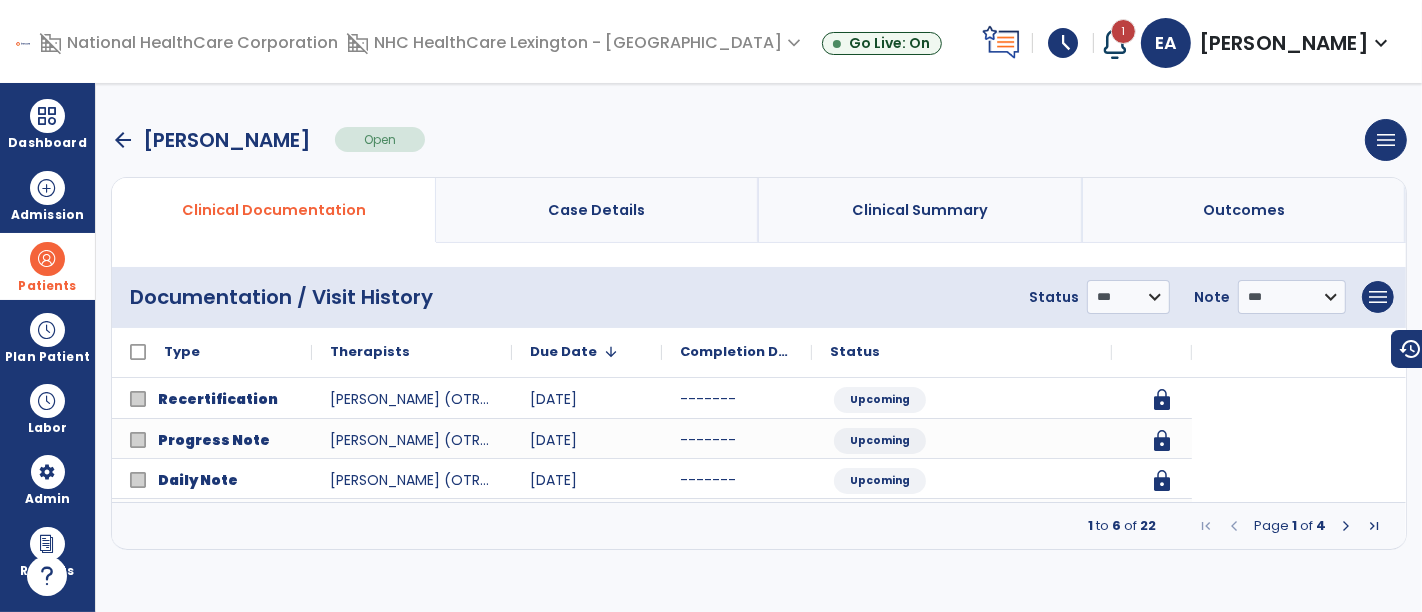 scroll, scrollTop: 0, scrollLeft: 0, axis: both 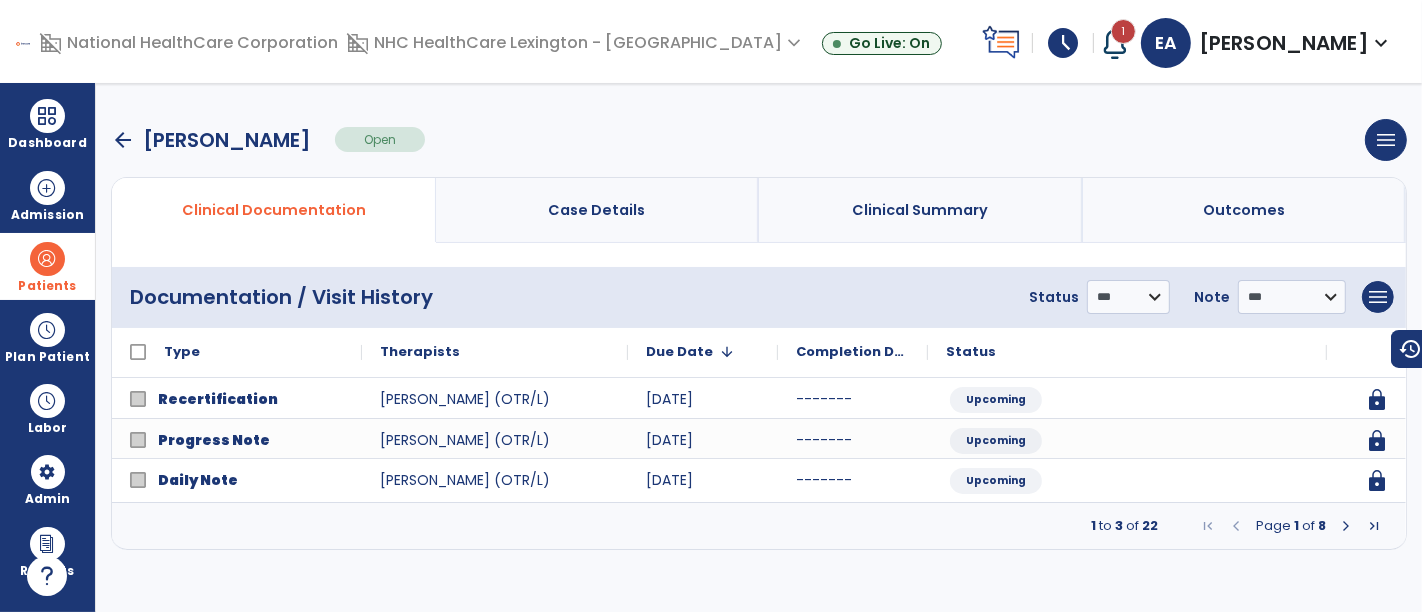 click at bounding box center (1346, 526) 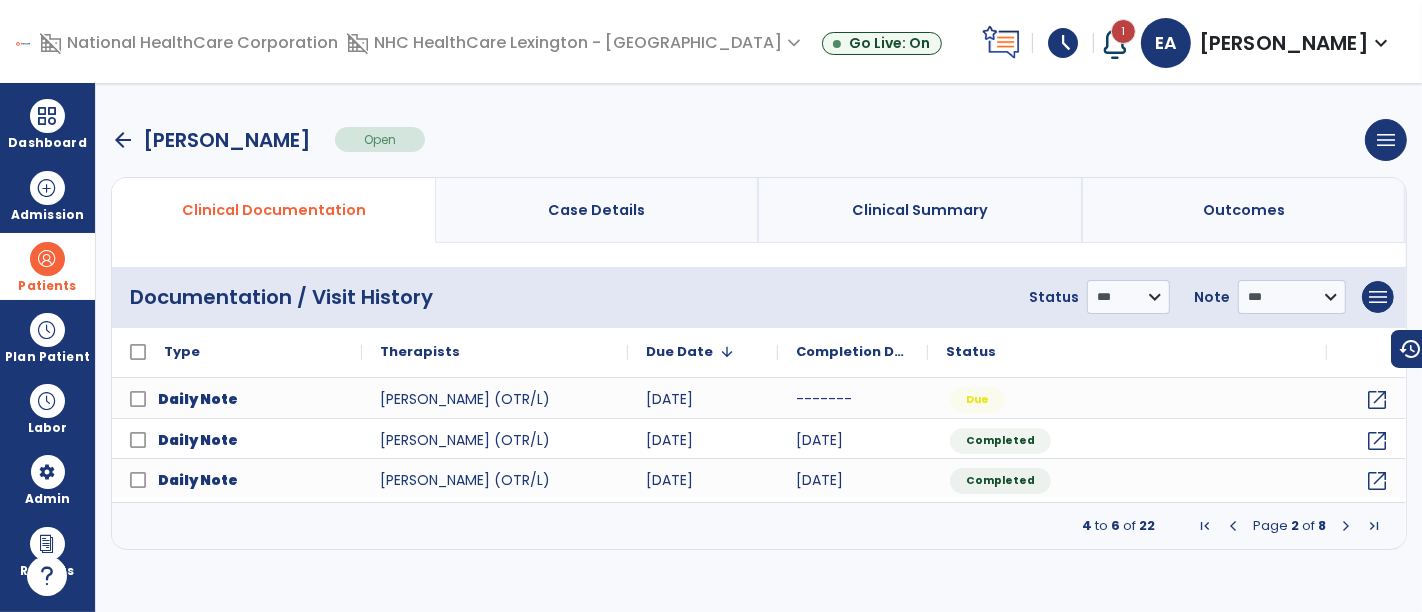 click on "arrow_back" at bounding box center [123, 140] 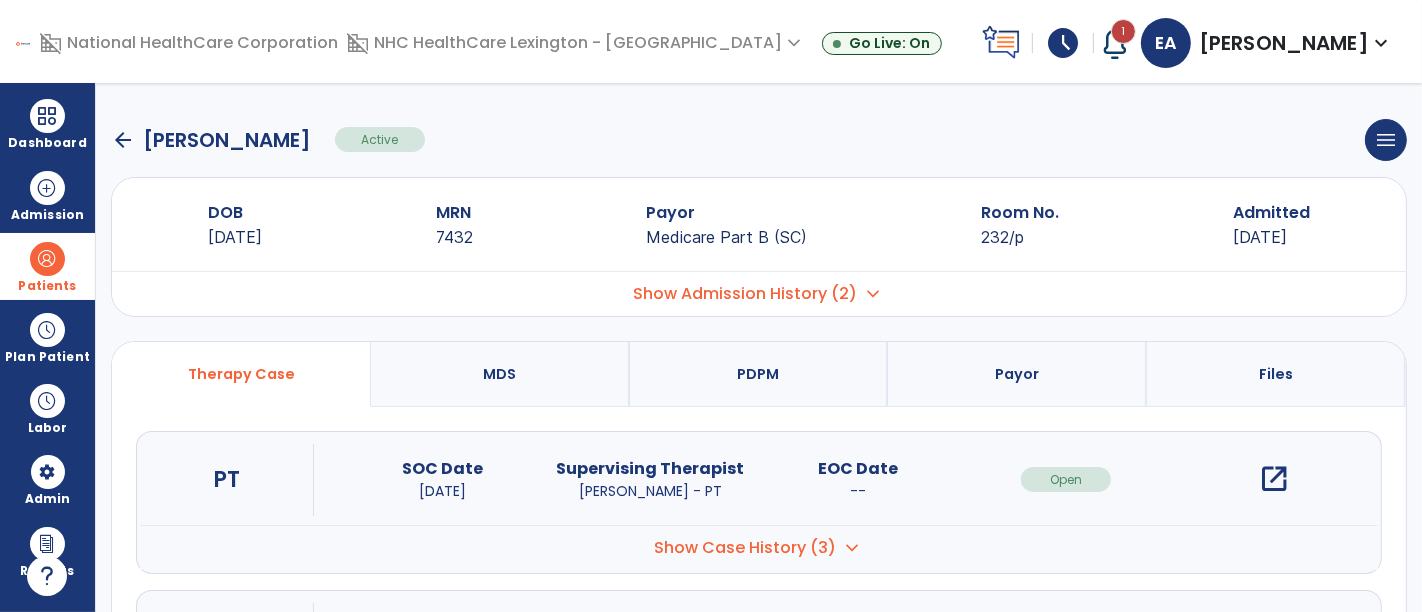 click on "arrow_back" 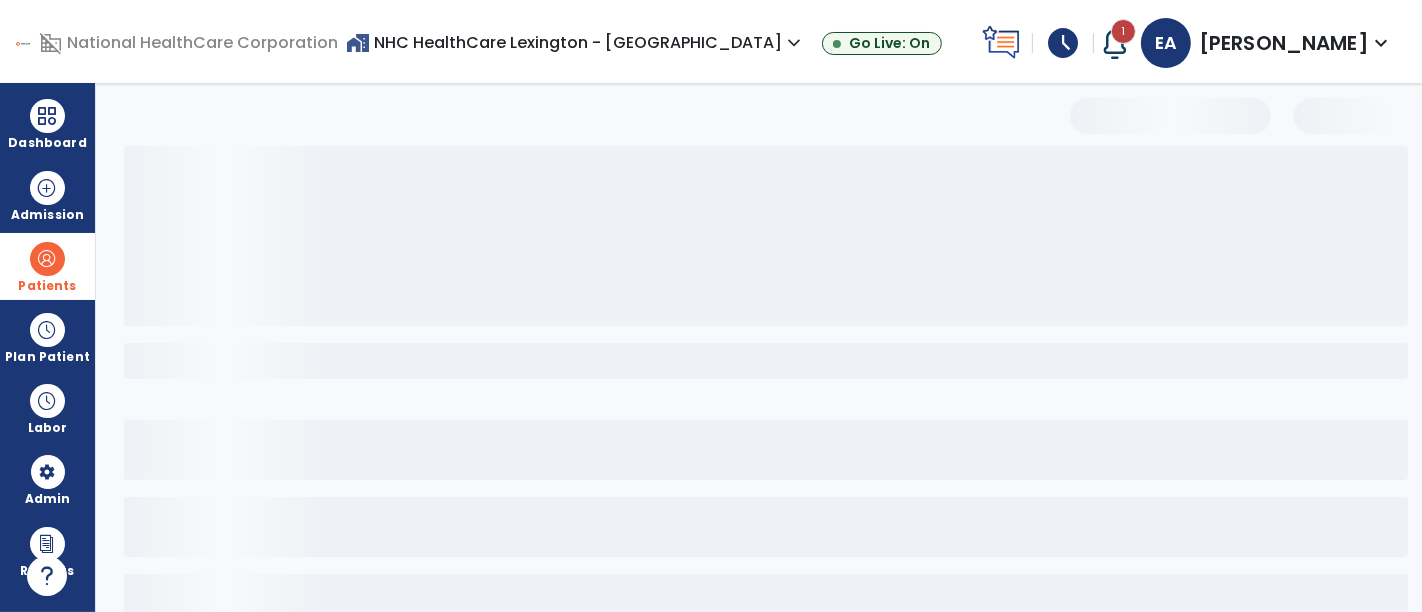 select on "***" 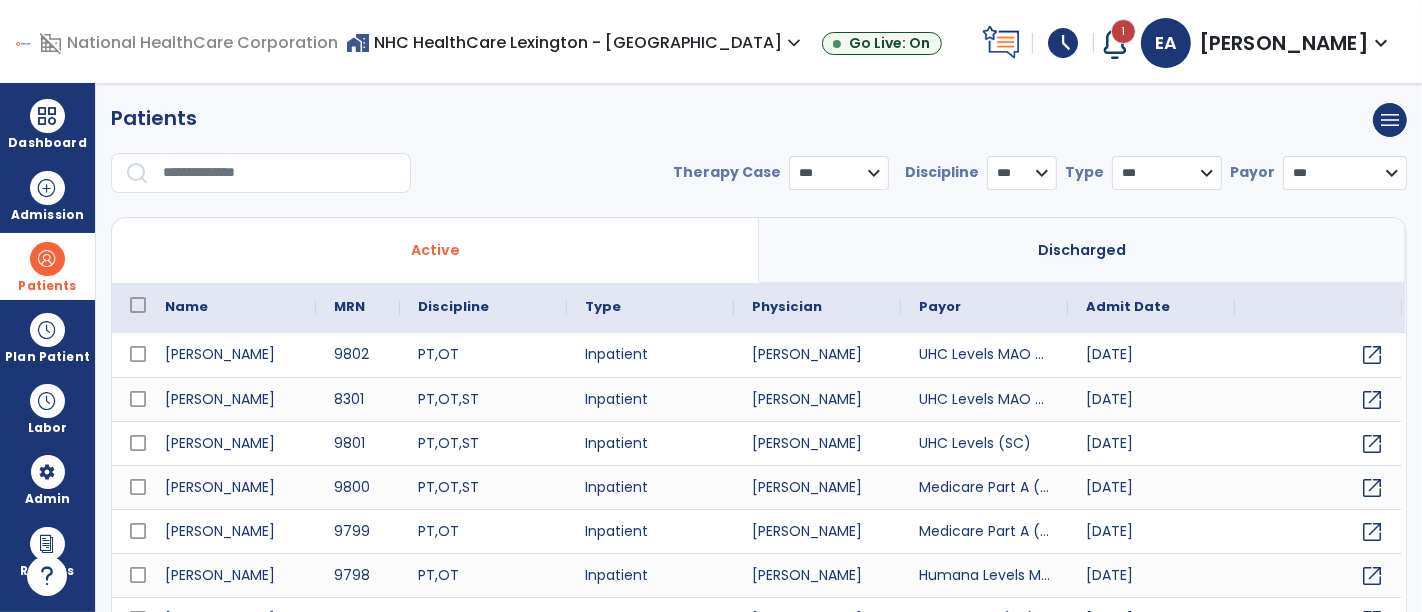 click at bounding box center (280, 173) 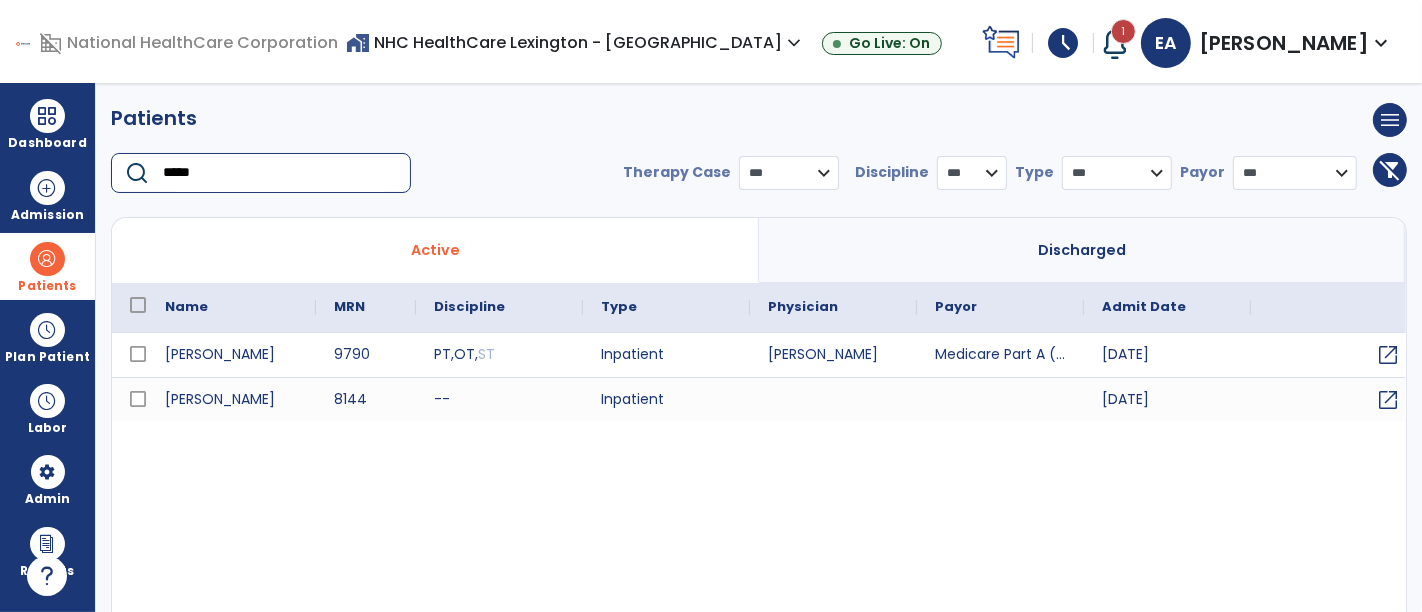 type on "*****" 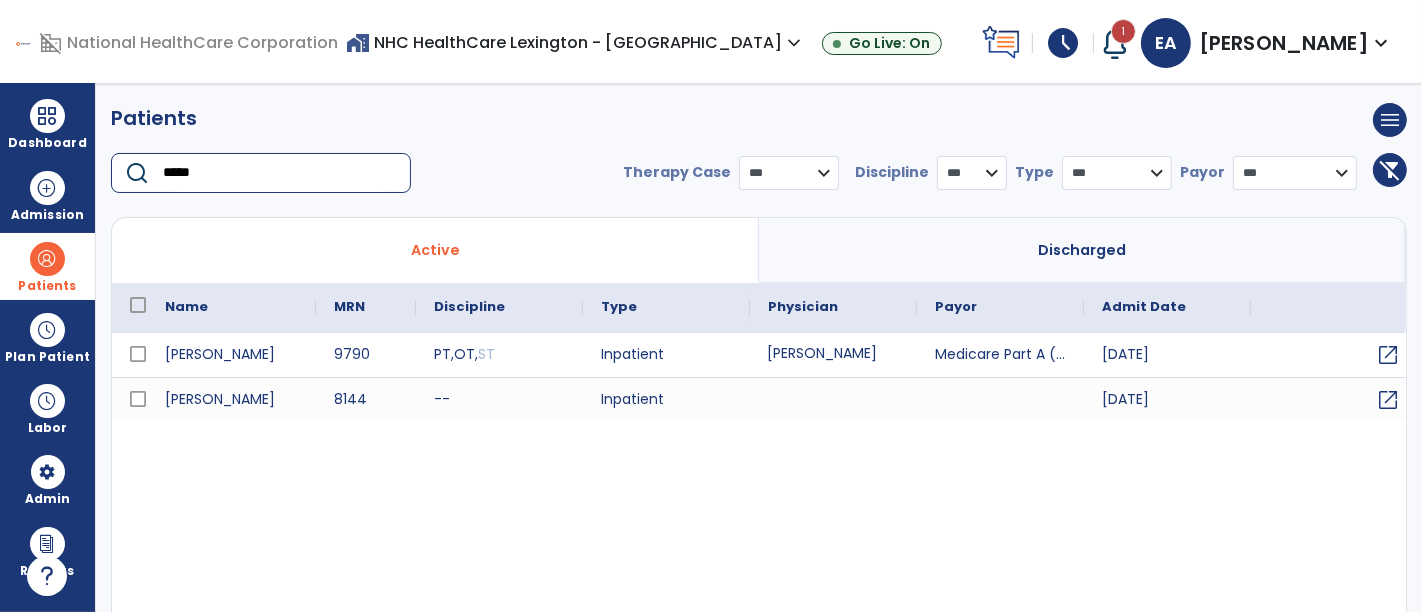 click on "[PERSON_NAME]" at bounding box center (833, 355) 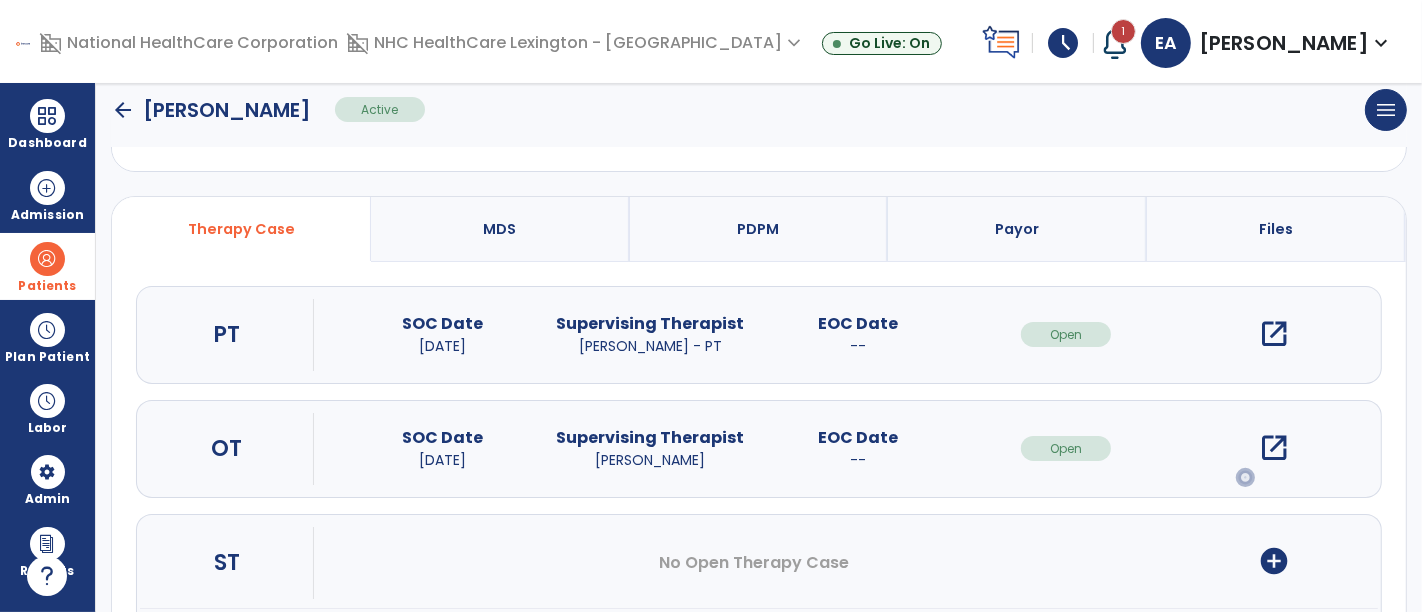 scroll, scrollTop: 189, scrollLeft: 0, axis: vertical 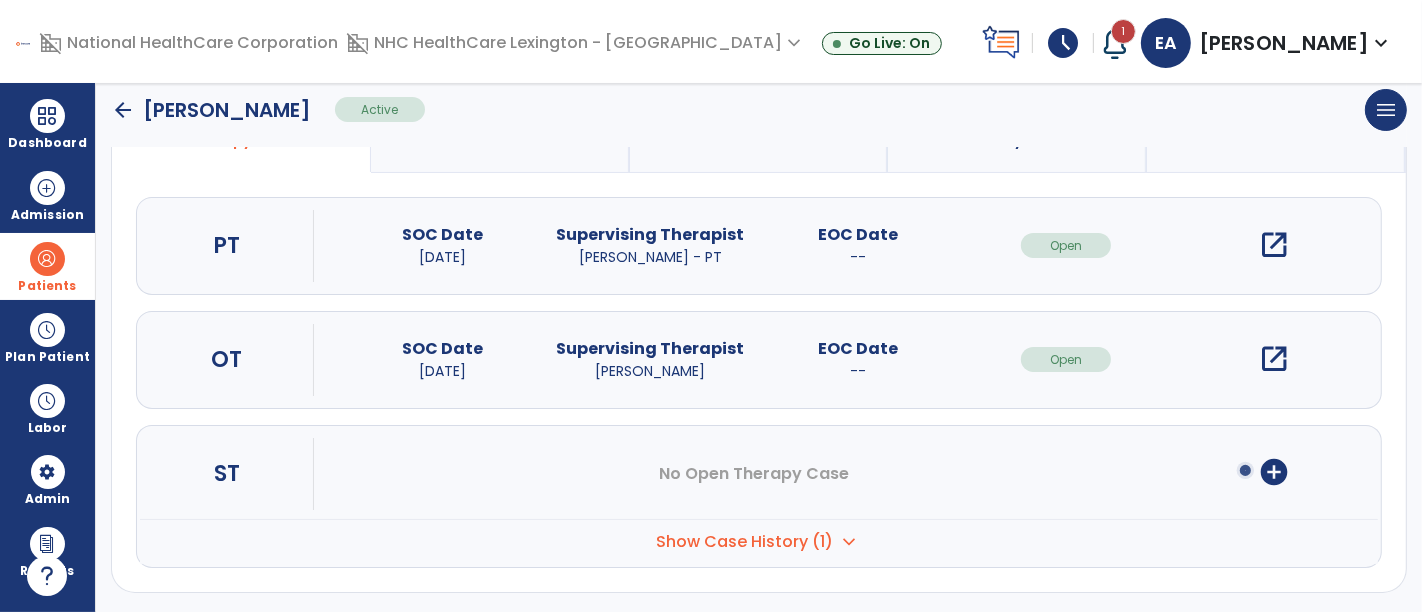 click on "Show Case History (1)" at bounding box center (745, 542) 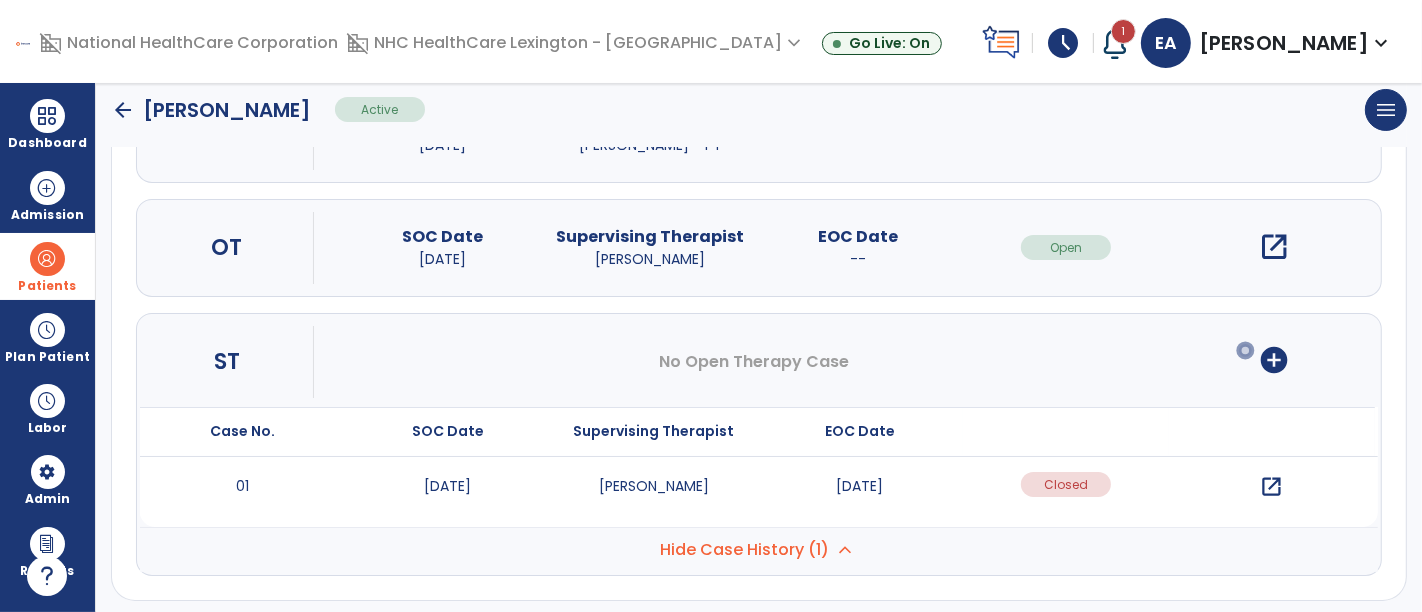 scroll, scrollTop: 309, scrollLeft: 0, axis: vertical 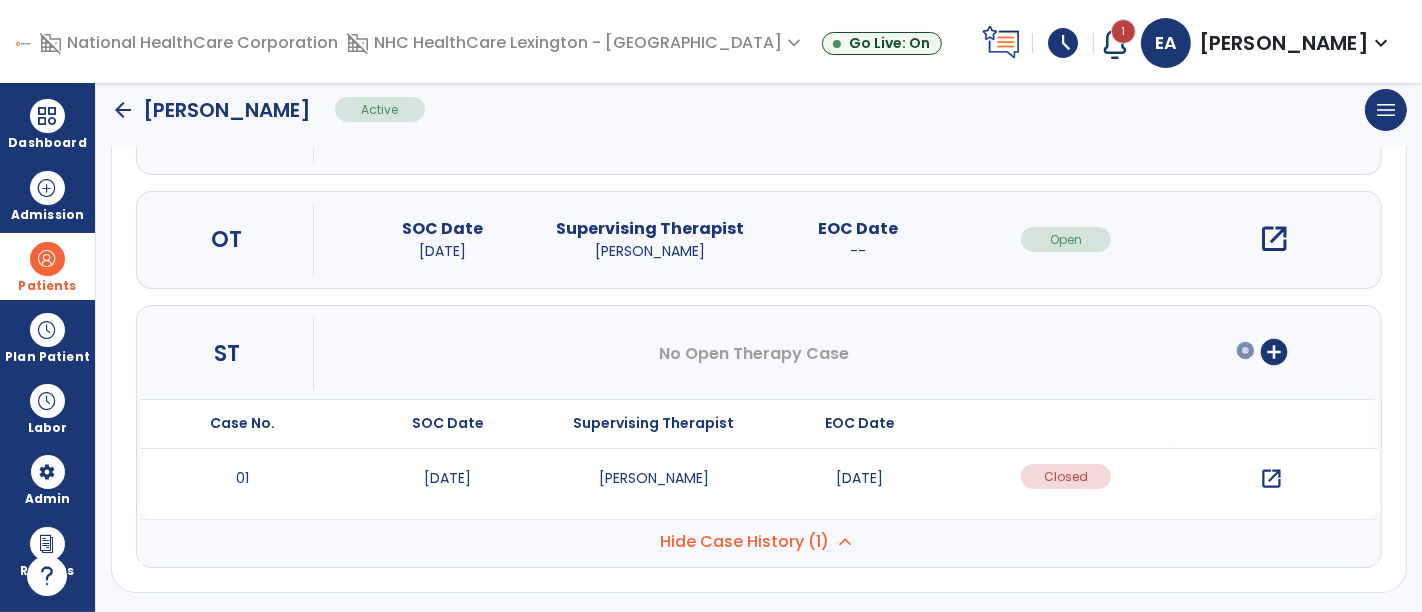 click on "open_in_new" at bounding box center (1271, 479) 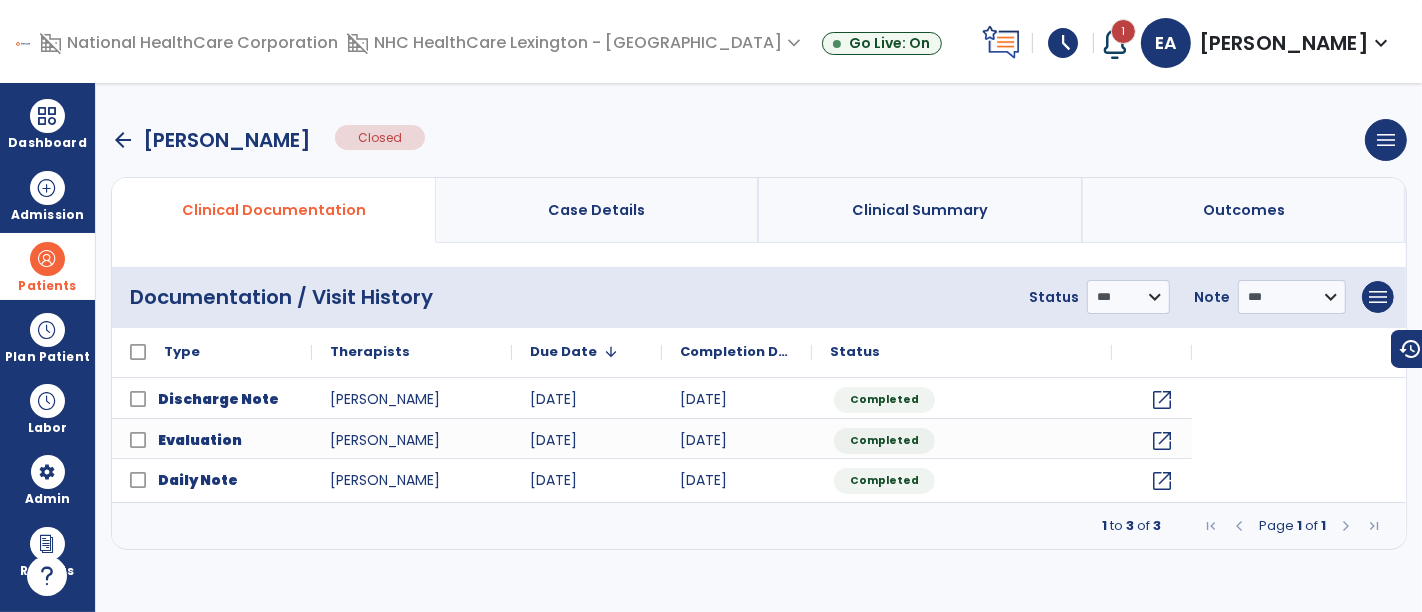 scroll, scrollTop: 0, scrollLeft: 0, axis: both 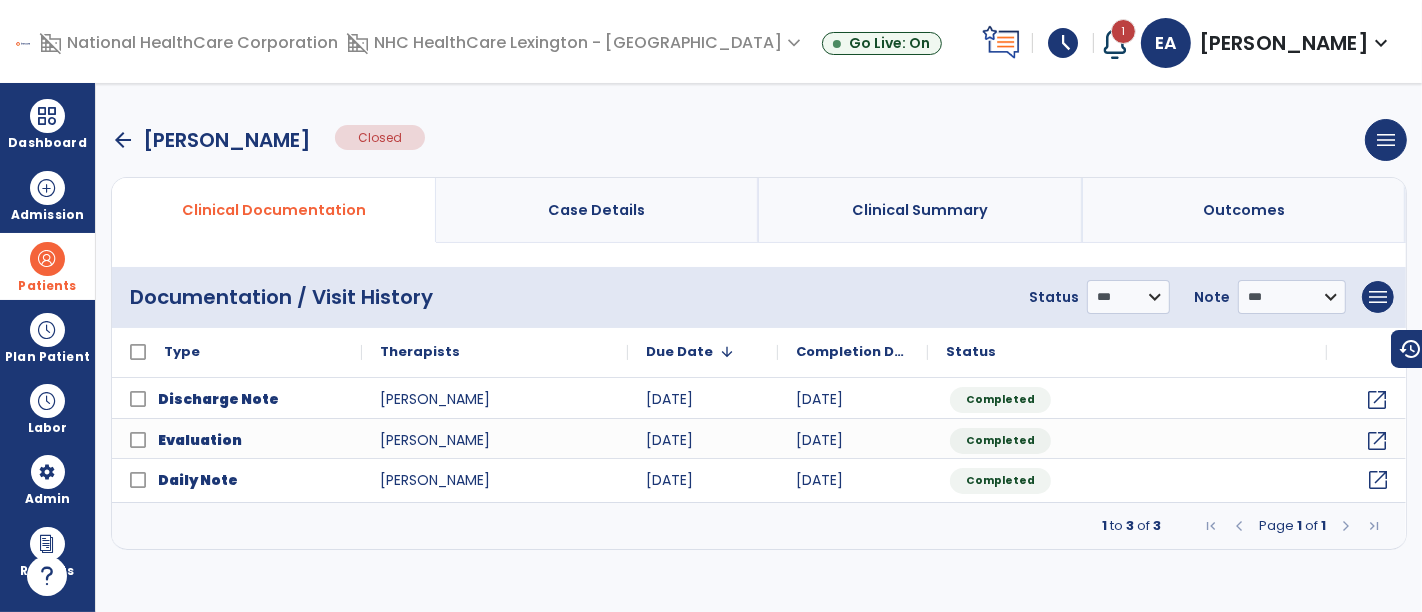 click on "open_in_new" 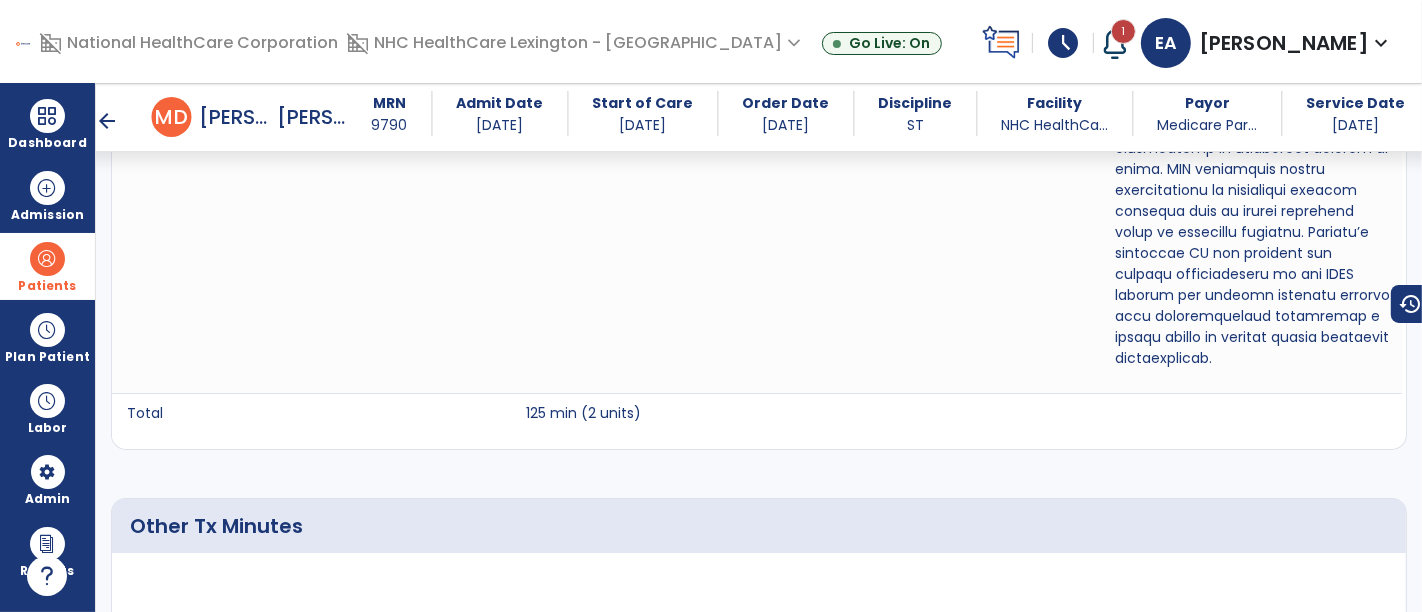 scroll, scrollTop: 2597, scrollLeft: 0, axis: vertical 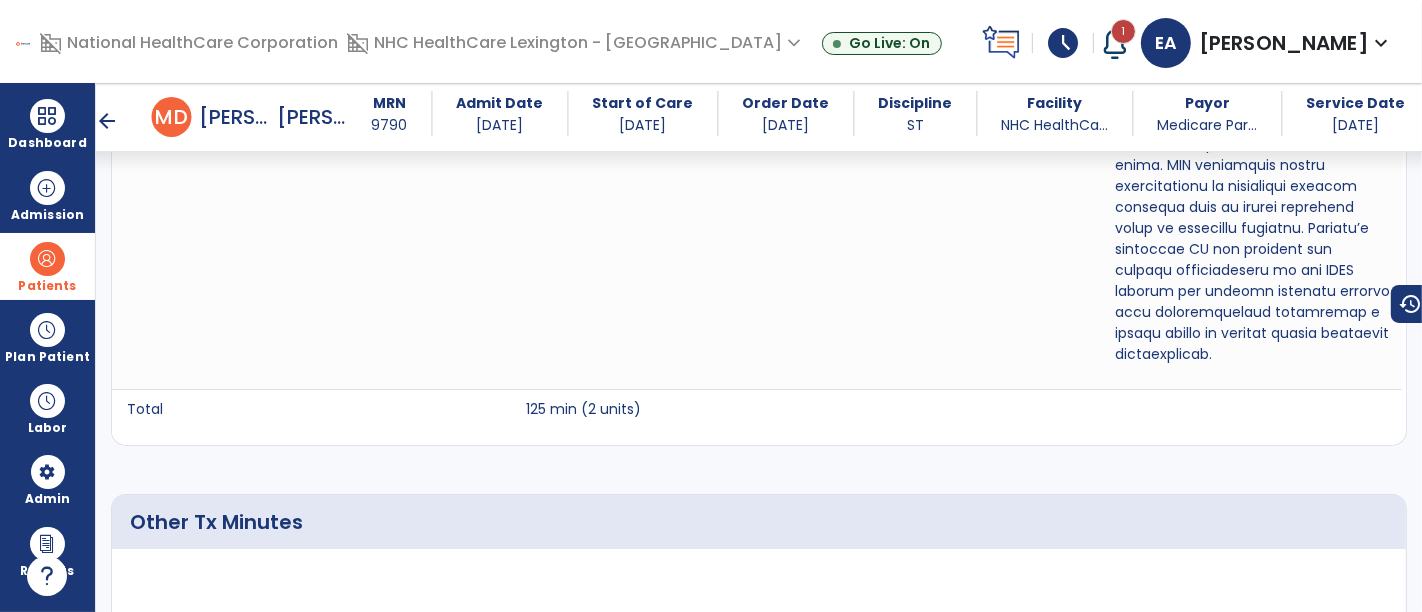 click on "1" at bounding box center [1123, 31] 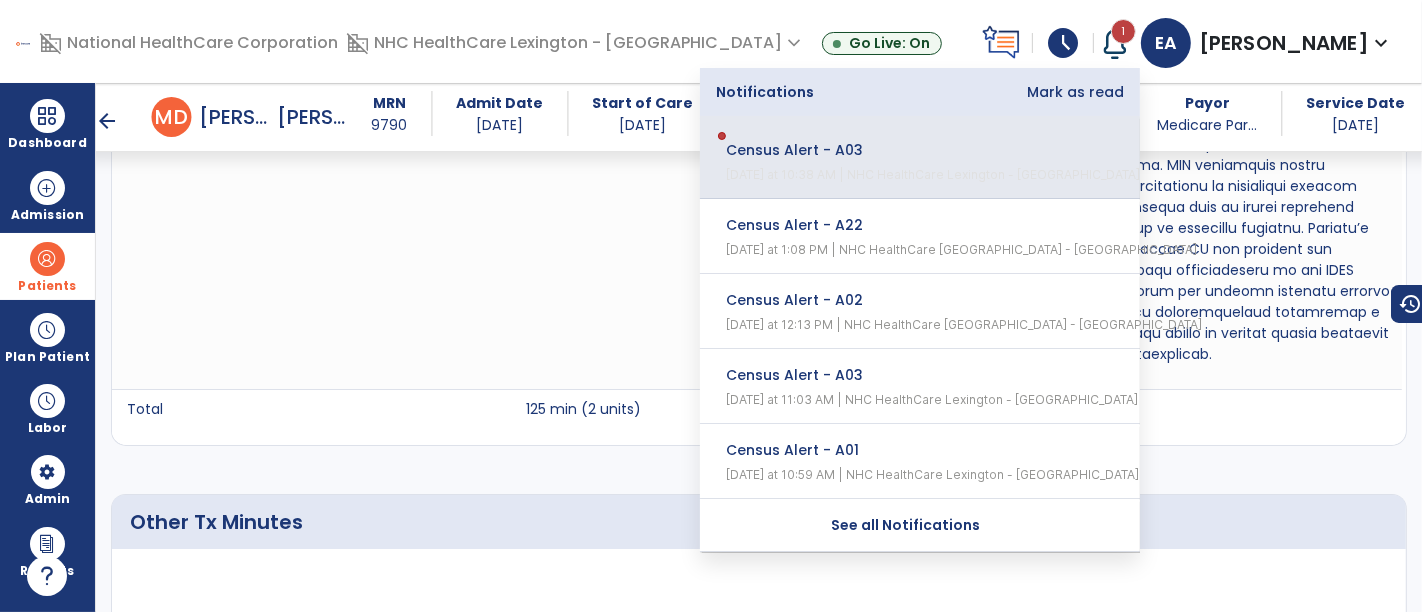 click on "Census Alert - A03" at bounding box center (906, 150) 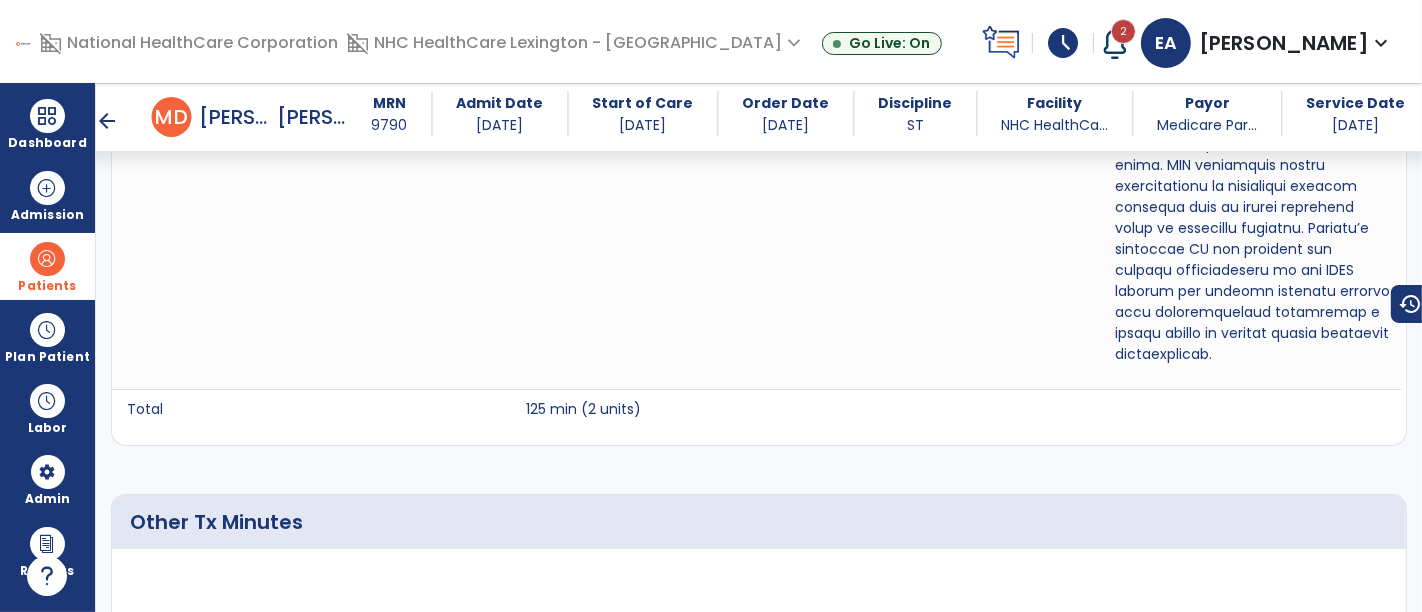 click on "arrow_back" at bounding box center (108, 121) 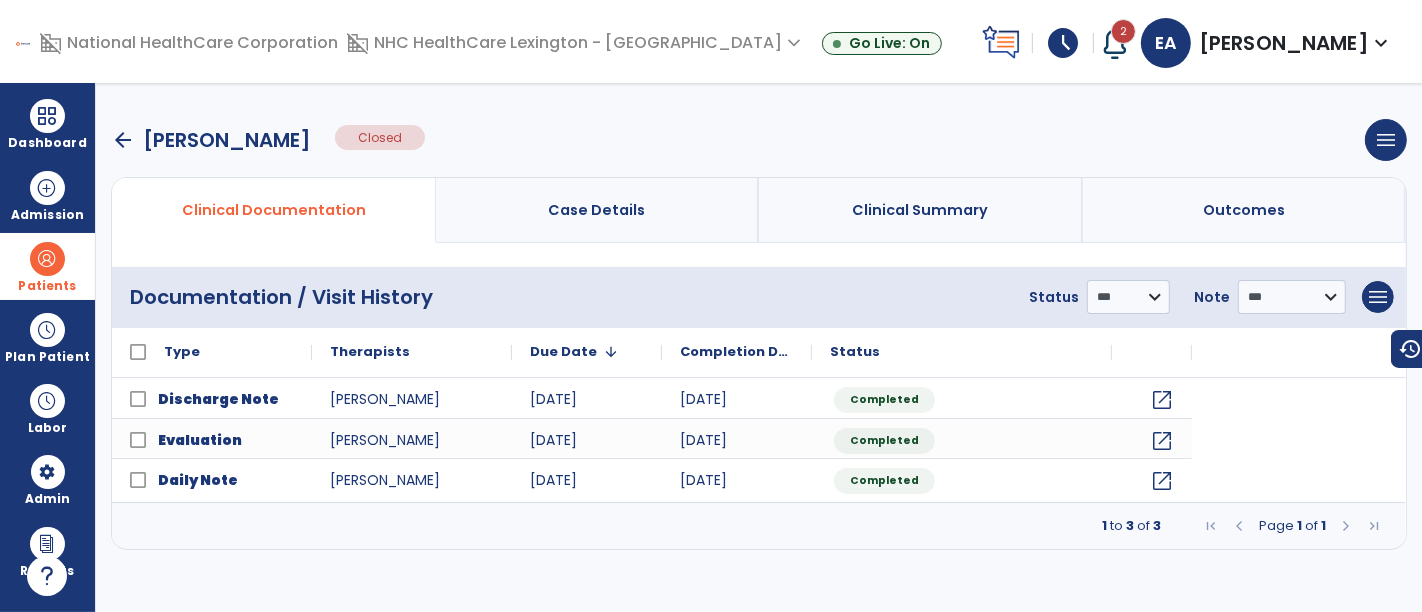 scroll, scrollTop: 0, scrollLeft: 0, axis: both 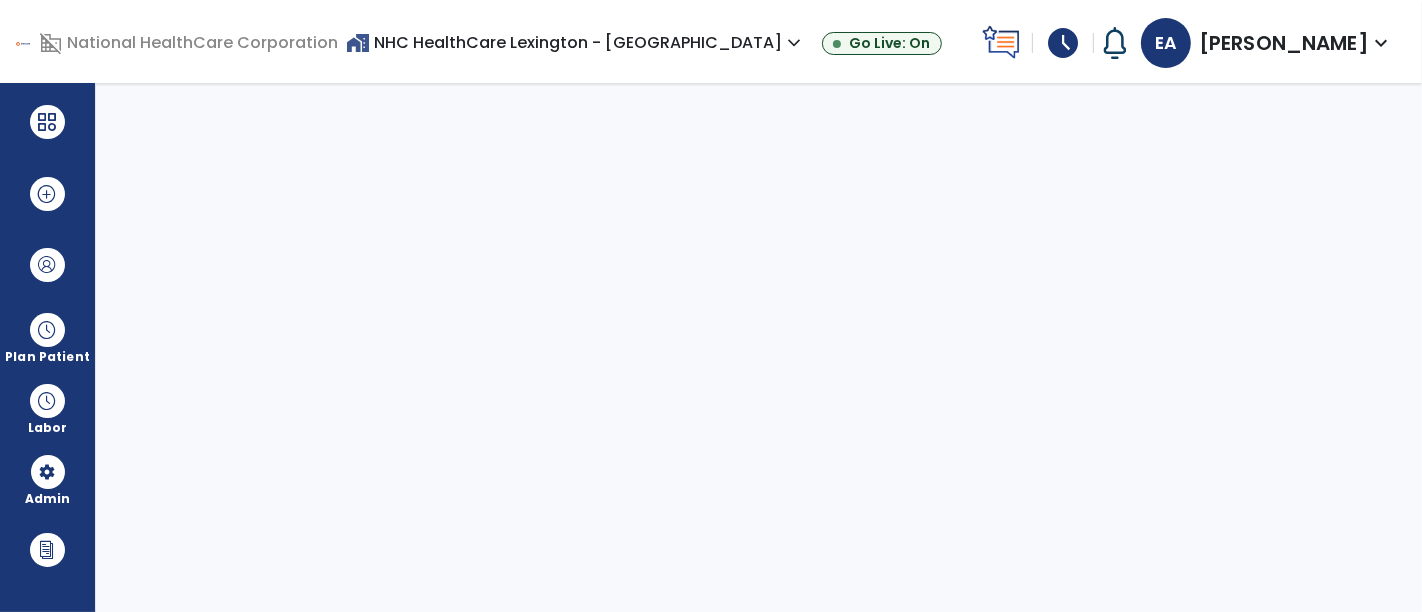 select on "****" 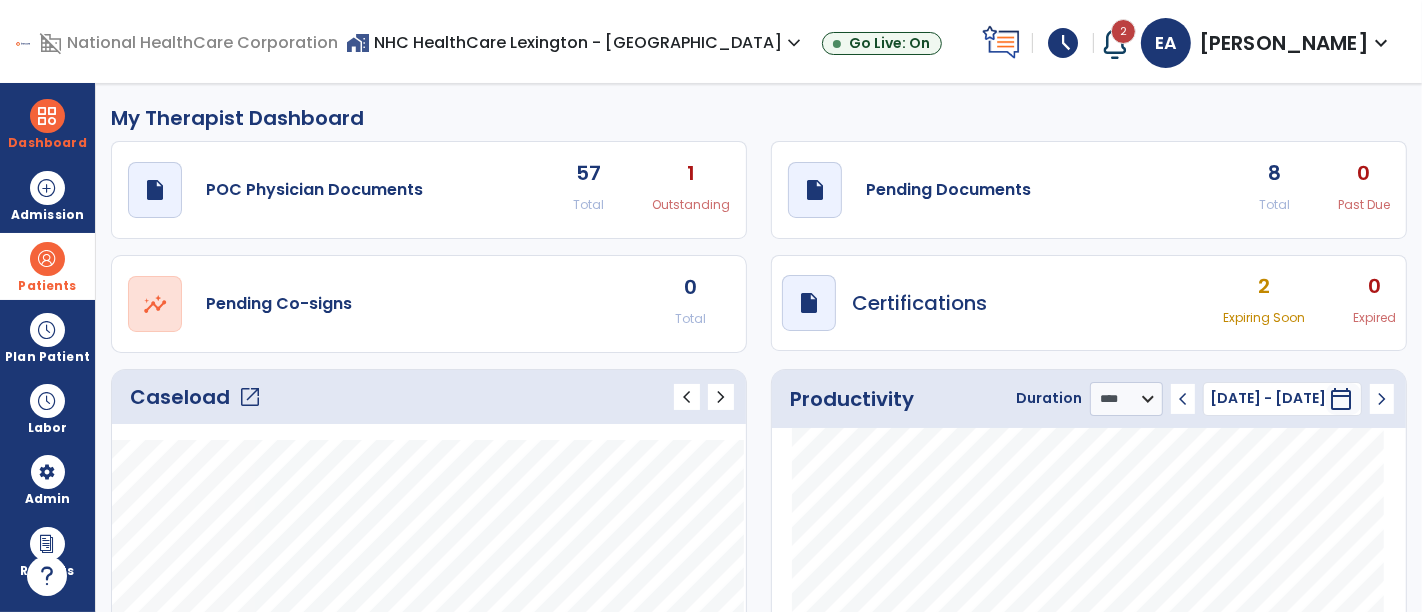 click at bounding box center [47, 259] 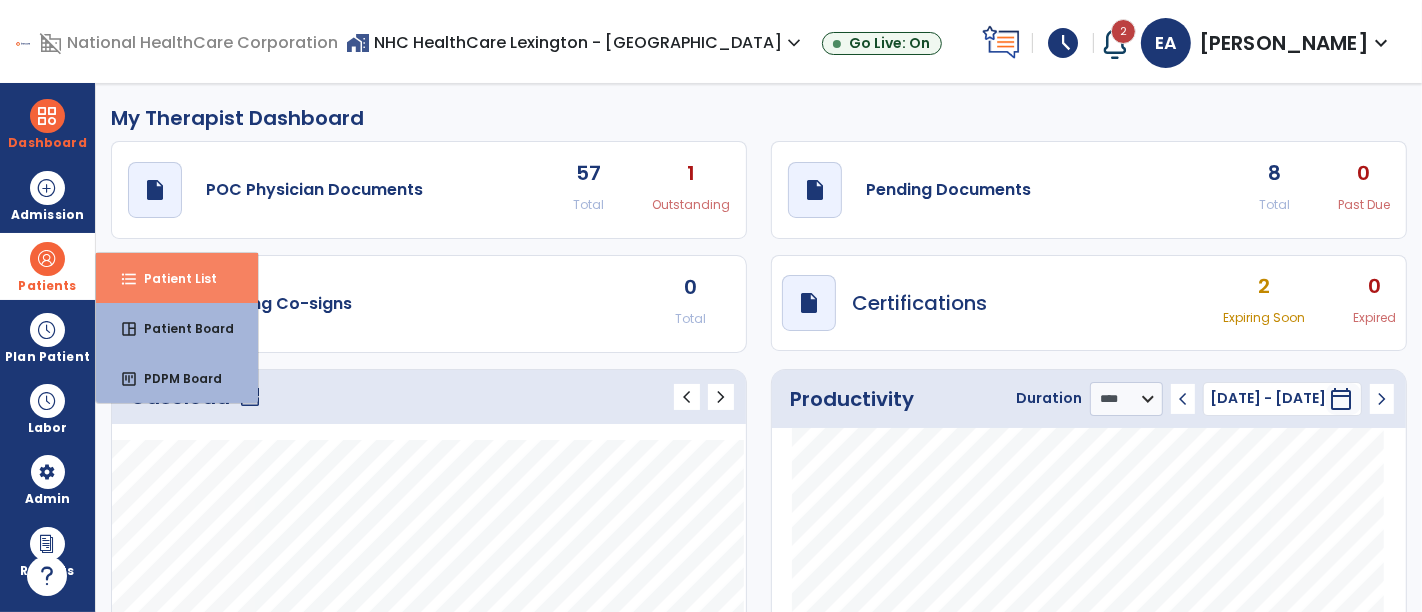click on "Patient List" at bounding box center [172, 278] 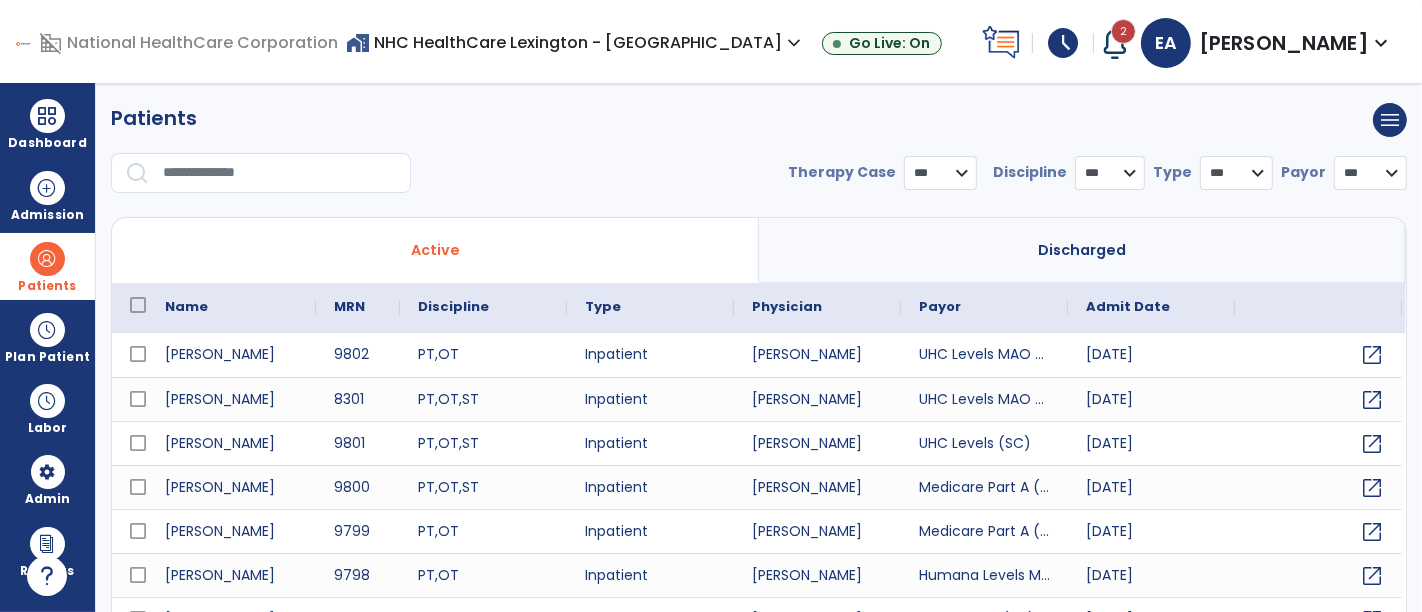 select on "***" 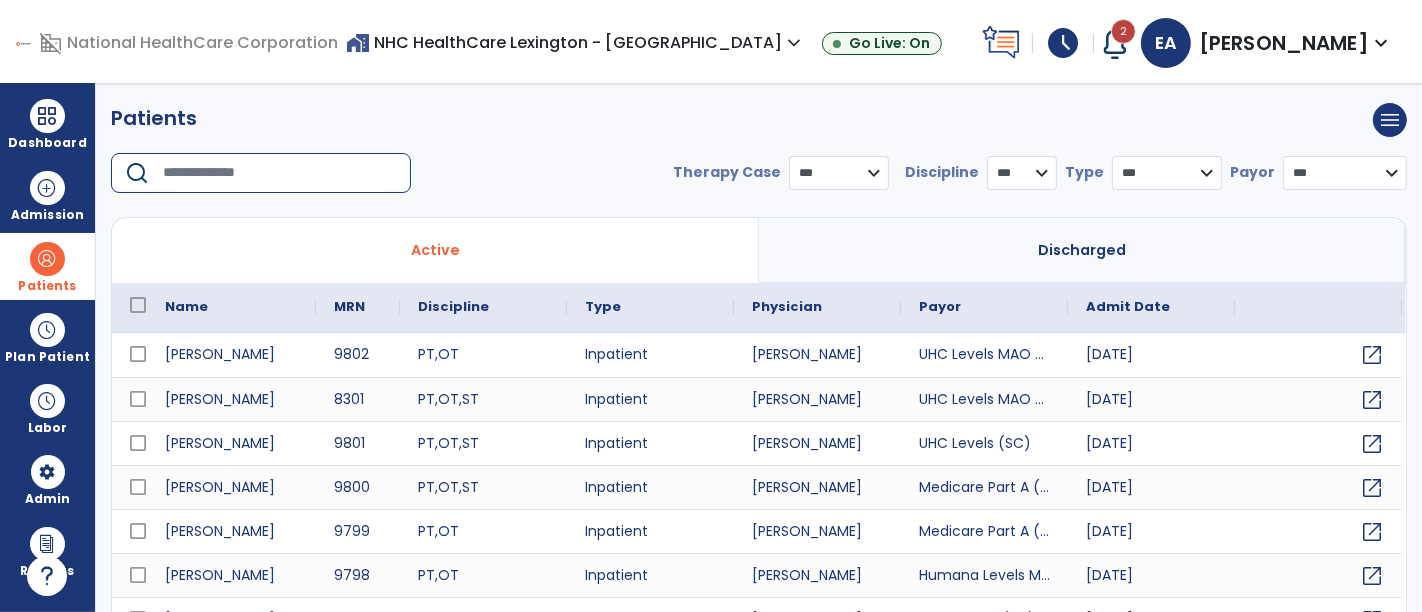click at bounding box center (280, 173) 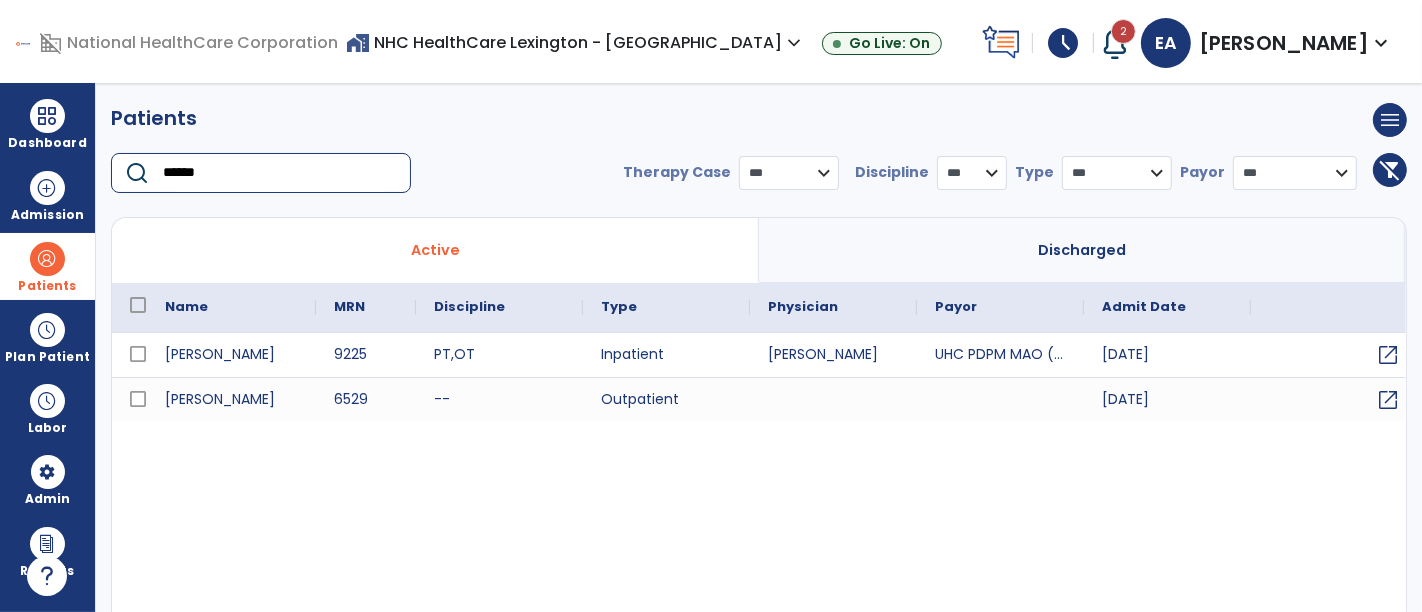 type on "******" 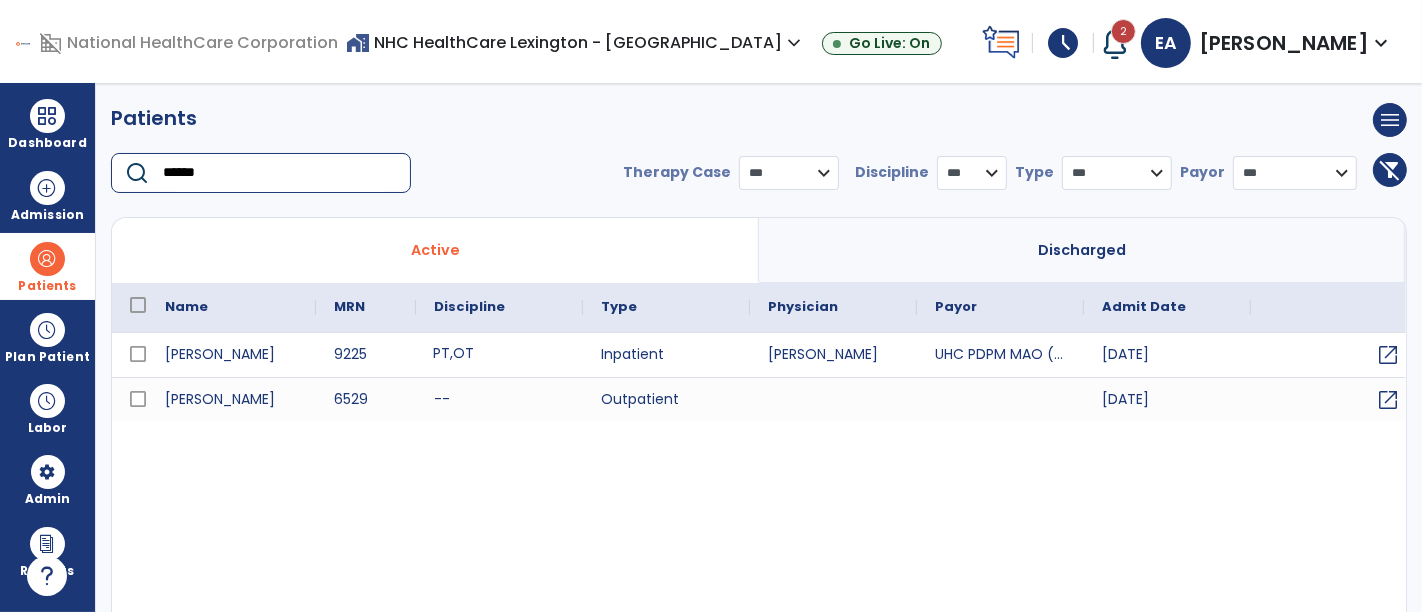 click on "OT" at bounding box center [463, 353] 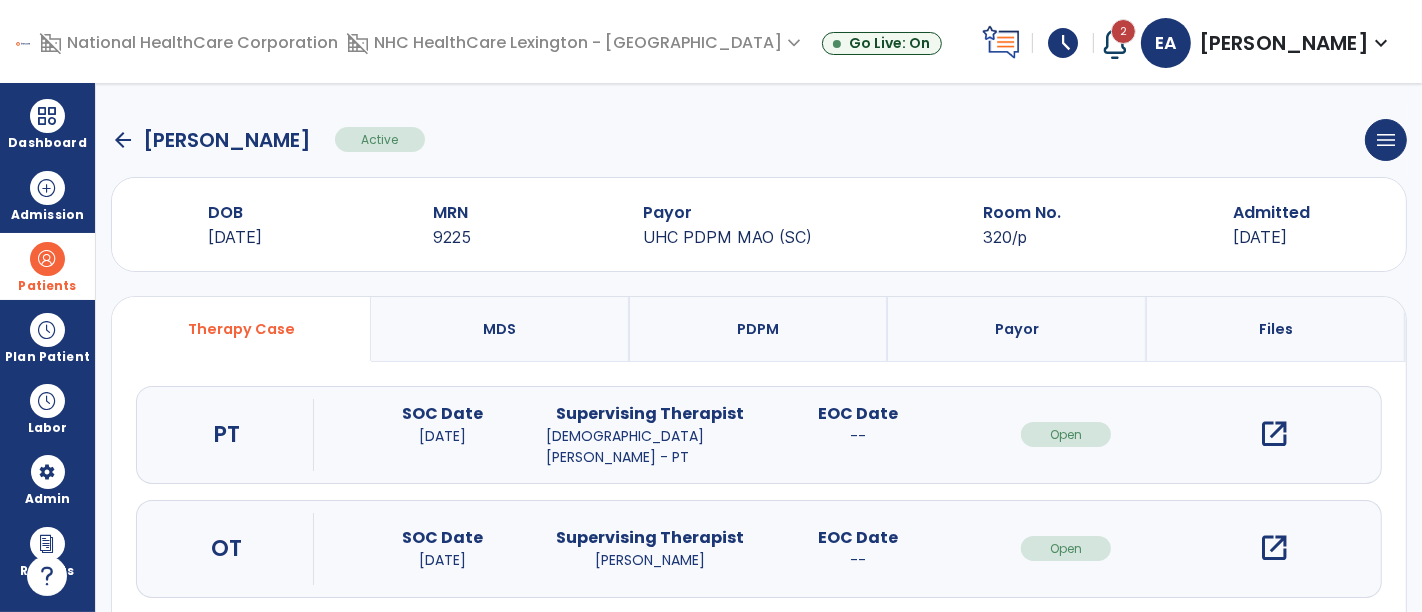 click on "arrow_back" 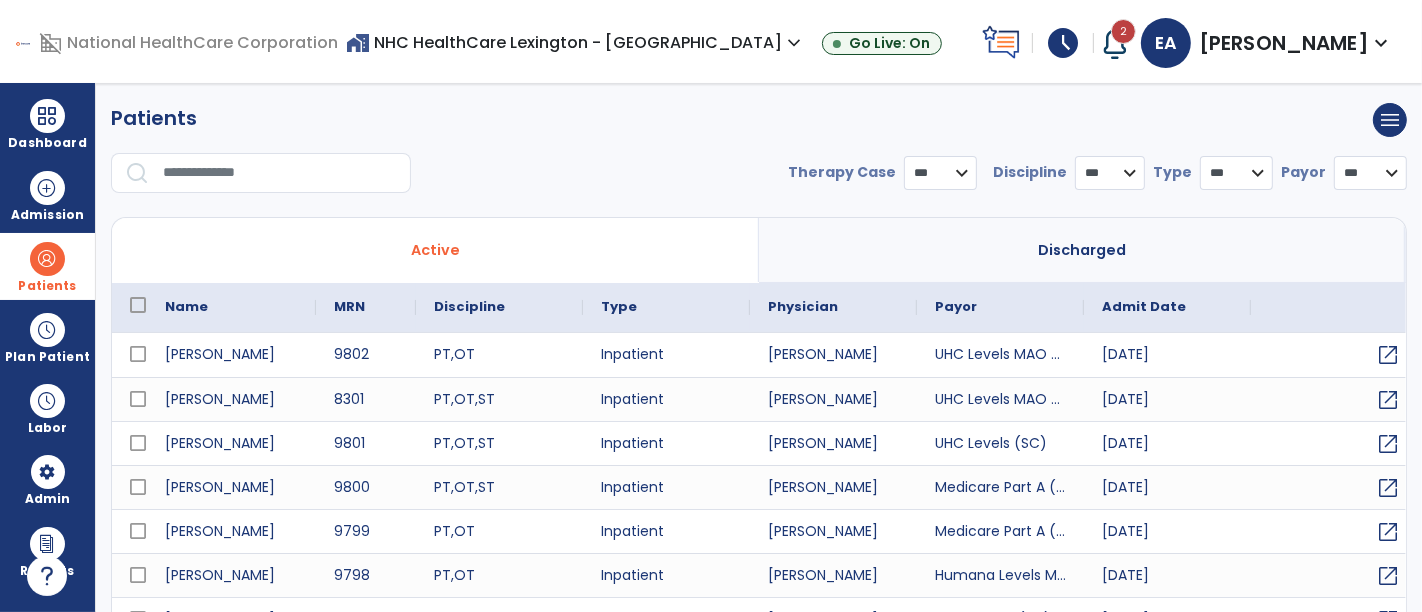 select on "***" 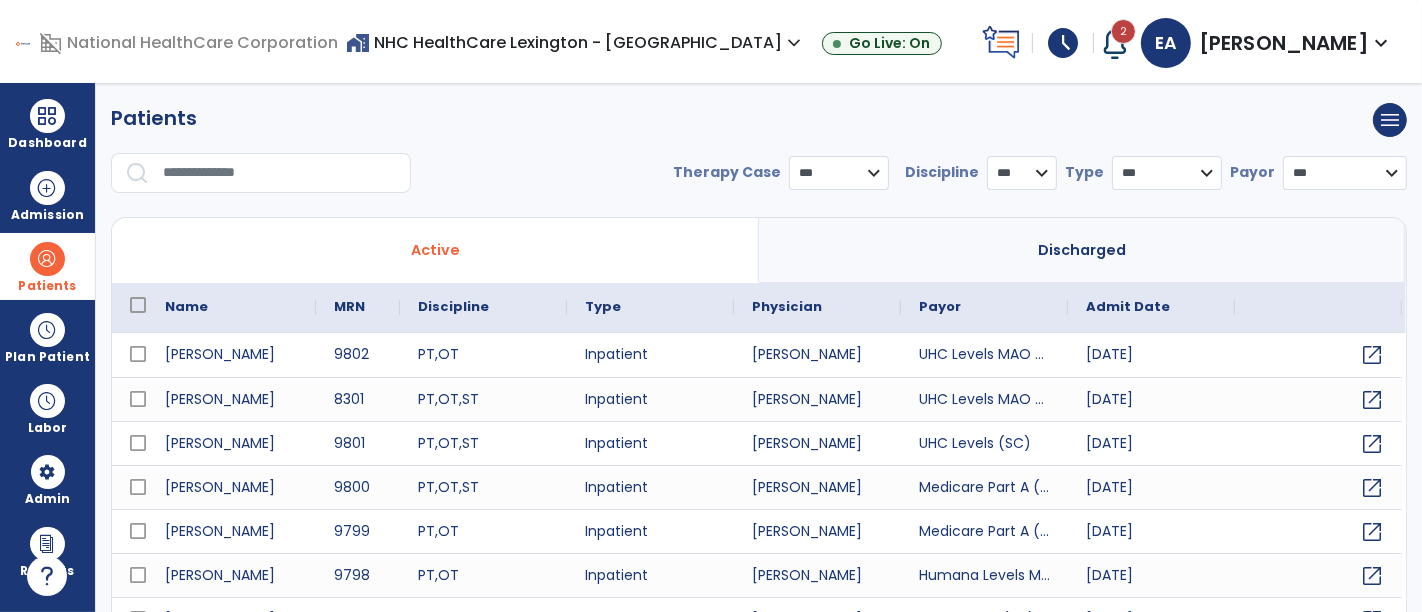 click at bounding box center (280, 173) 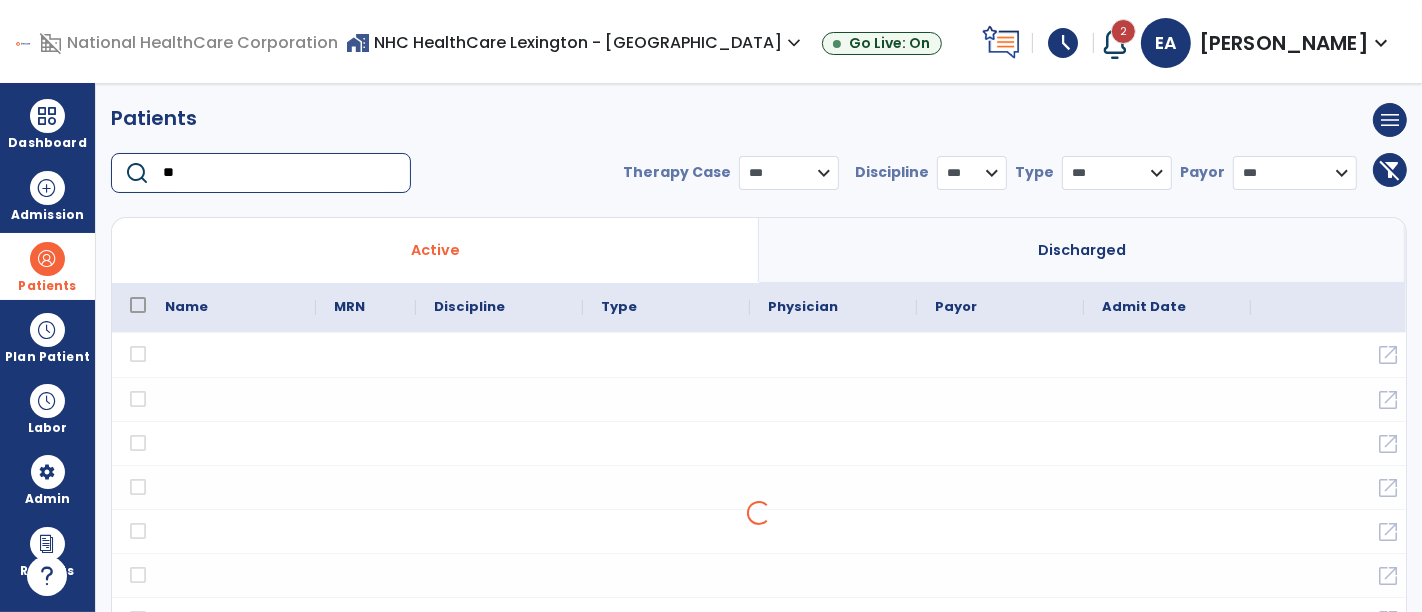 type on "**" 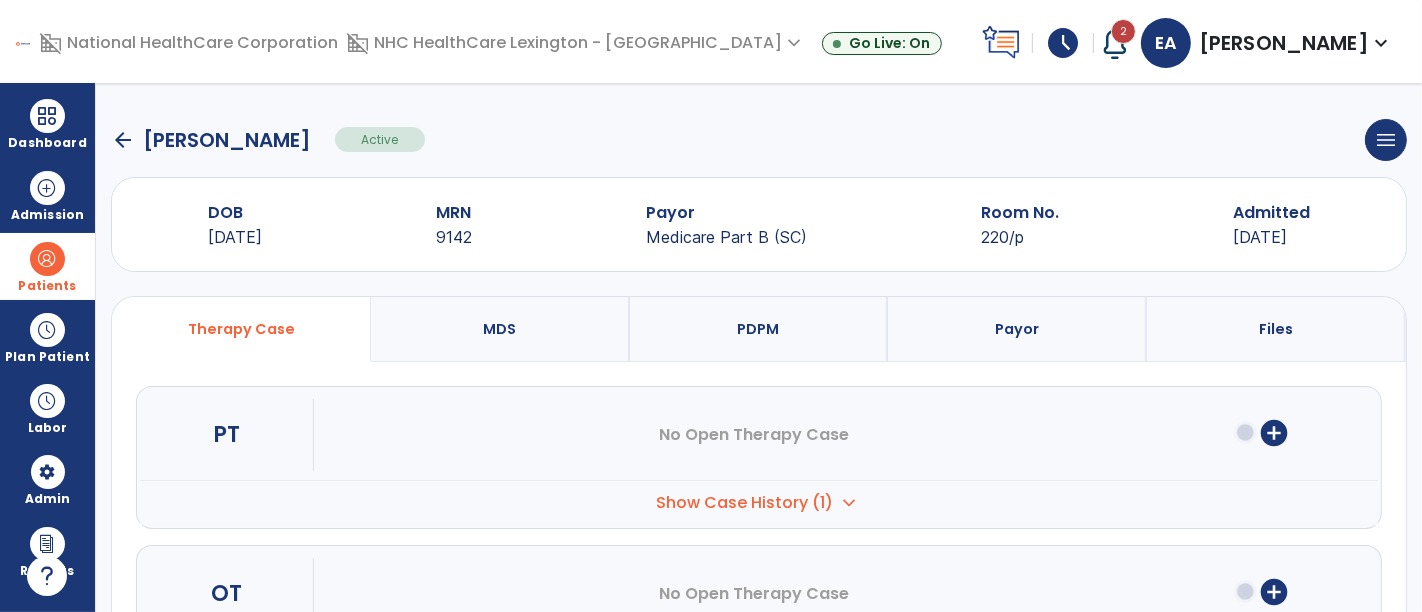 click on "arrow_back" 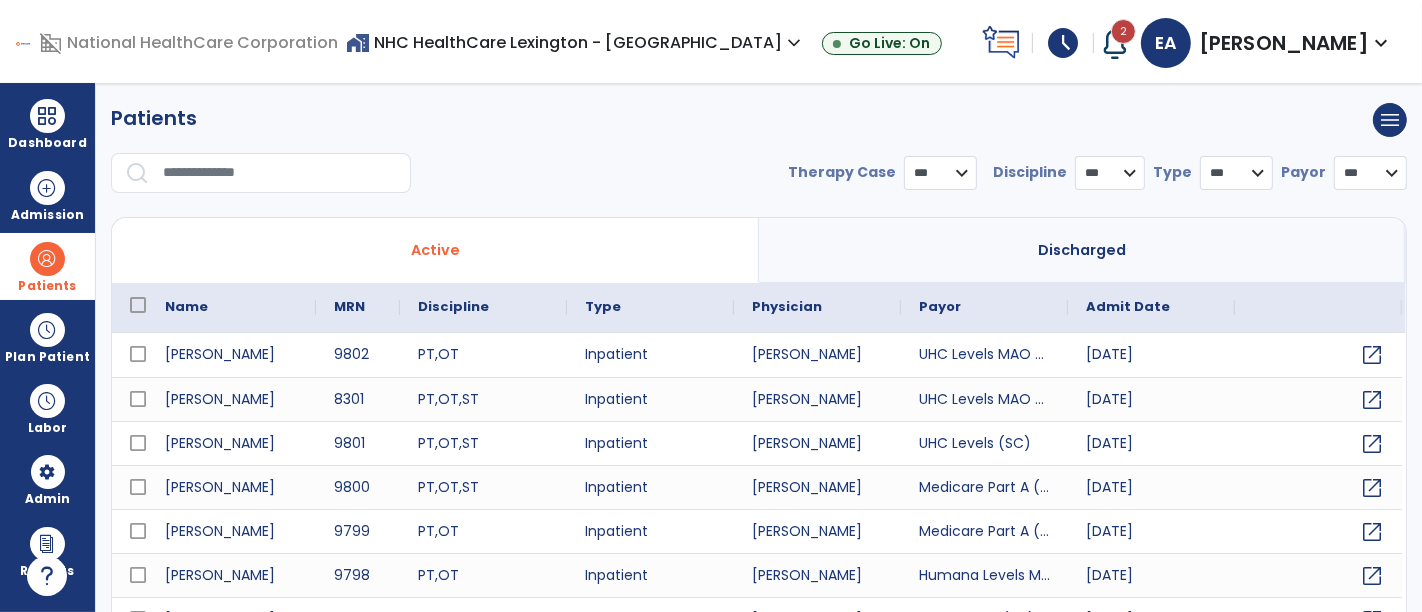 select on "***" 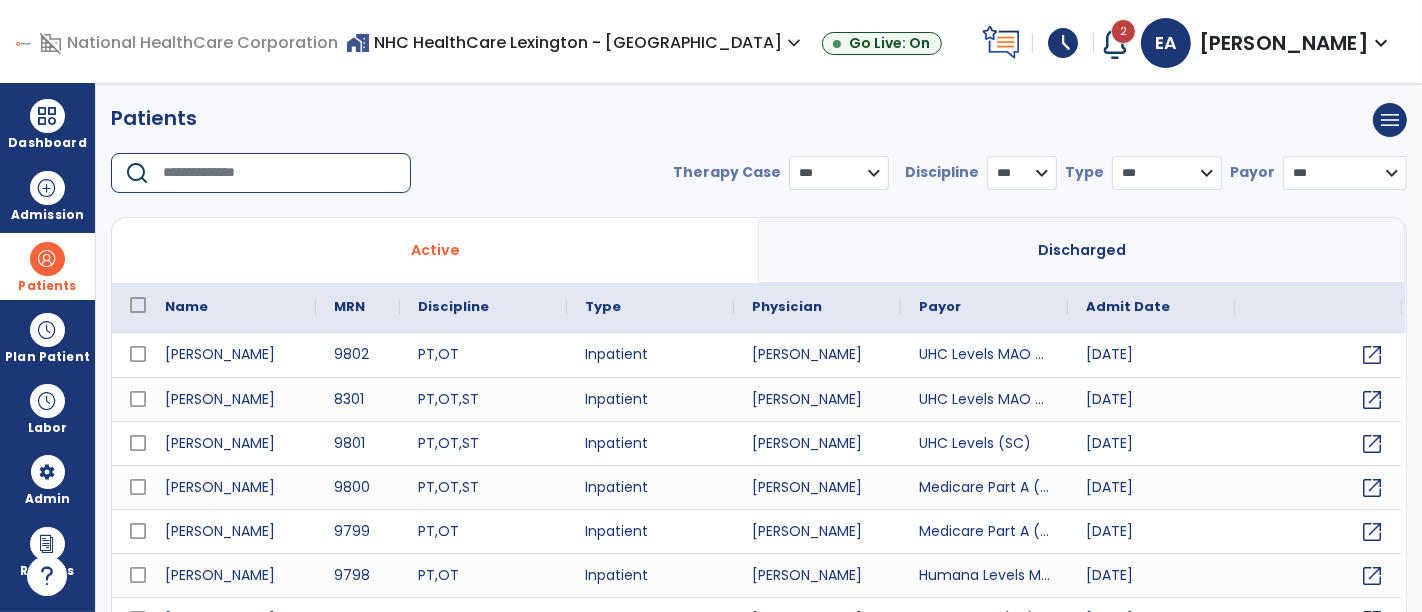 click at bounding box center (280, 173) 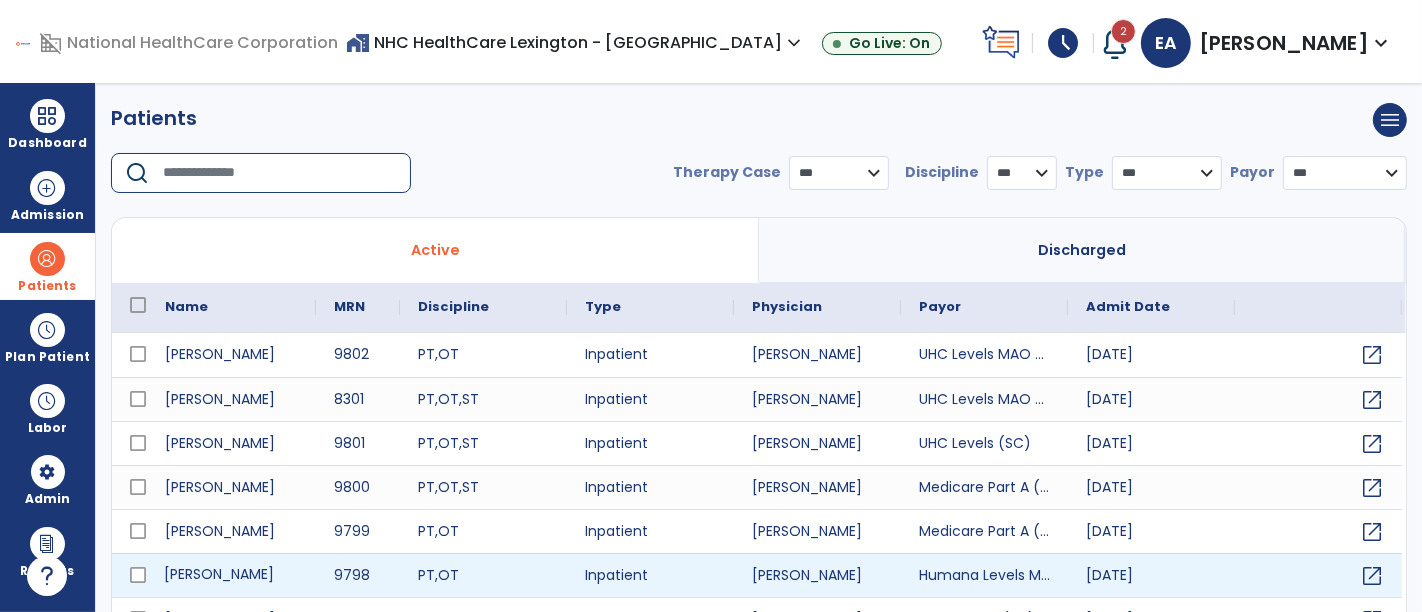 click on "[PERSON_NAME]" at bounding box center [231, 575] 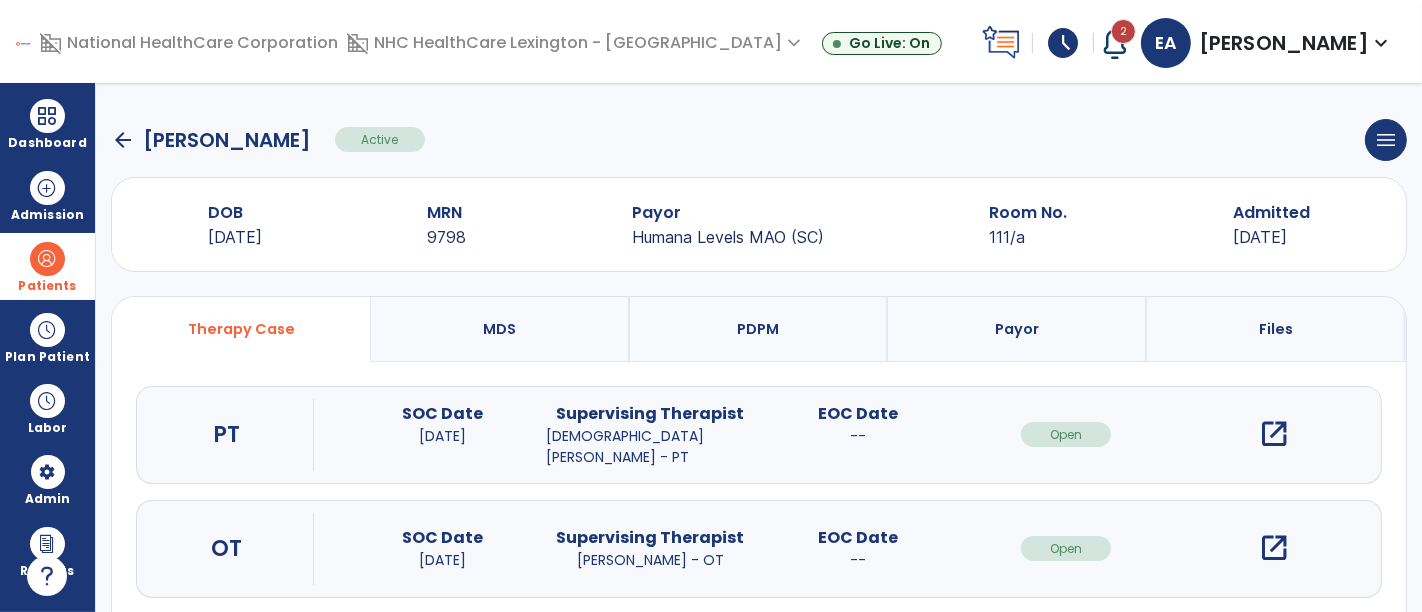 click on "arrow_back" 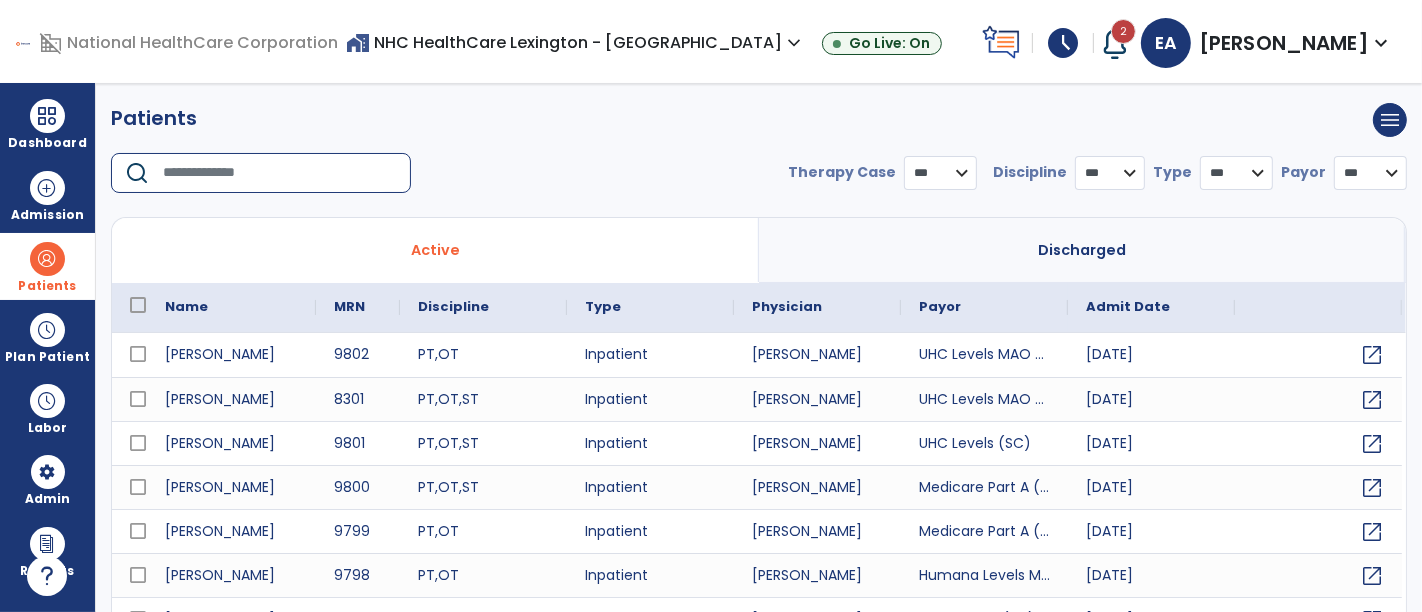 click at bounding box center (280, 173) 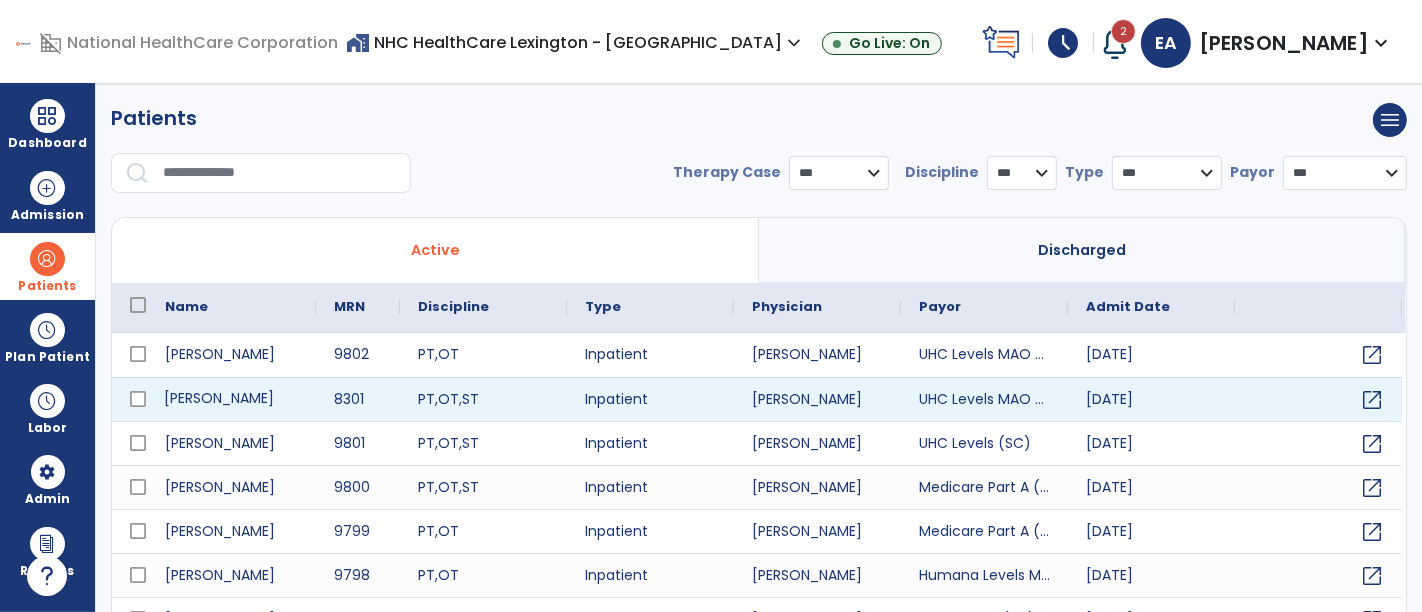 click on "[PERSON_NAME]" at bounding box center (231, 399) 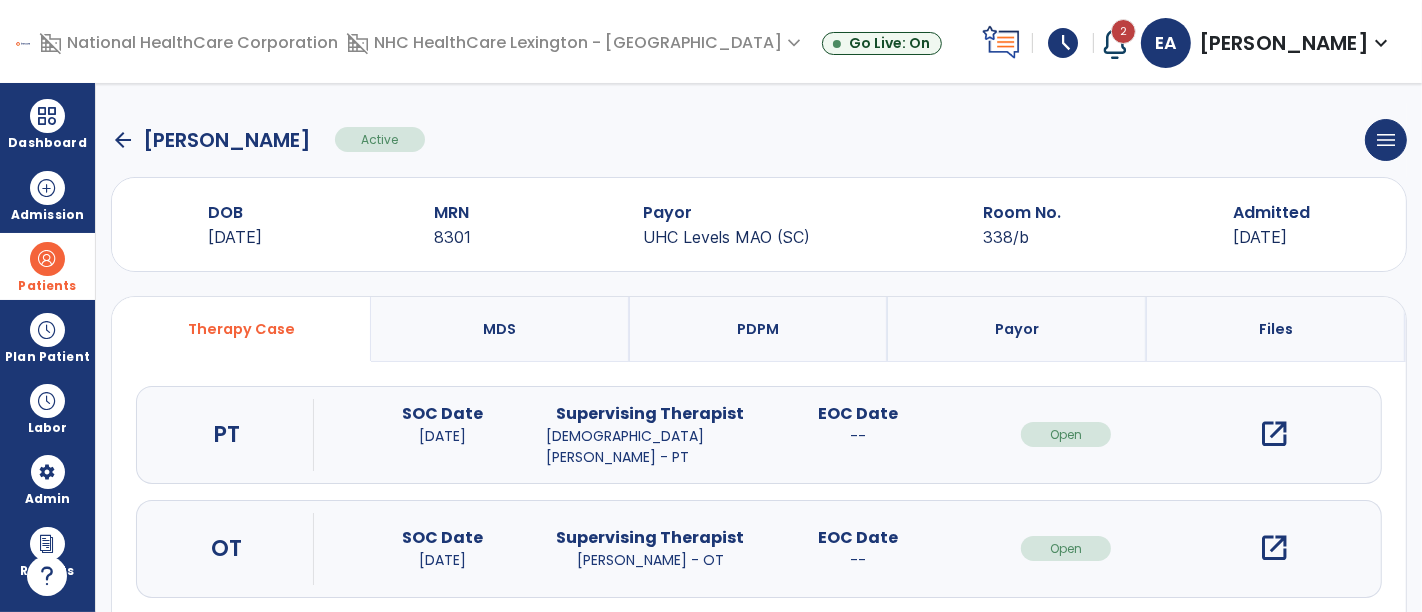 click on "arrow_back" 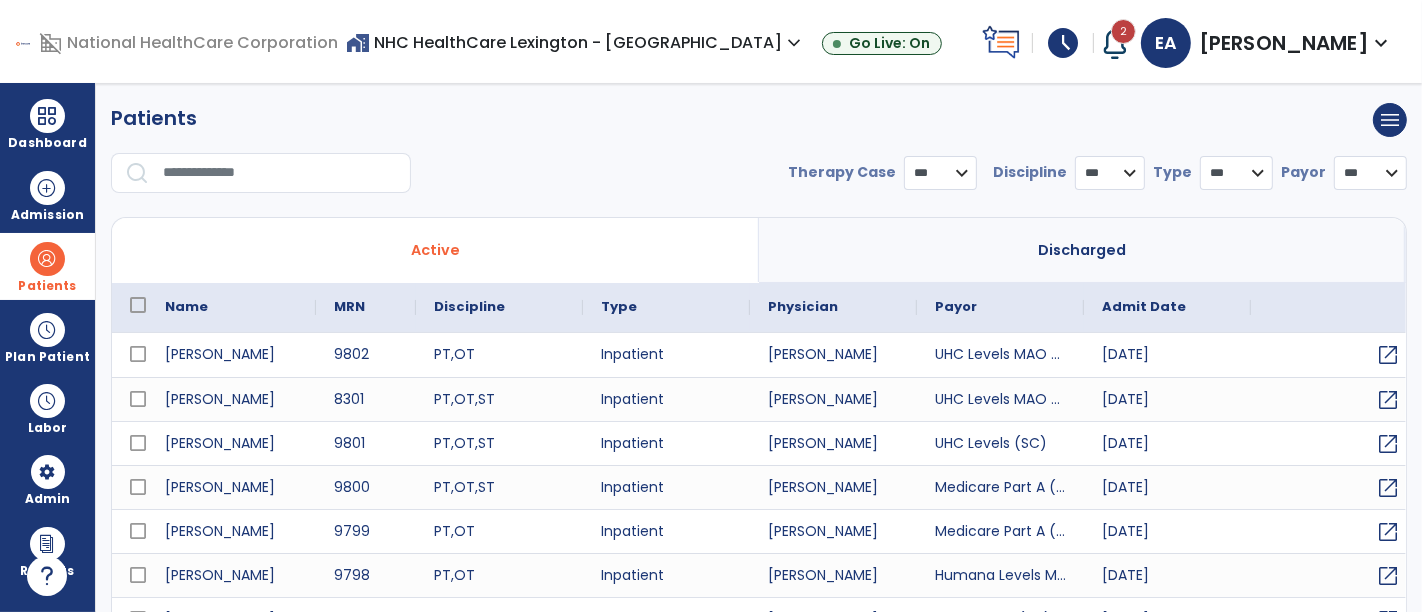 select on "***" 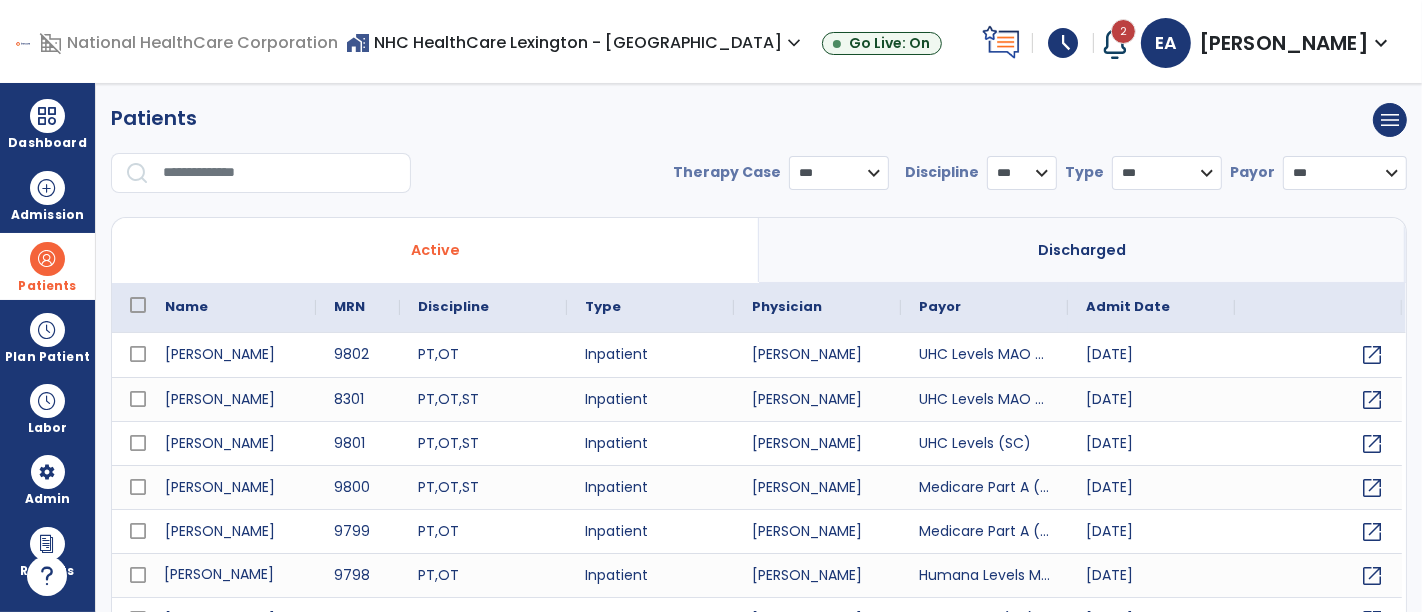 click on "[PERSON_NAME]" at bounding box center (231, 575) 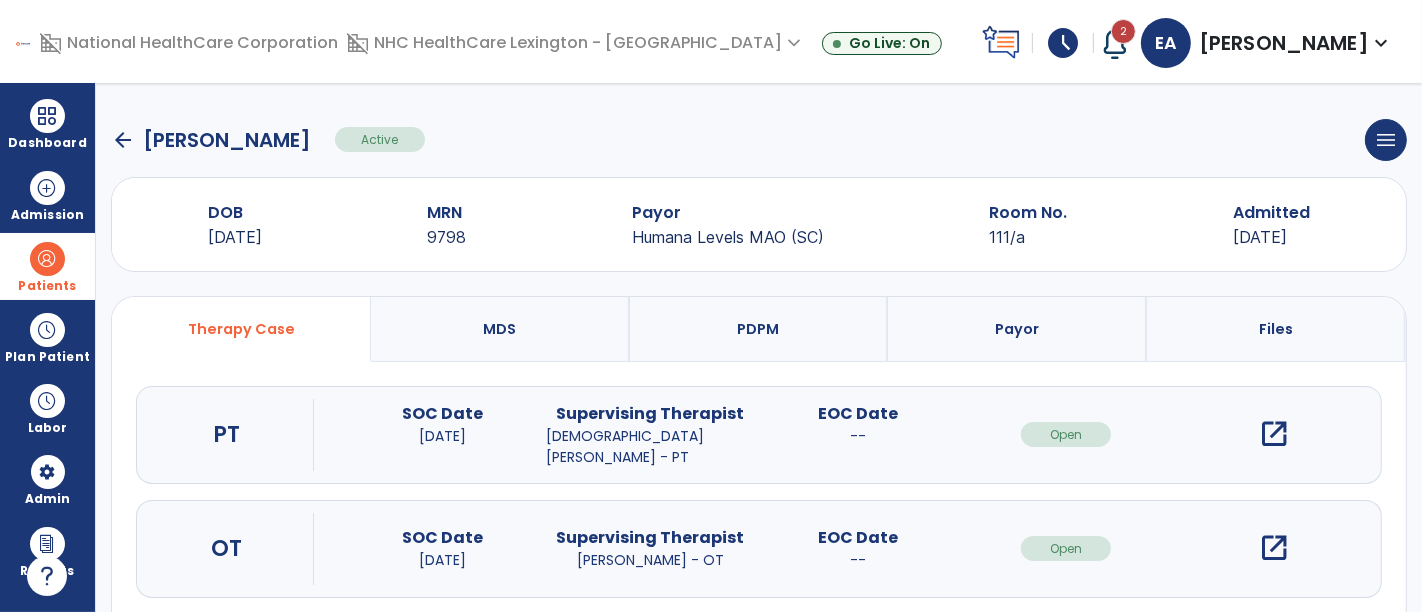 click on "arrow_back" 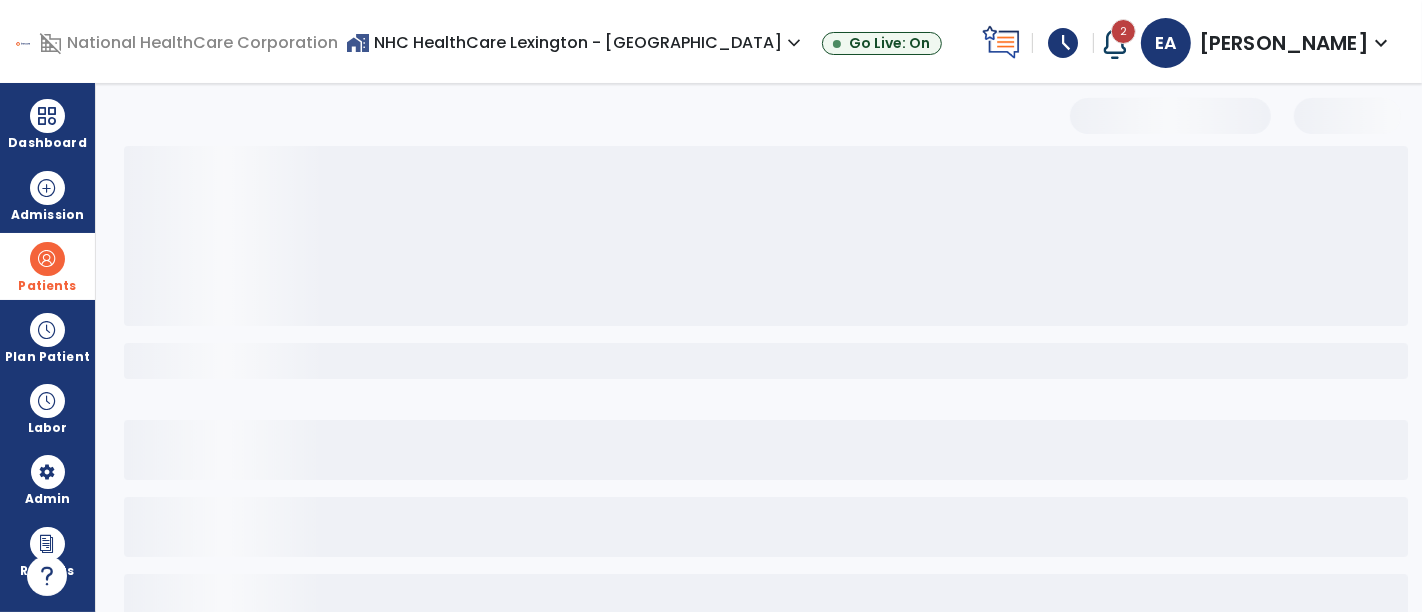 select on "***" 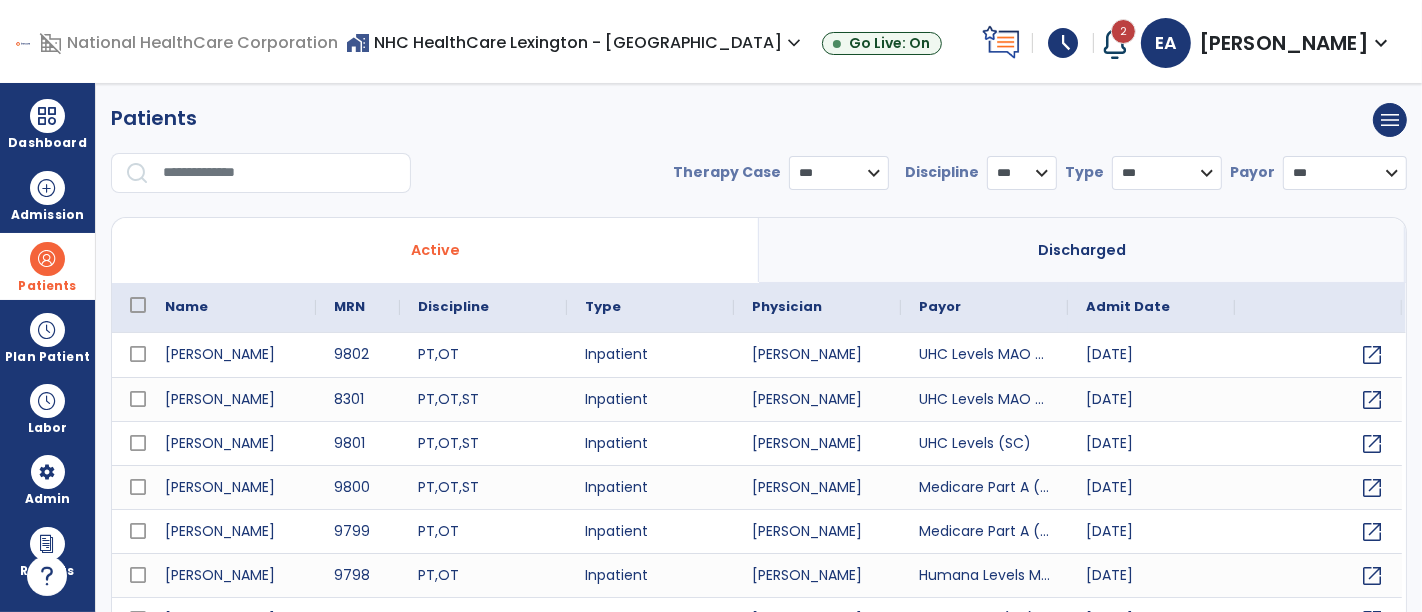 click at bounding box center (280, 173) 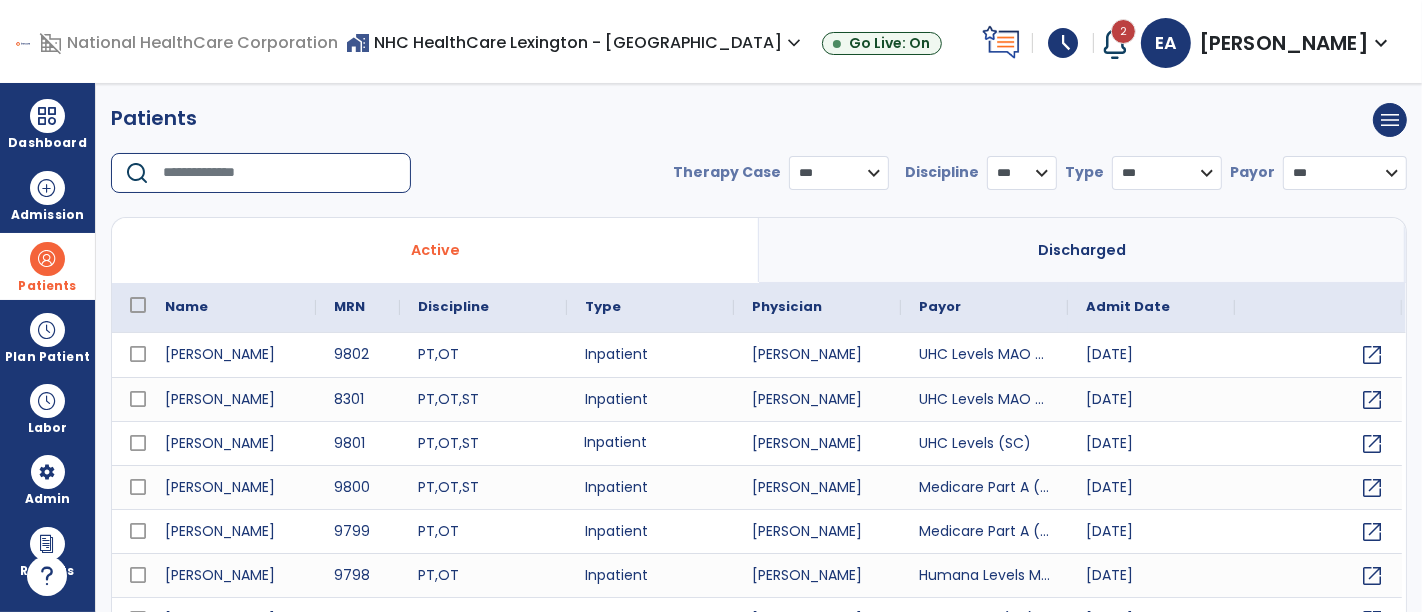 click on "Inpatient" at bounding box center (650, 443) 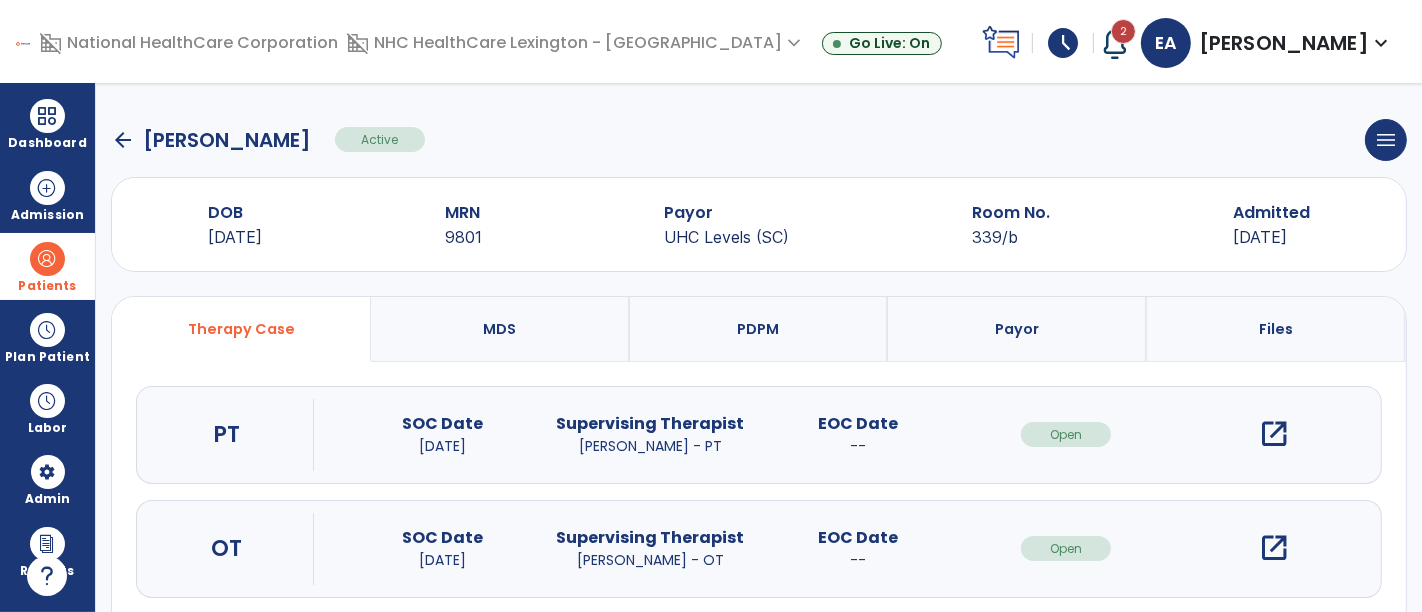 click on "arrow_back" 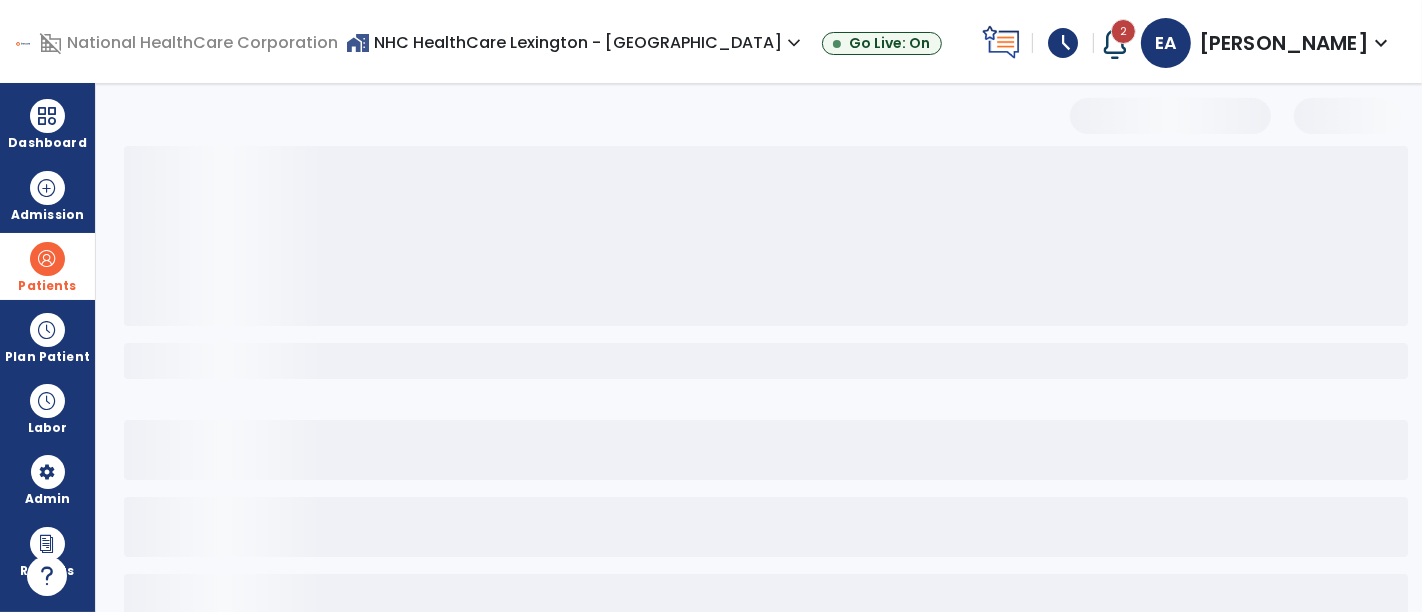 select on "***" 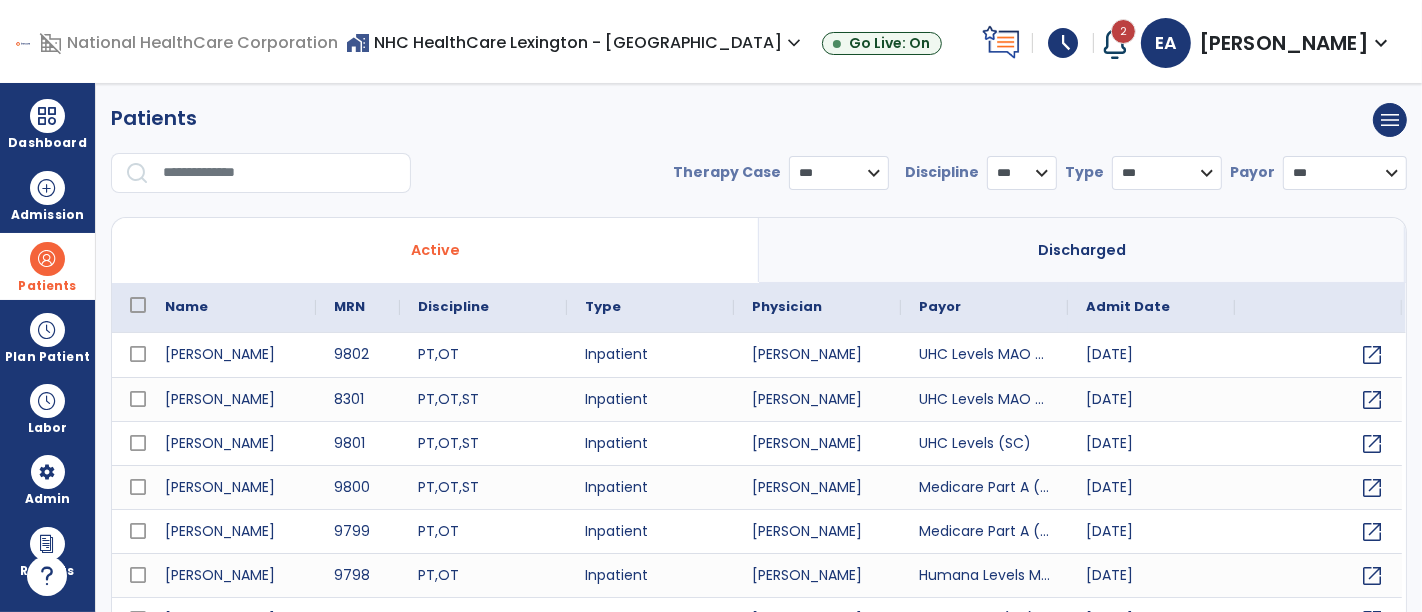 click at bounding box center (280, 173) 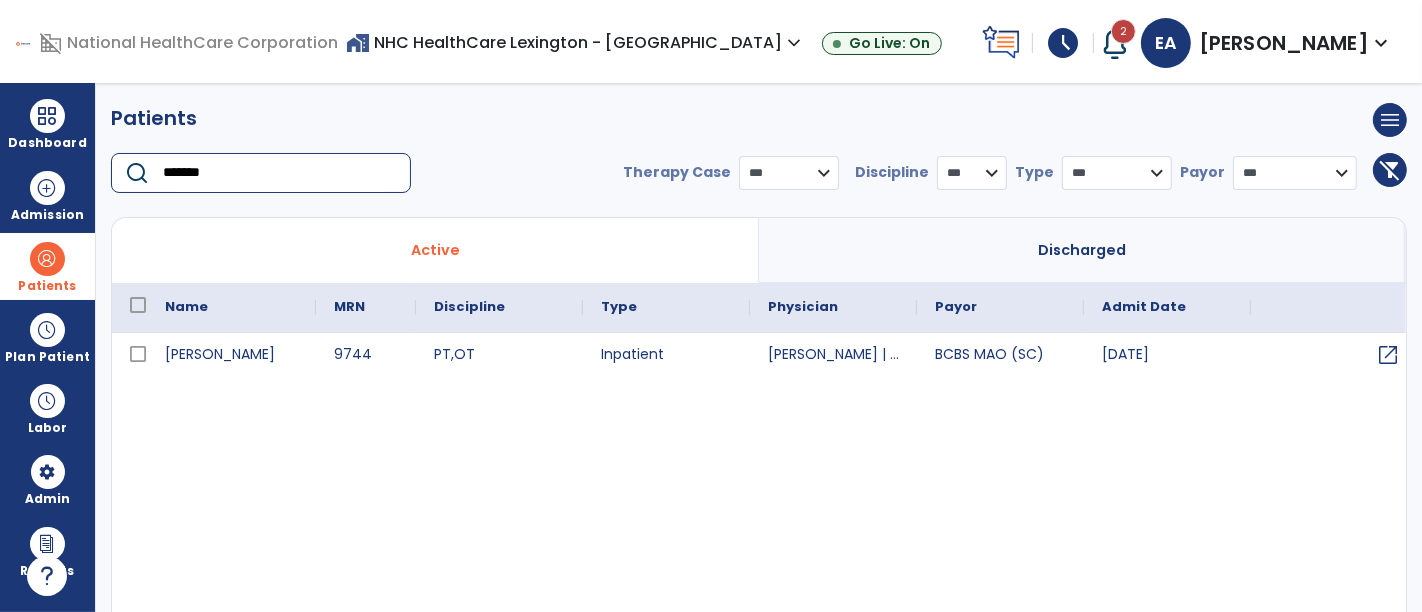 type on "*******" 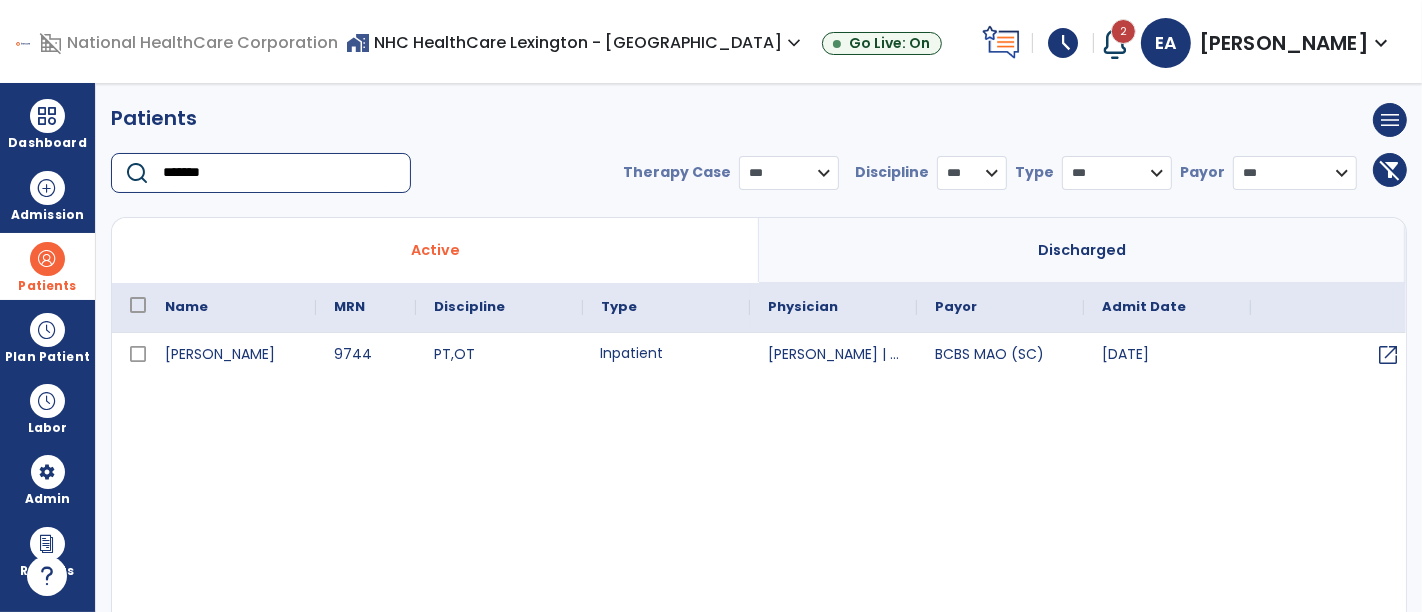 click on "Inpatient" at bounding box center (666, 355) 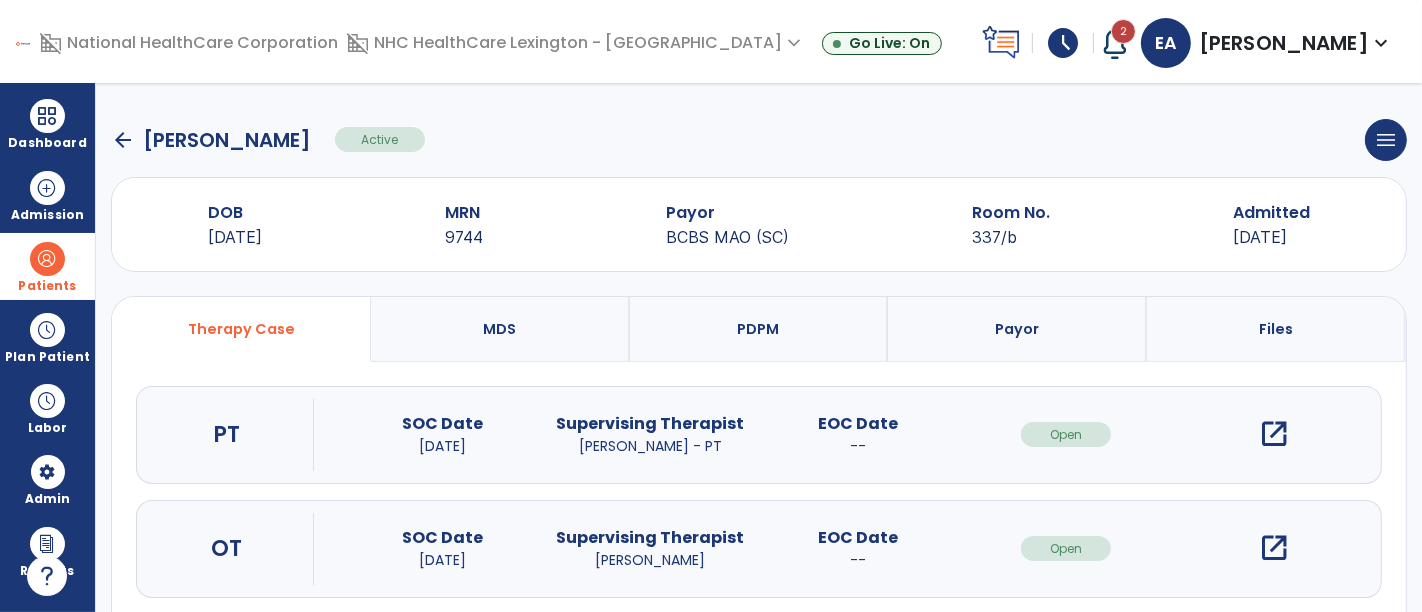 click on "open_in_new" at bounding box center [1274, 434] 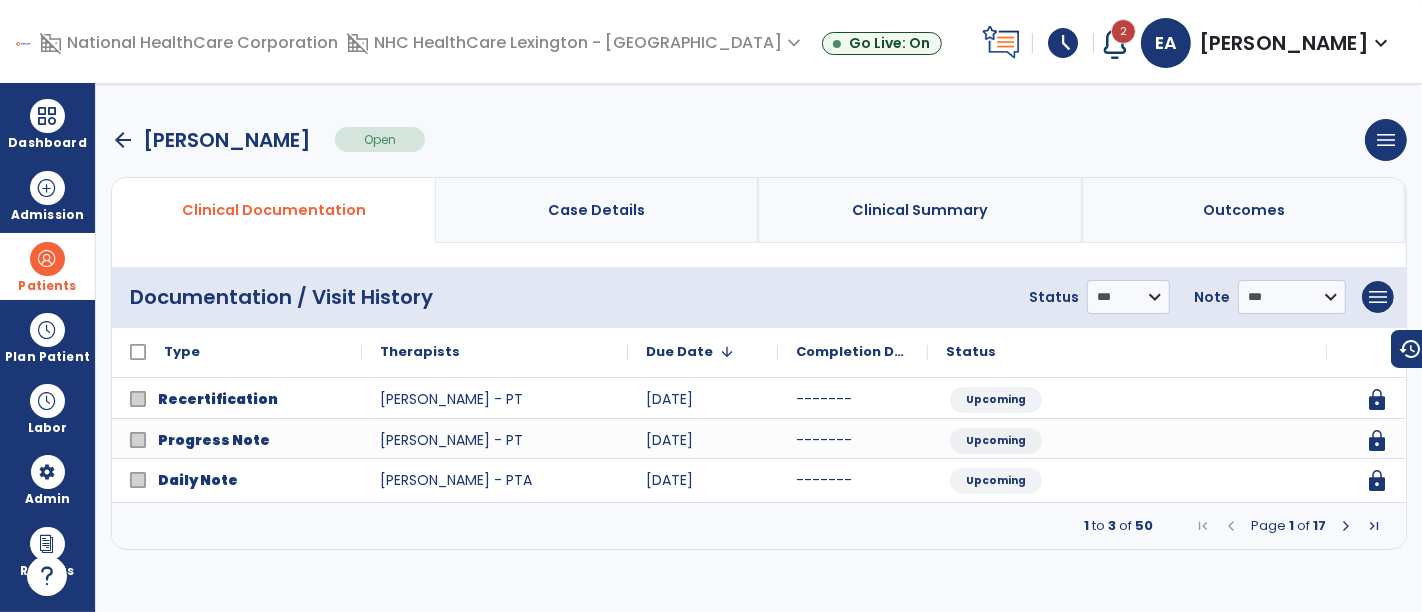 click at bounding box center (1346, 526) 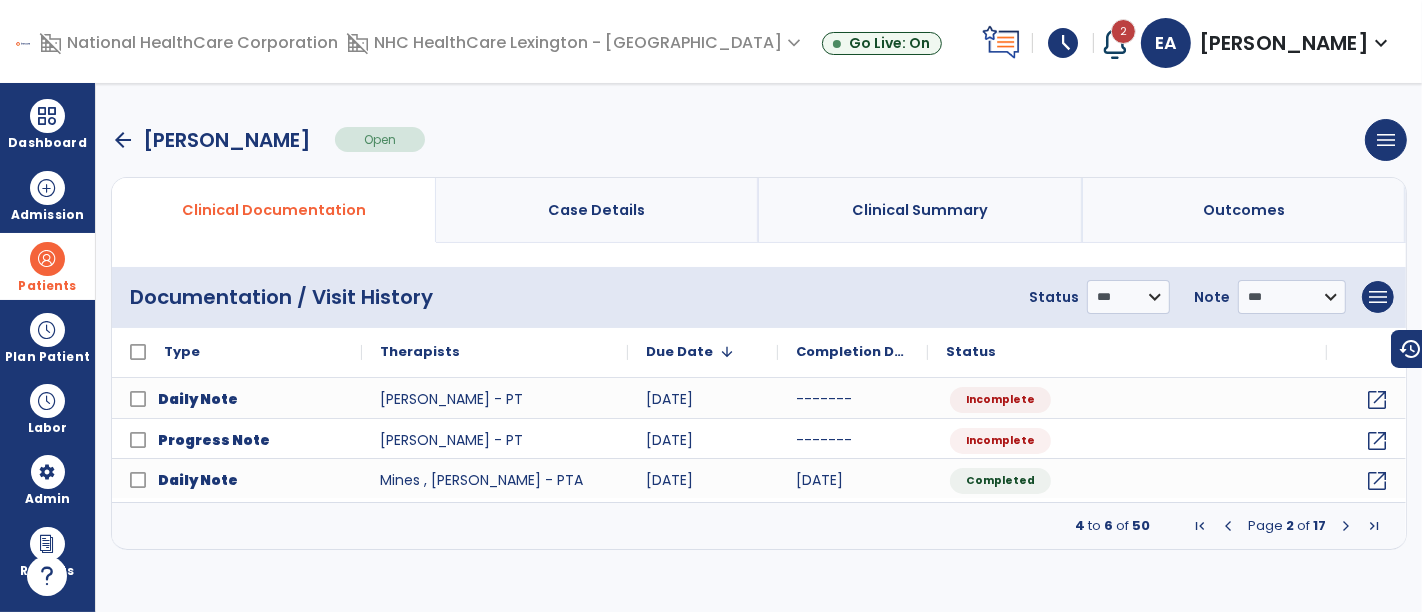 click on "arrow_back" at bounding box center [123, 140] 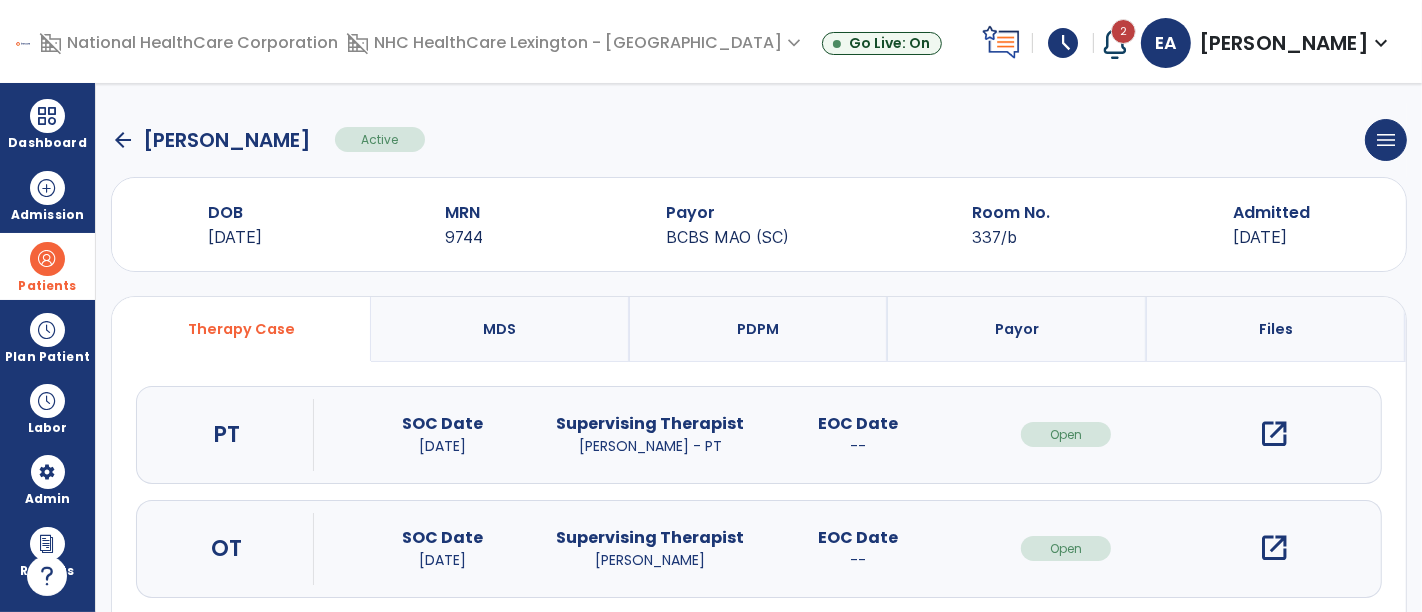 click on "open_in_new" at bounding box center [1274, 548] 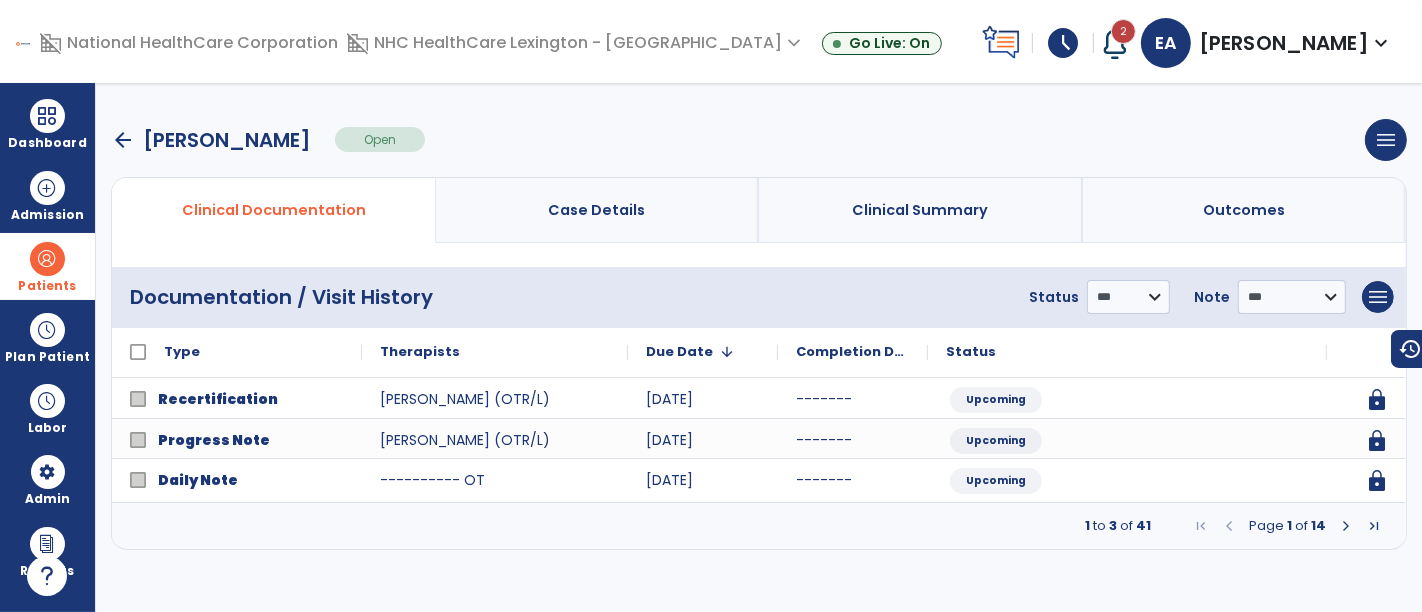 click at bounding box center (1346, 526) 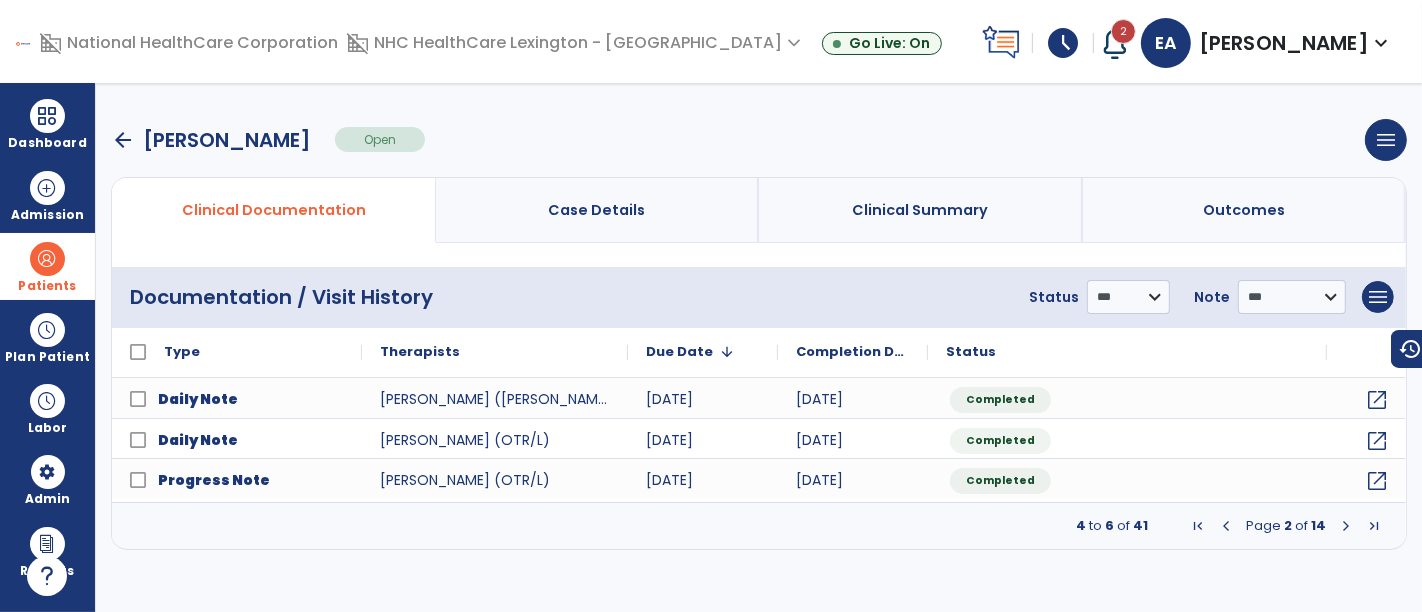 click on "2" at bounding box center [1123, 31] 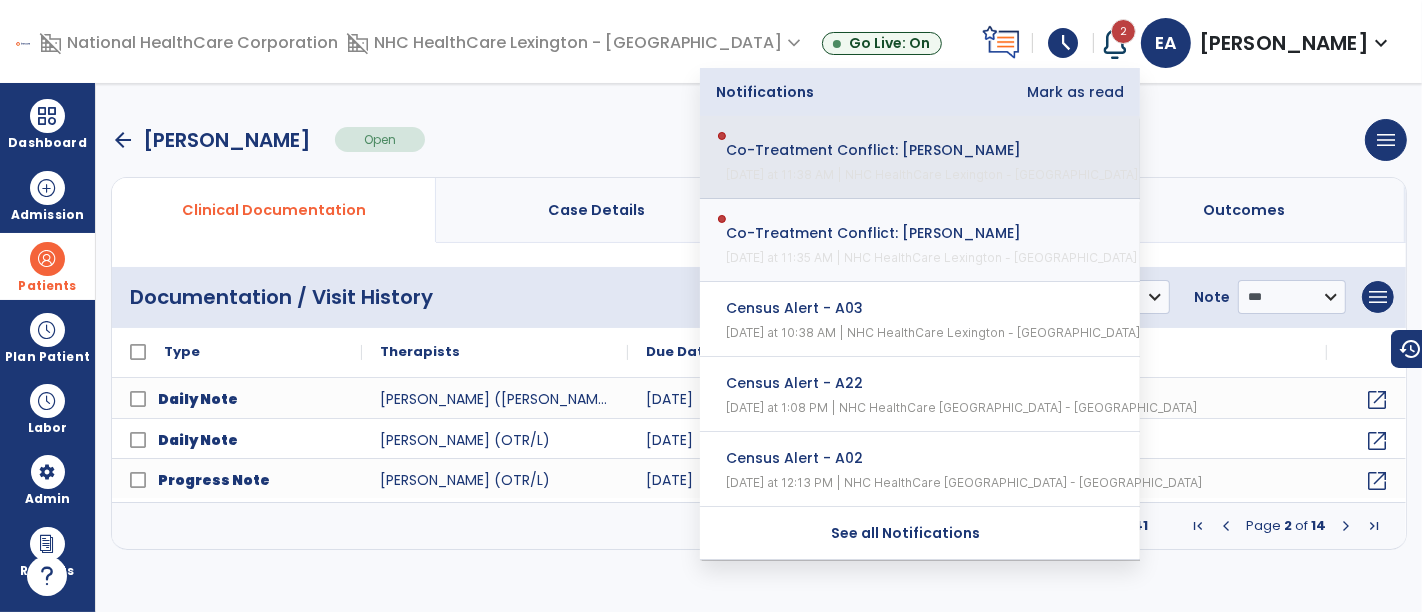 click at bounding box center [930, 136] 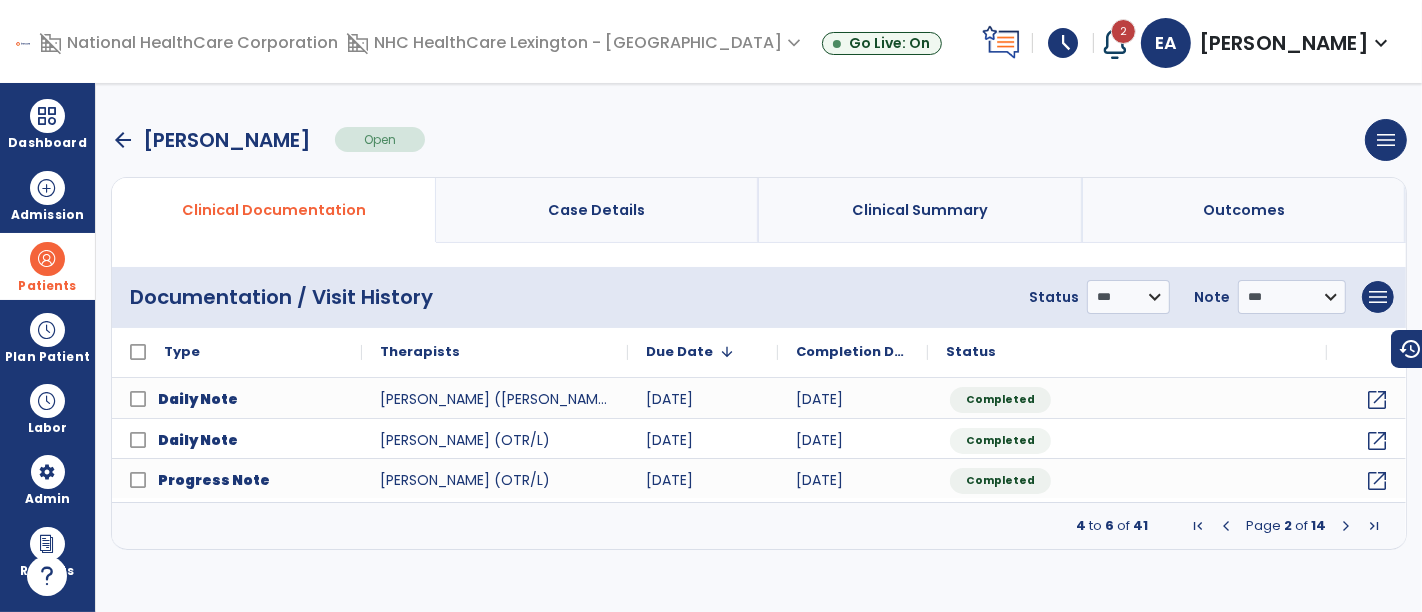 select on "****" 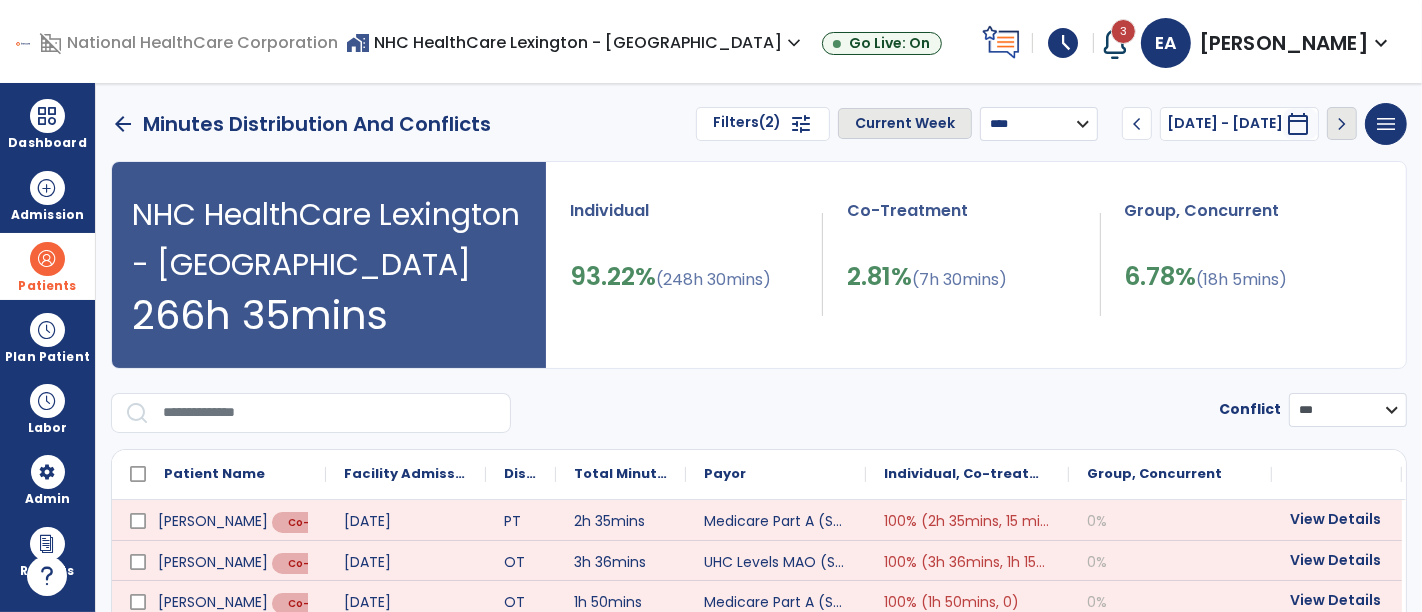 click at bounding box center [1115, 43] 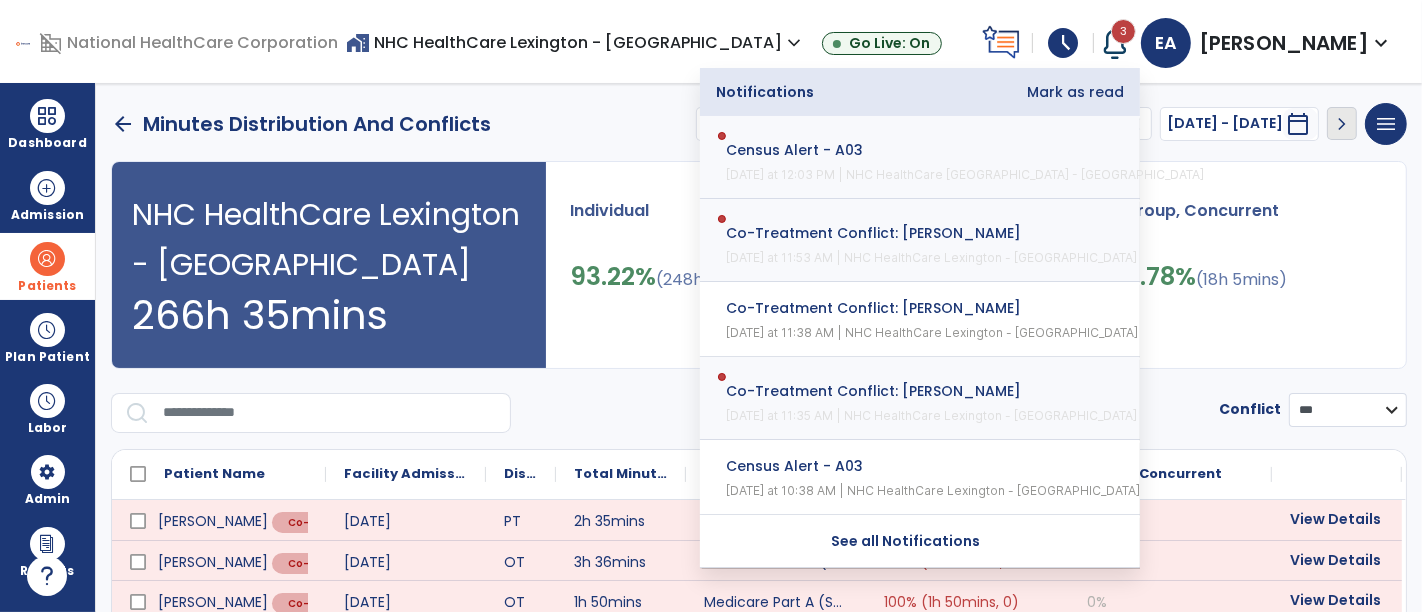 click on "Mark as read" at bounding box center (1075, 92) 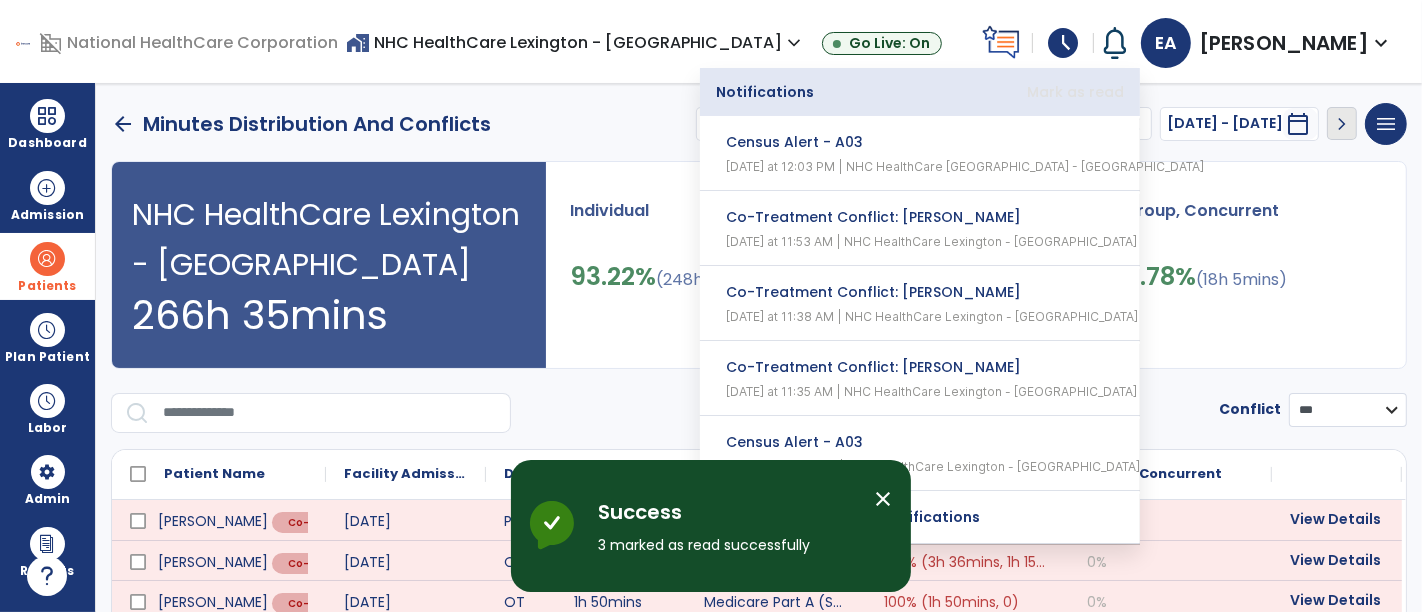 click on "Co-Treatment Conflict: [PERSON_NAME] [DATE] at 11:53 AM | NHC HealthCare Lexington - SC" at bounding box center [920, 228] 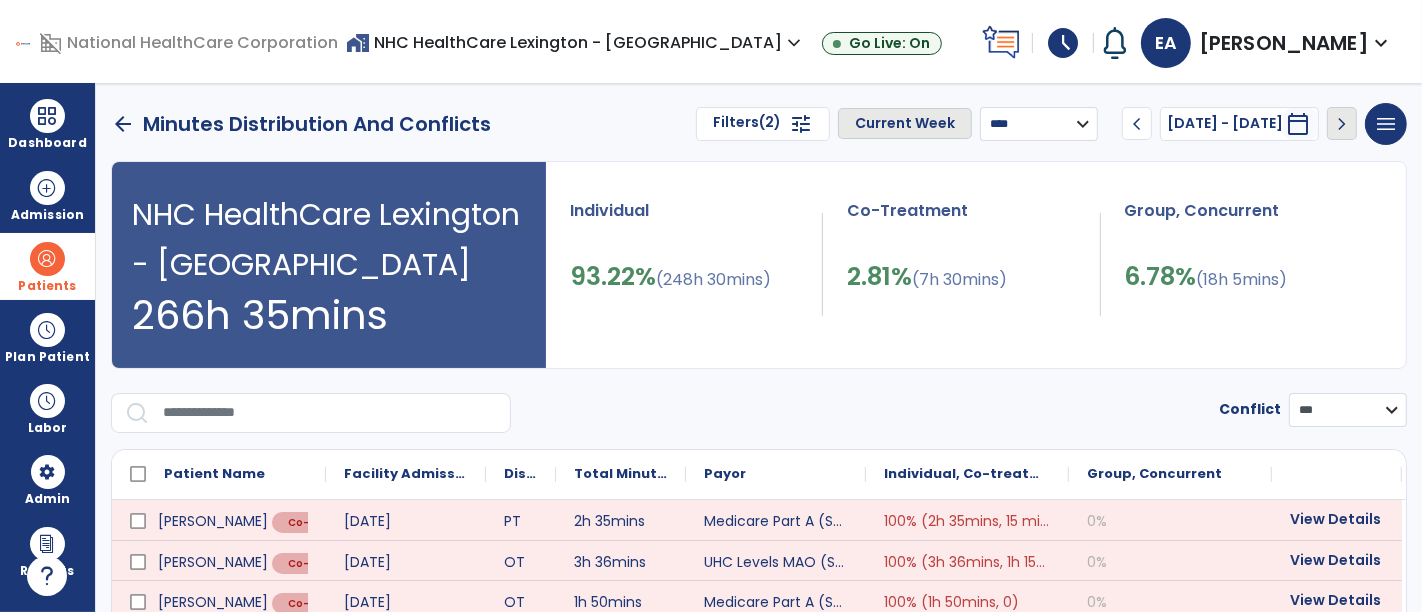 click at bounding box center [47, 259] 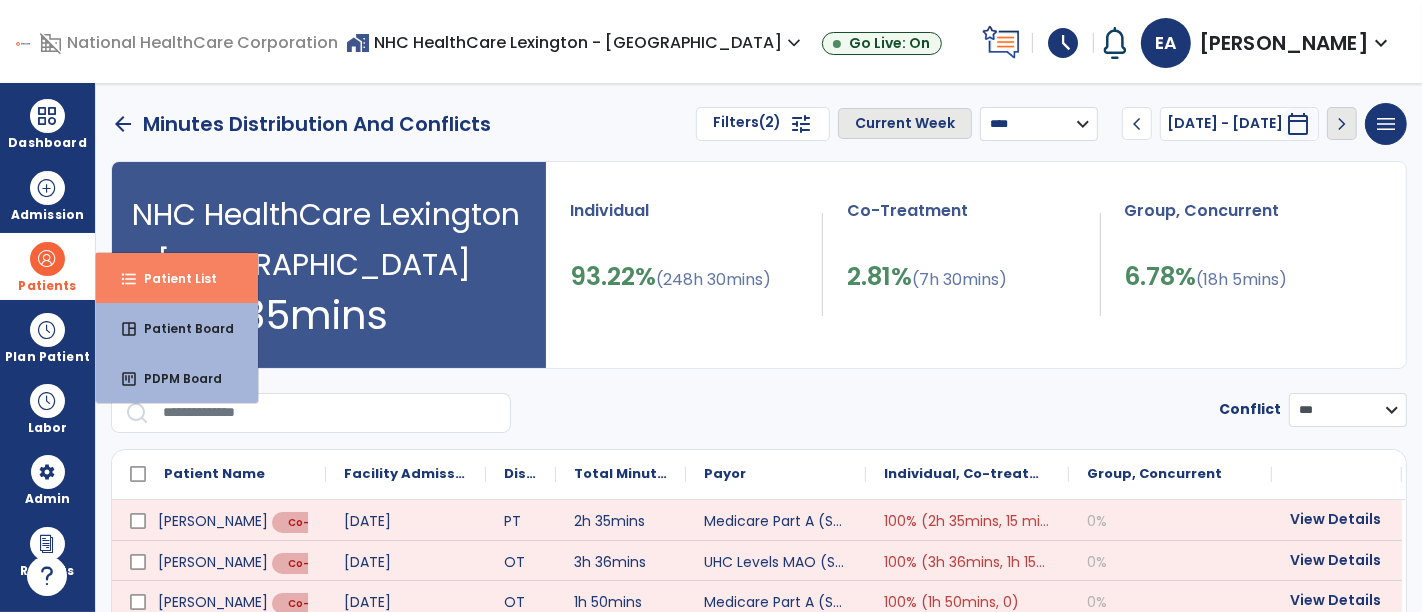 click on "Patient List" at bounding box center (172, 278) 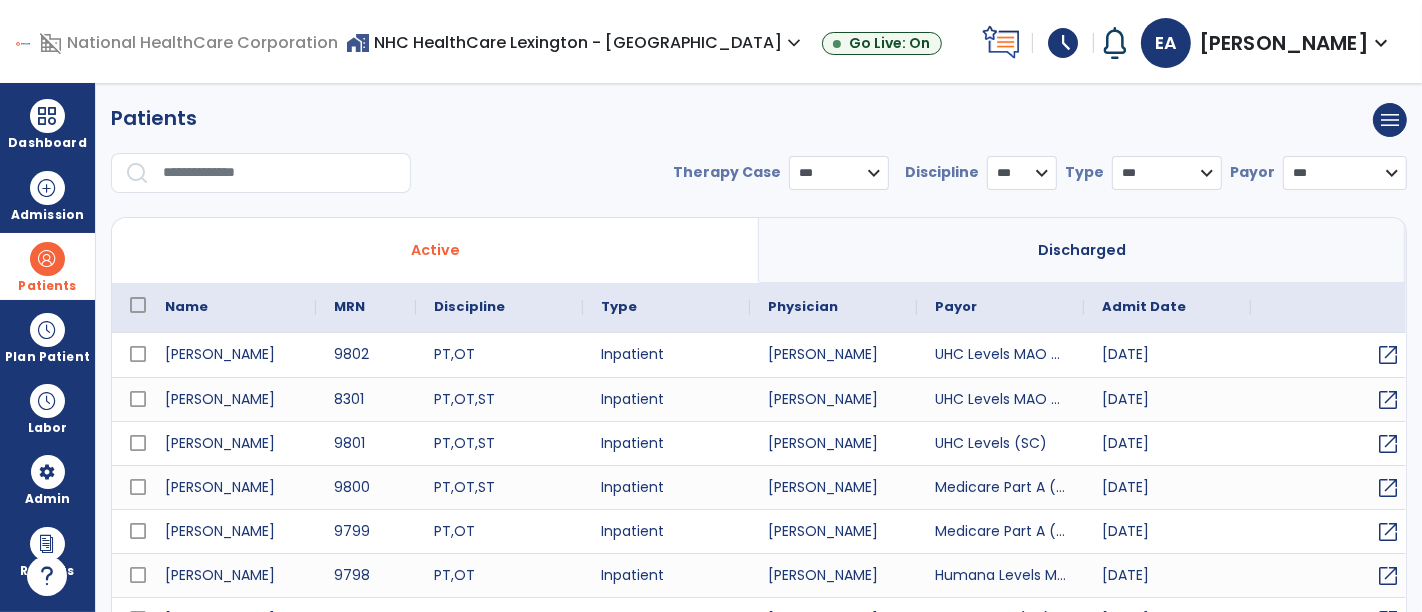select on "***" 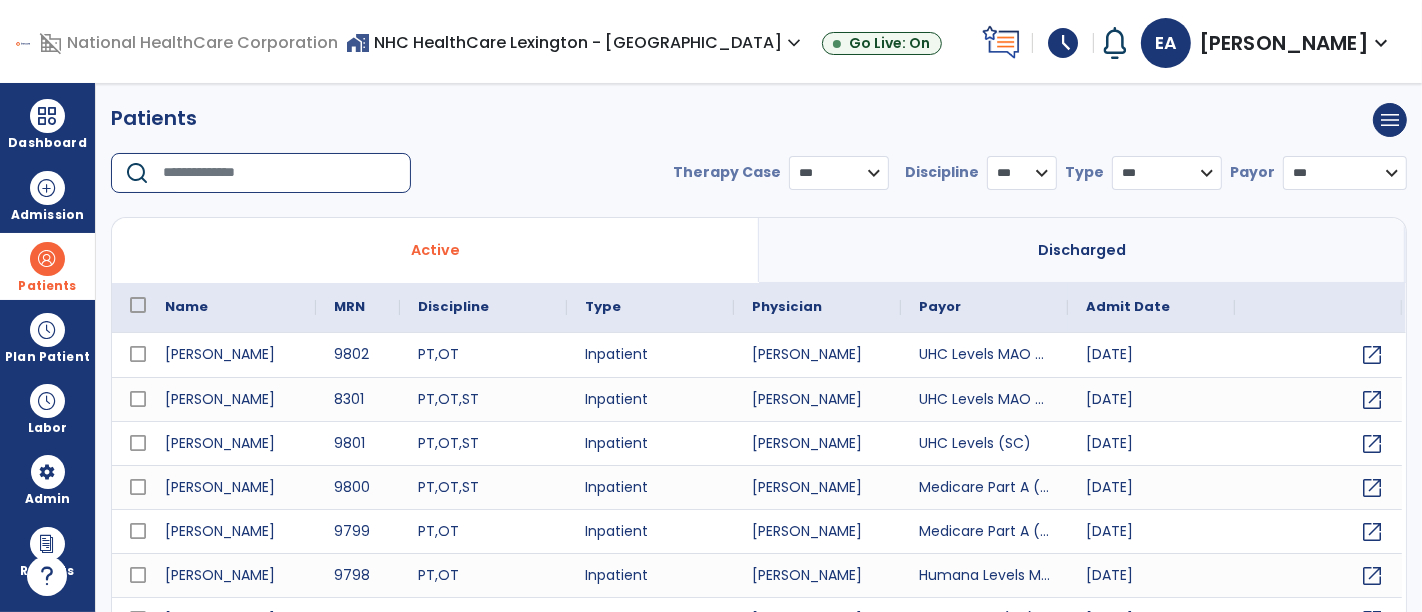 click at bounding box center [280, 173] 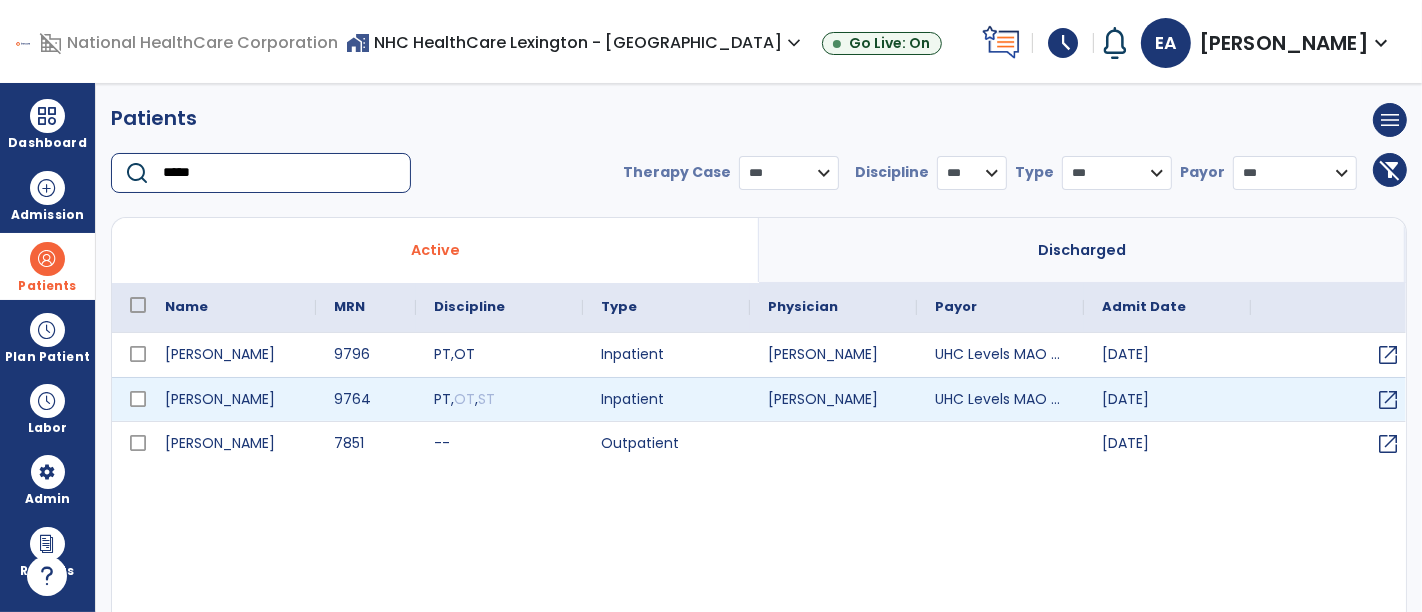 type on "*****" 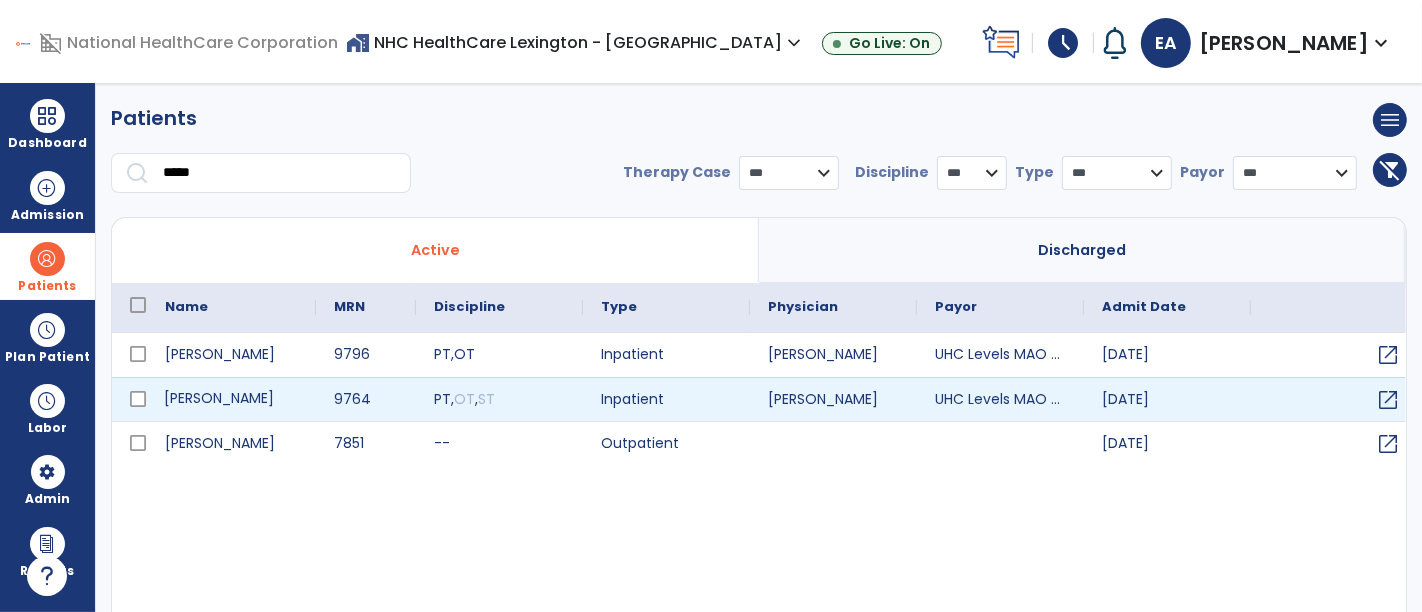 click on "[PERSON_NAME]" at bounding box center [231, 399] 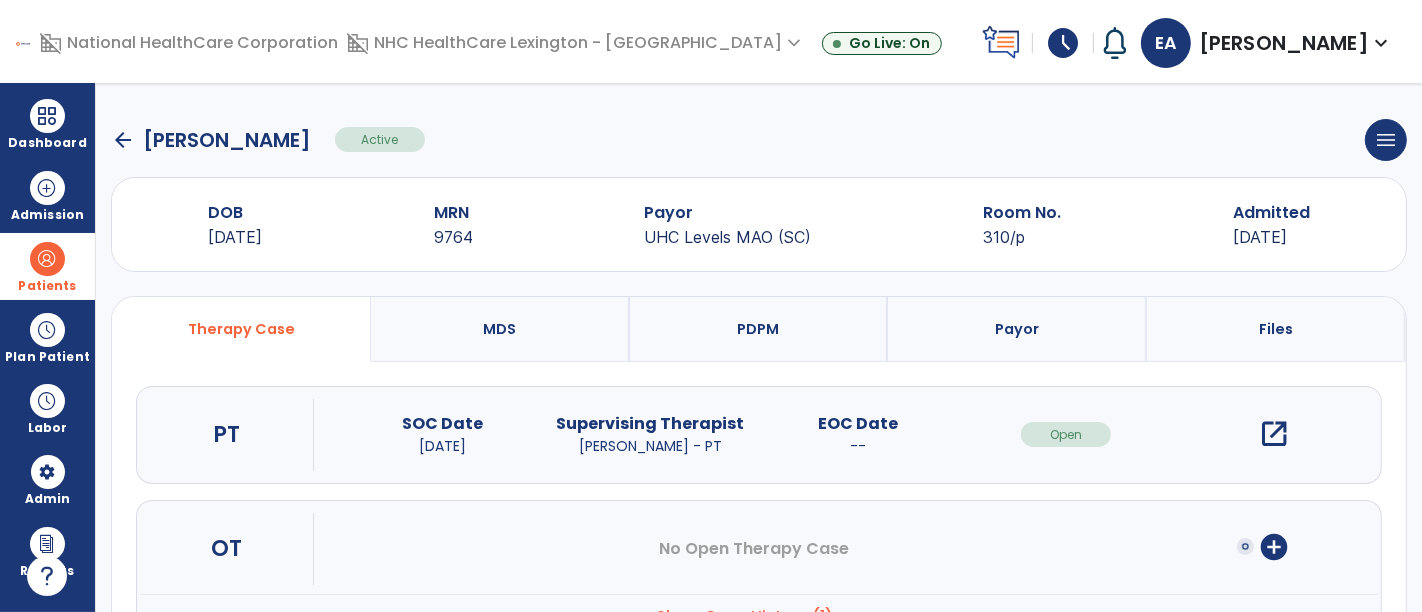 click on "open_in_new" at bounding box center (1274, 434) 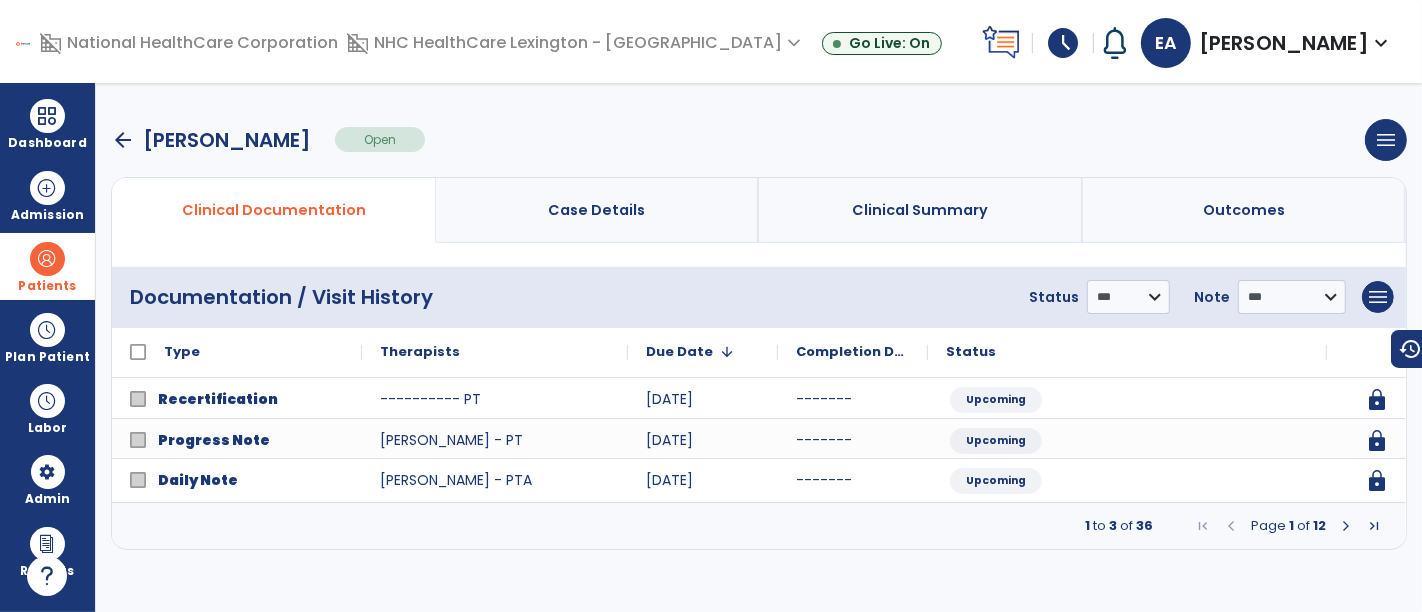 click at bounding box center (1346, 526) 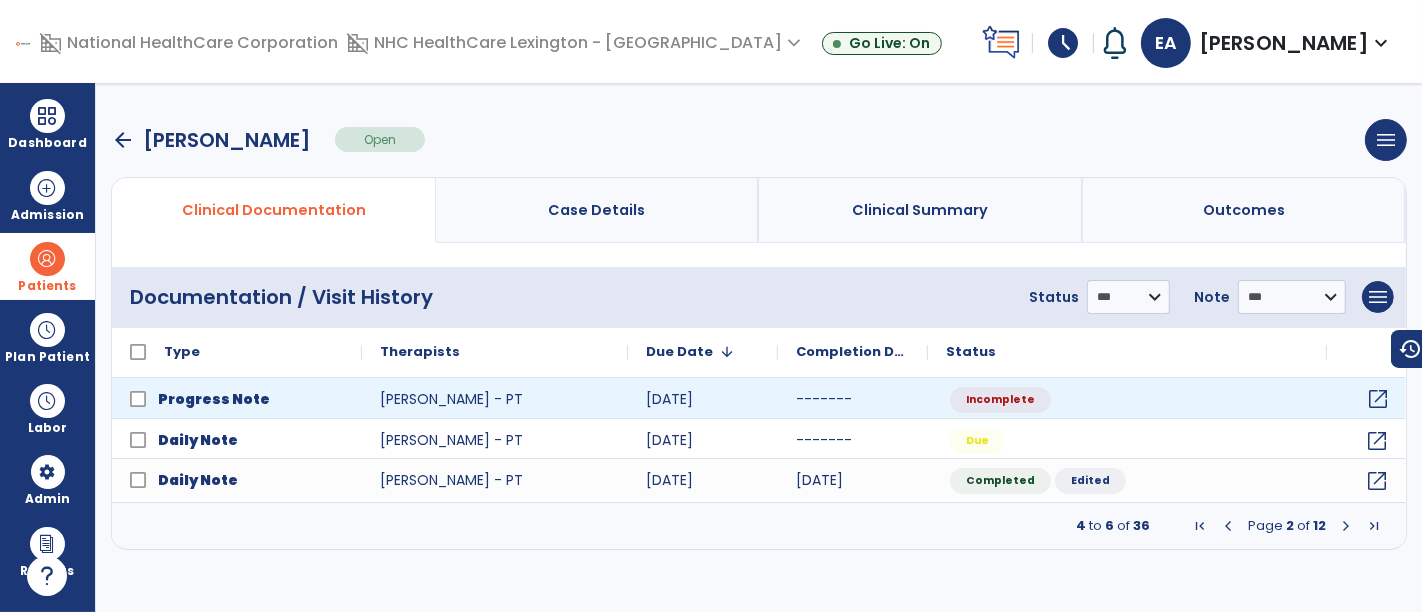 click on "open_in_new" 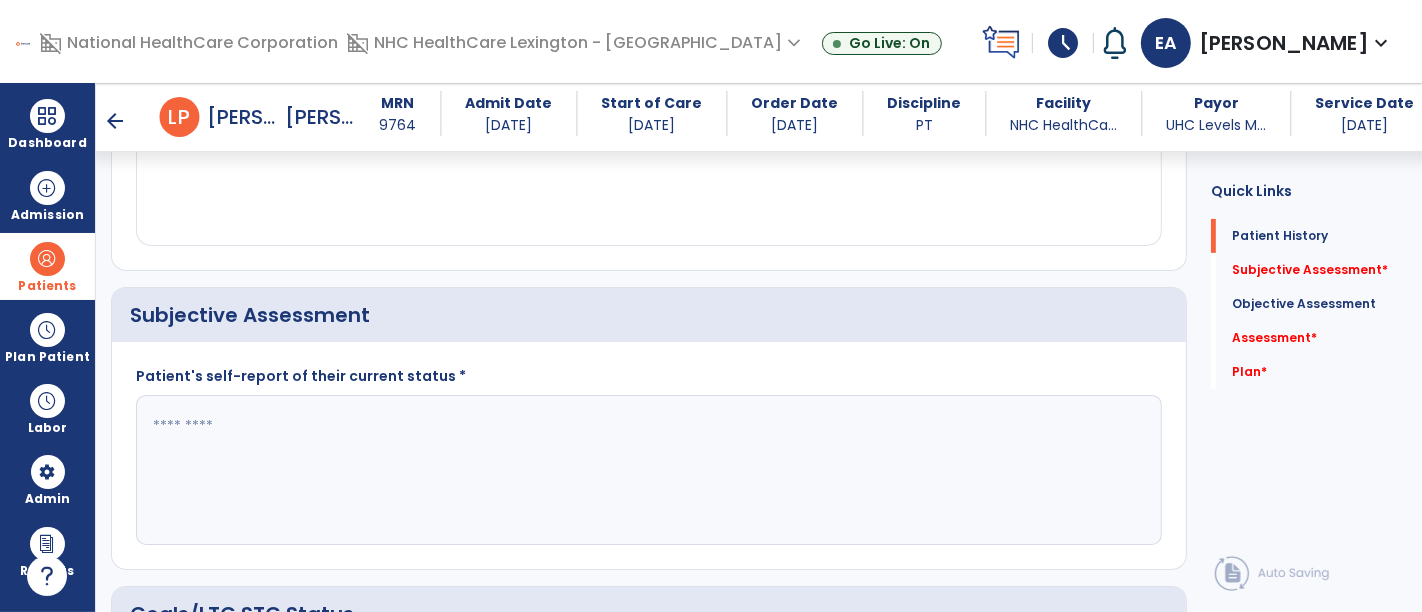 scroll, scrollTop: 386, scrollLeft: 0, axis: vertical 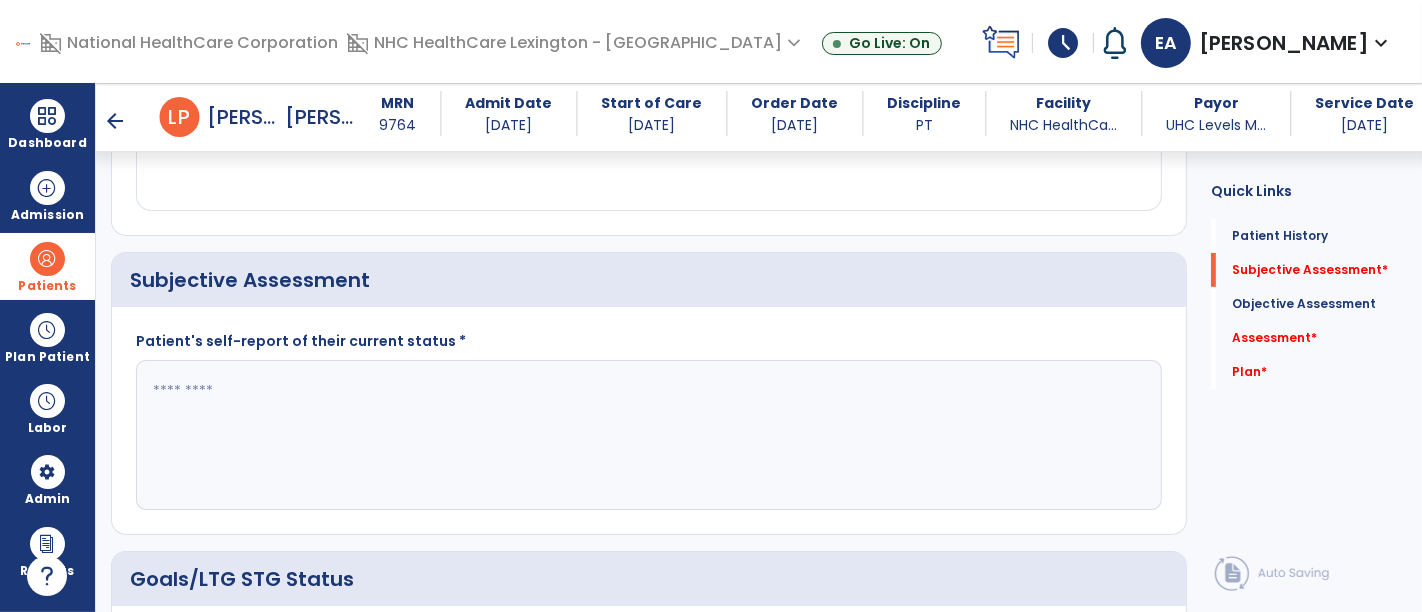 click 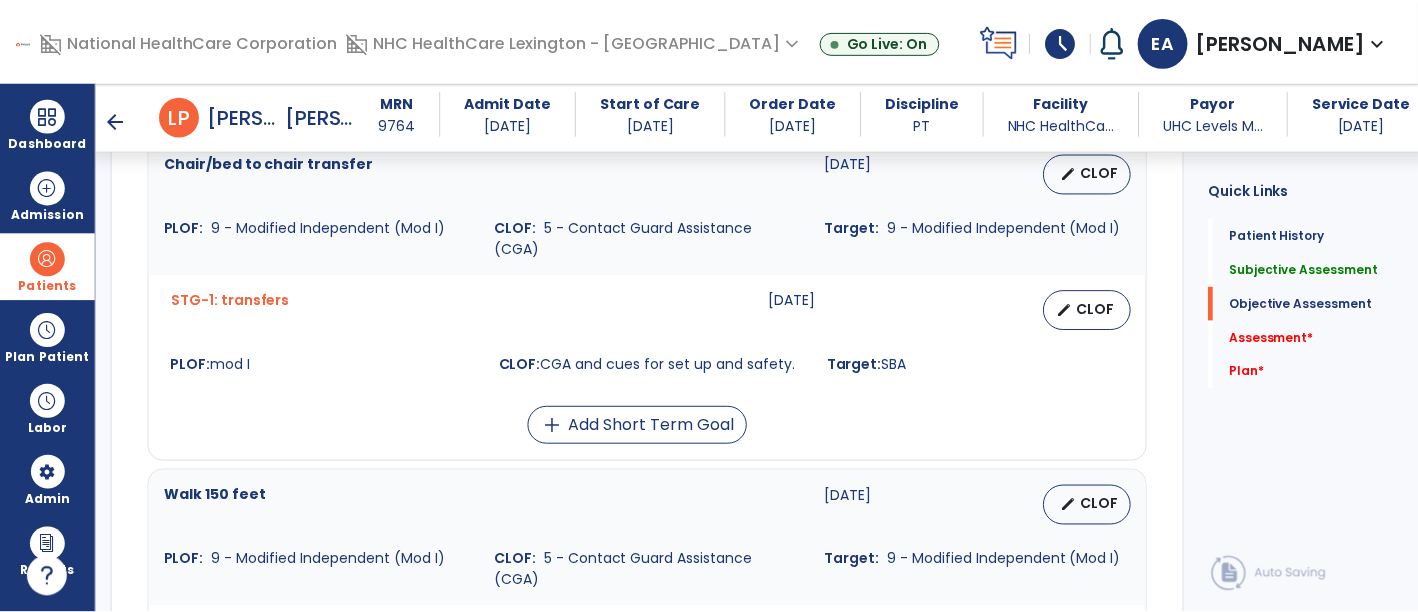 scroll, scrollTop: 903, scrollLeft: 0, axis: vertical 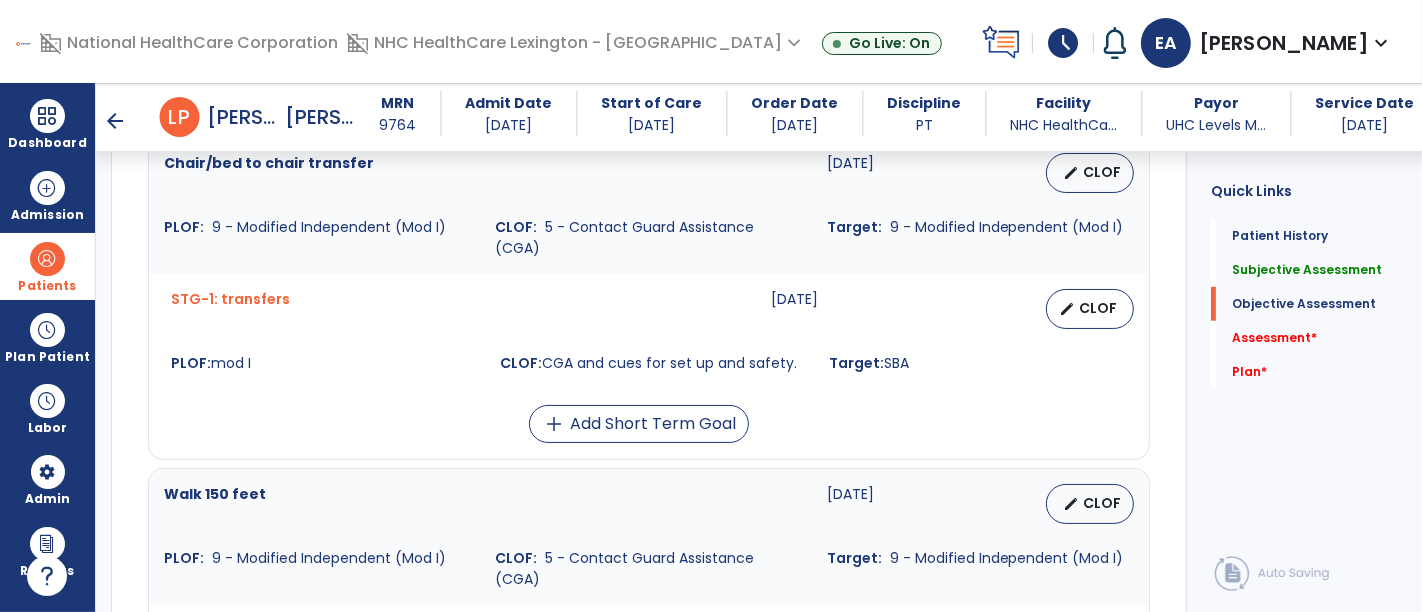 type on "**********" 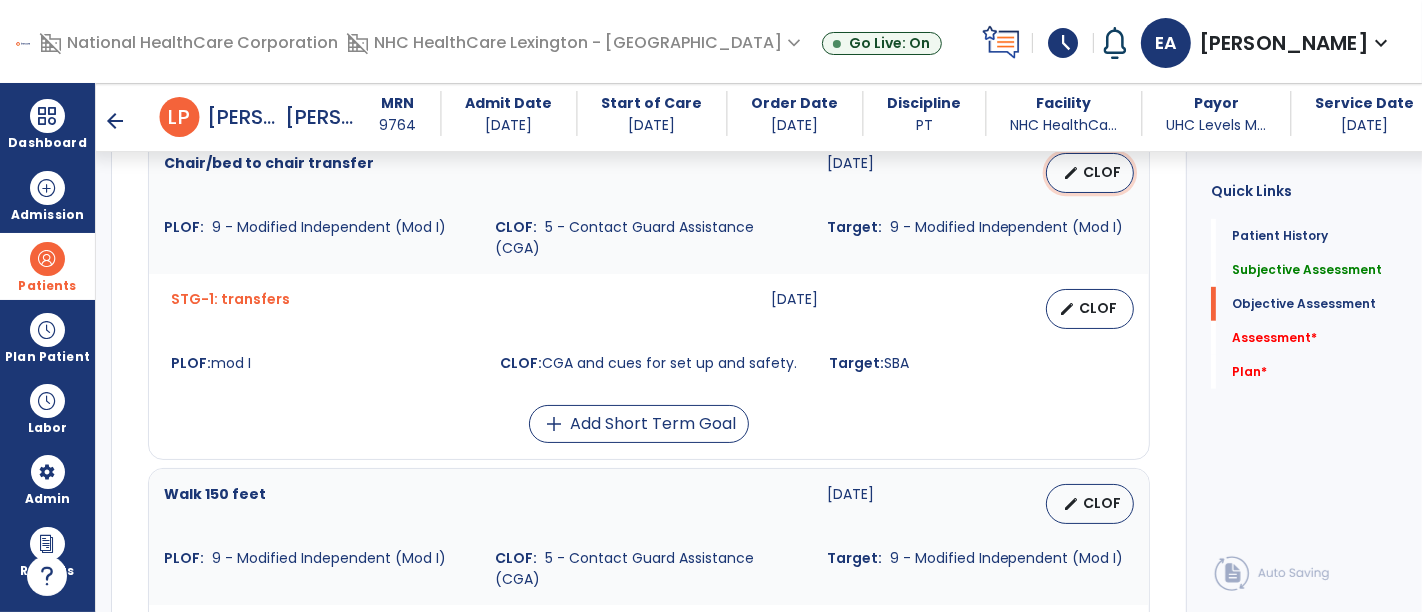 click on "CLOF" at bounding box center (1102, 172) 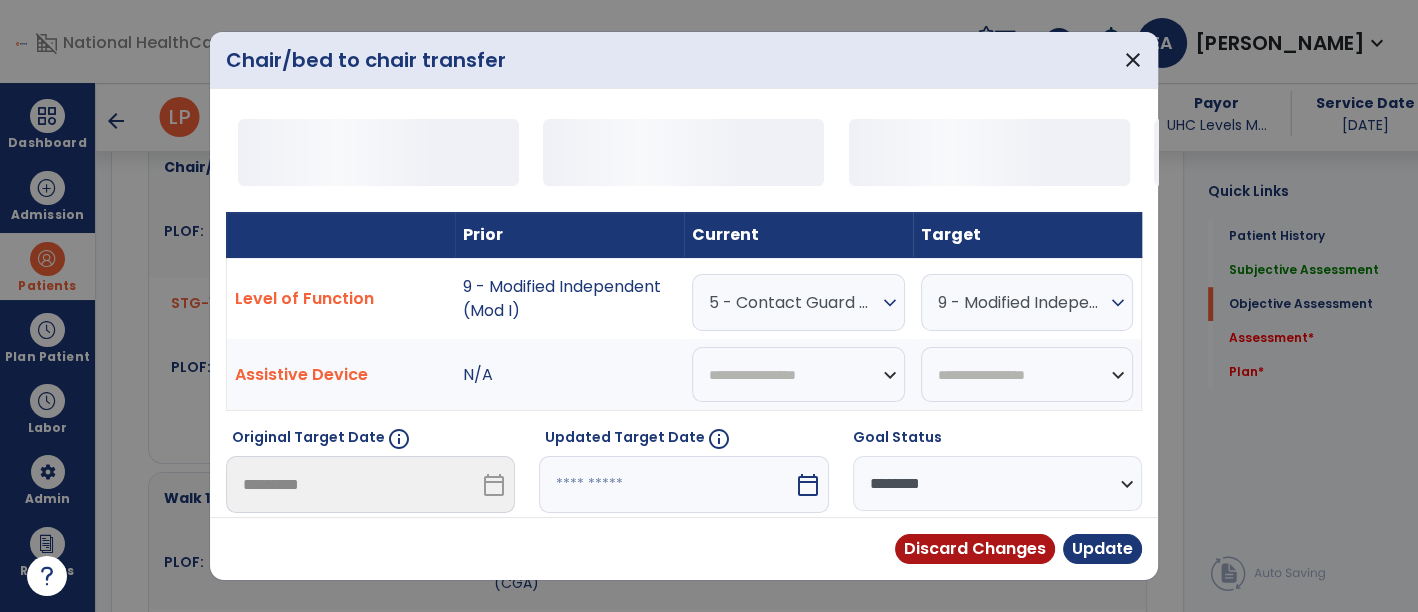 scroll, scrollTop: 903, scrollLeft: 0, axis: vertical 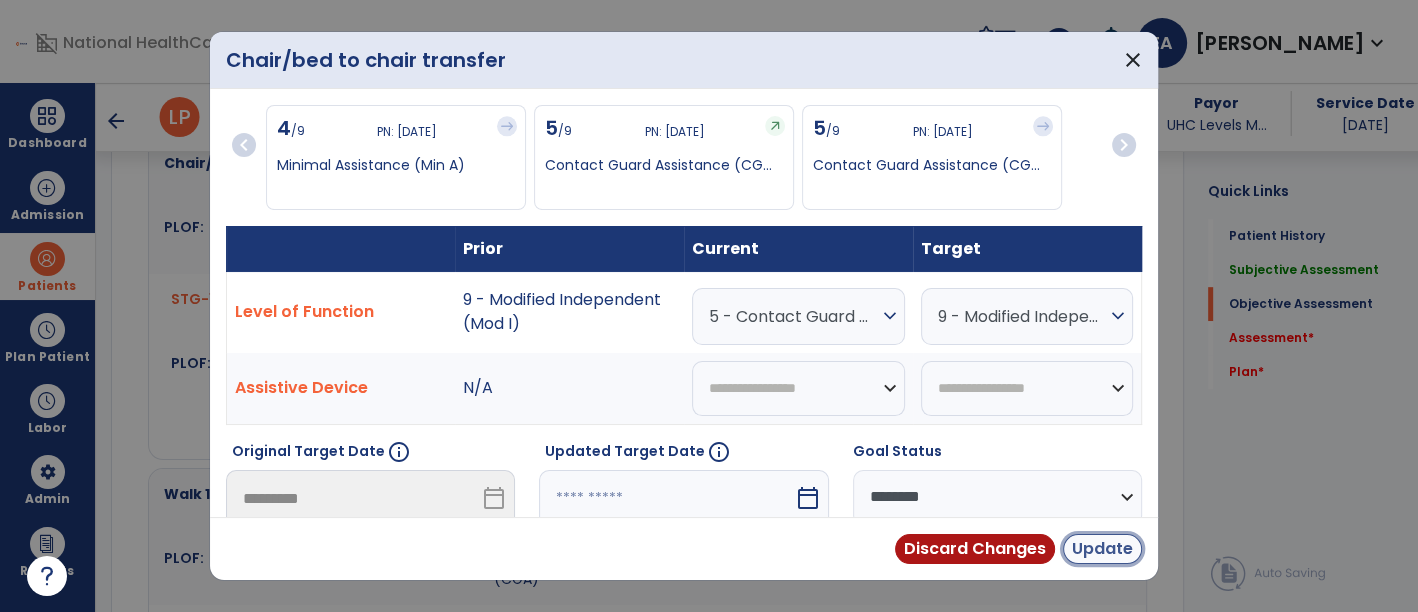 click on "Update" at bounding box center (1102, 549) 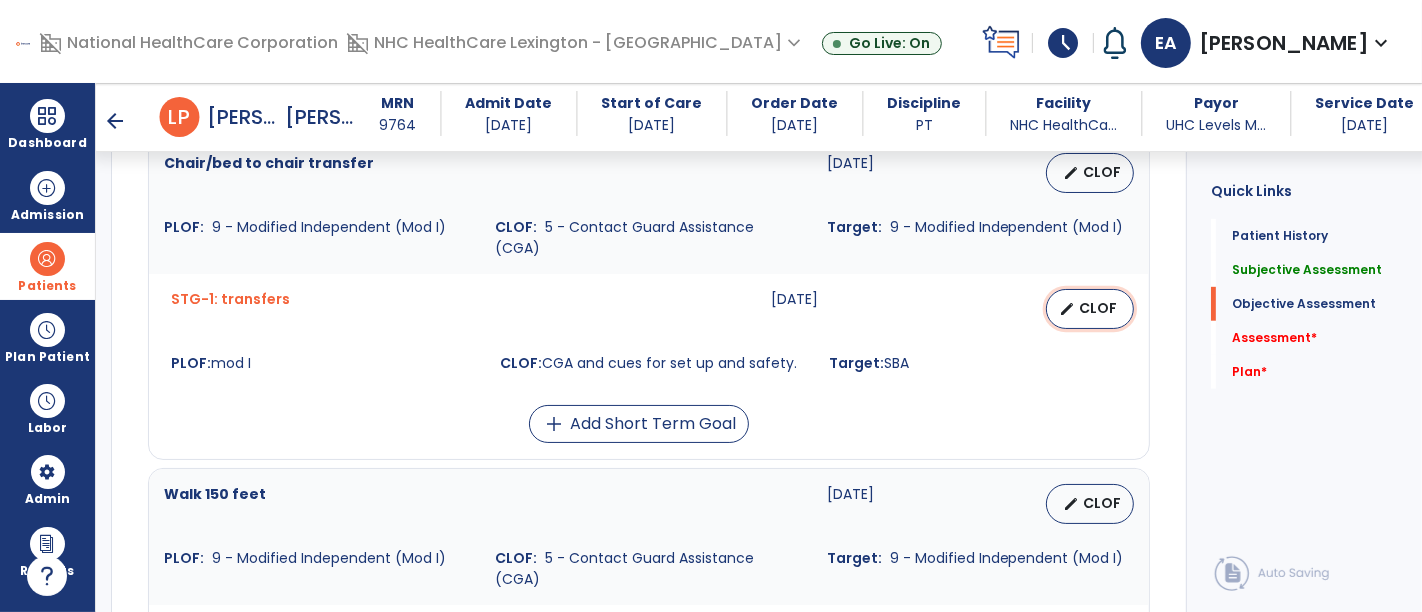 click on "CLOF" at bounding box center [1098, 308] 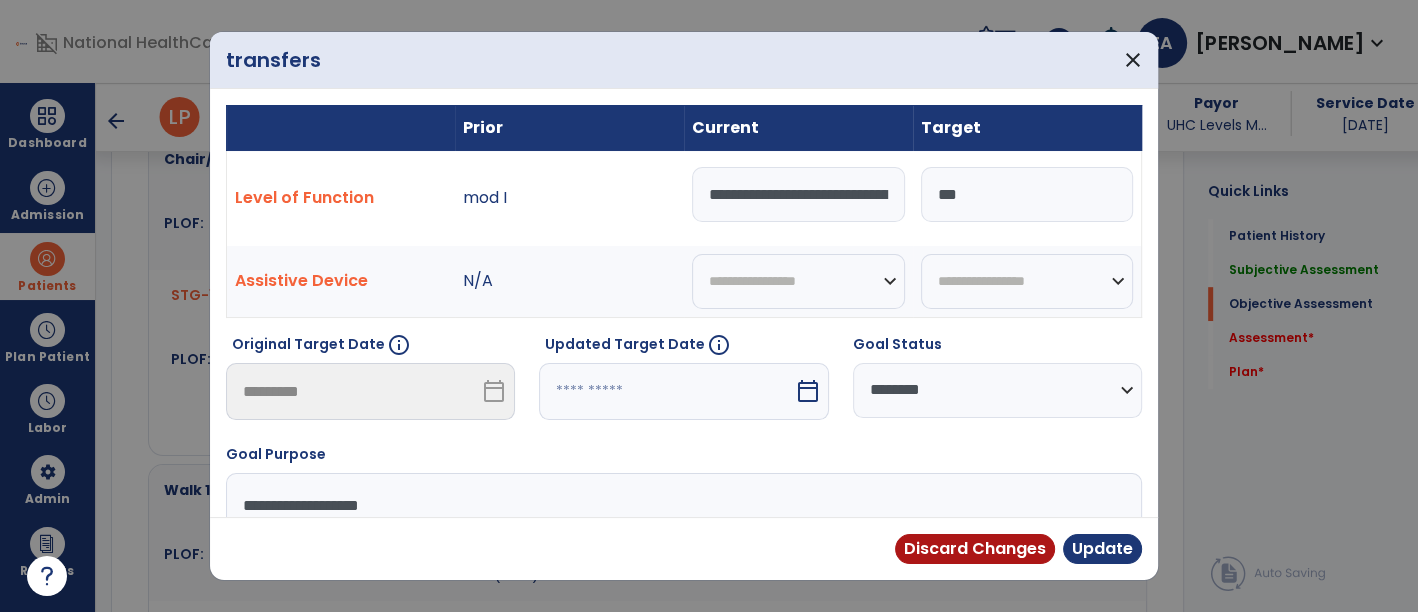 scroll, scrollTop: 903, scrollLeft: 0, axis: vertical 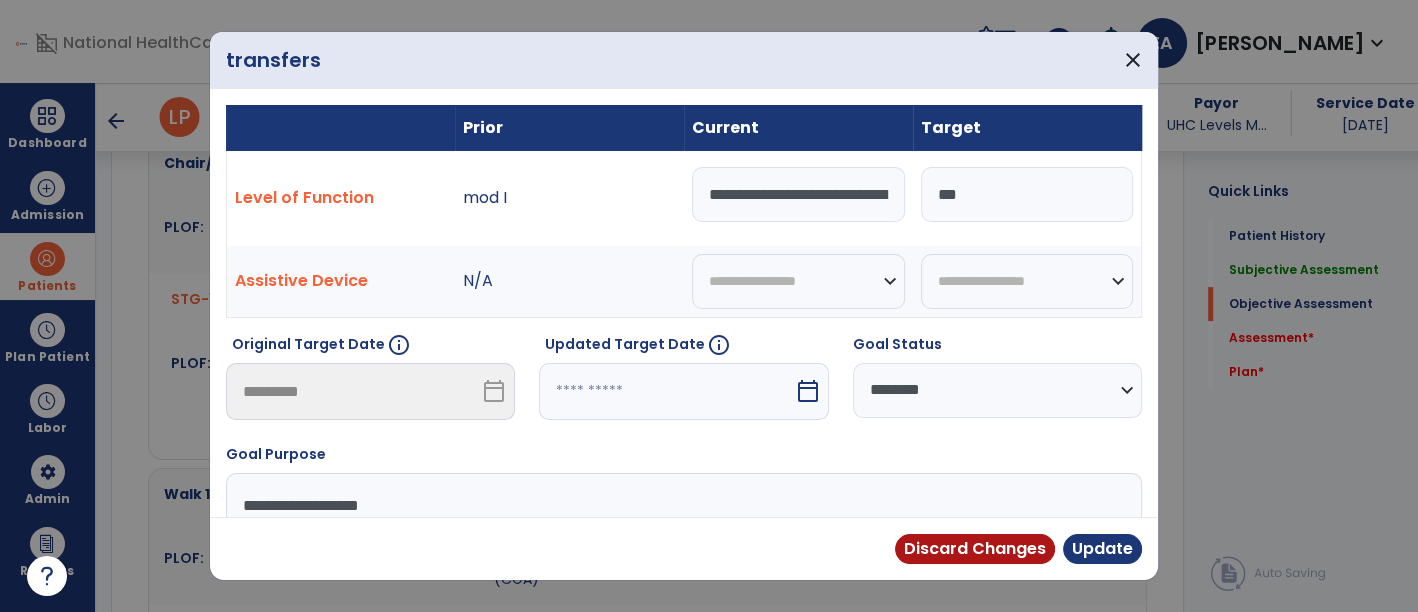 click on "**********" at bounding box center (798, 194) 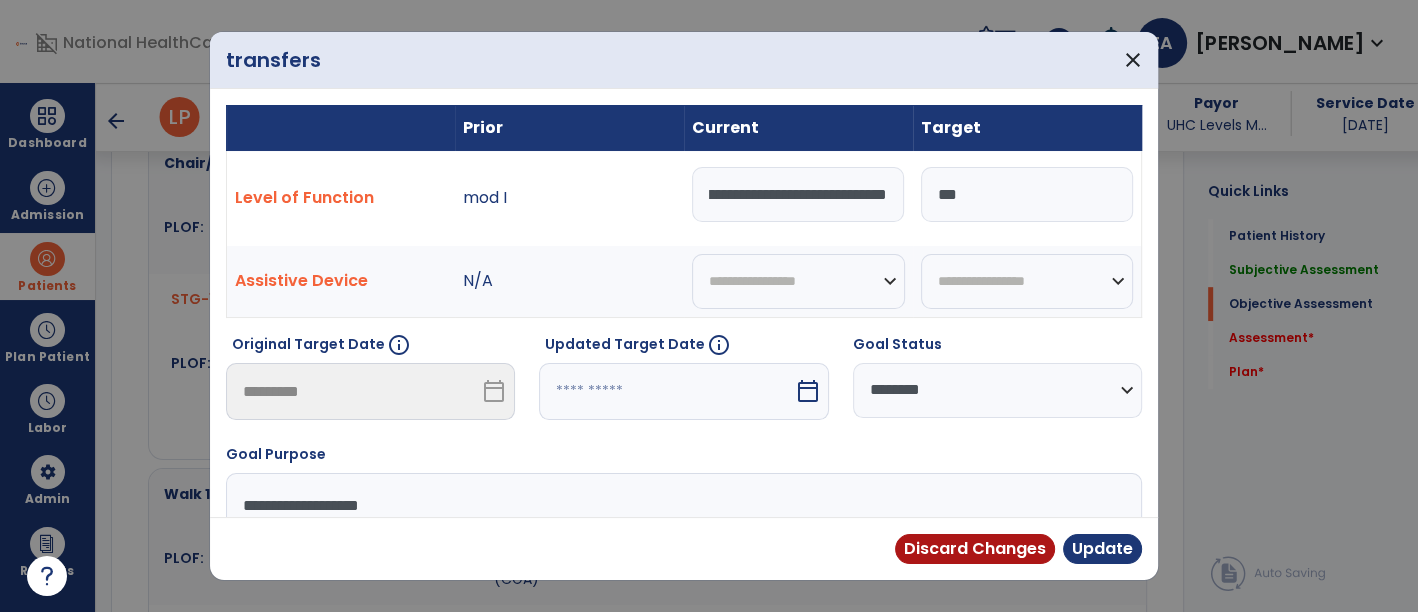 scroll, scrollTop: 0, scrollLeft: 79, axis: horizontal 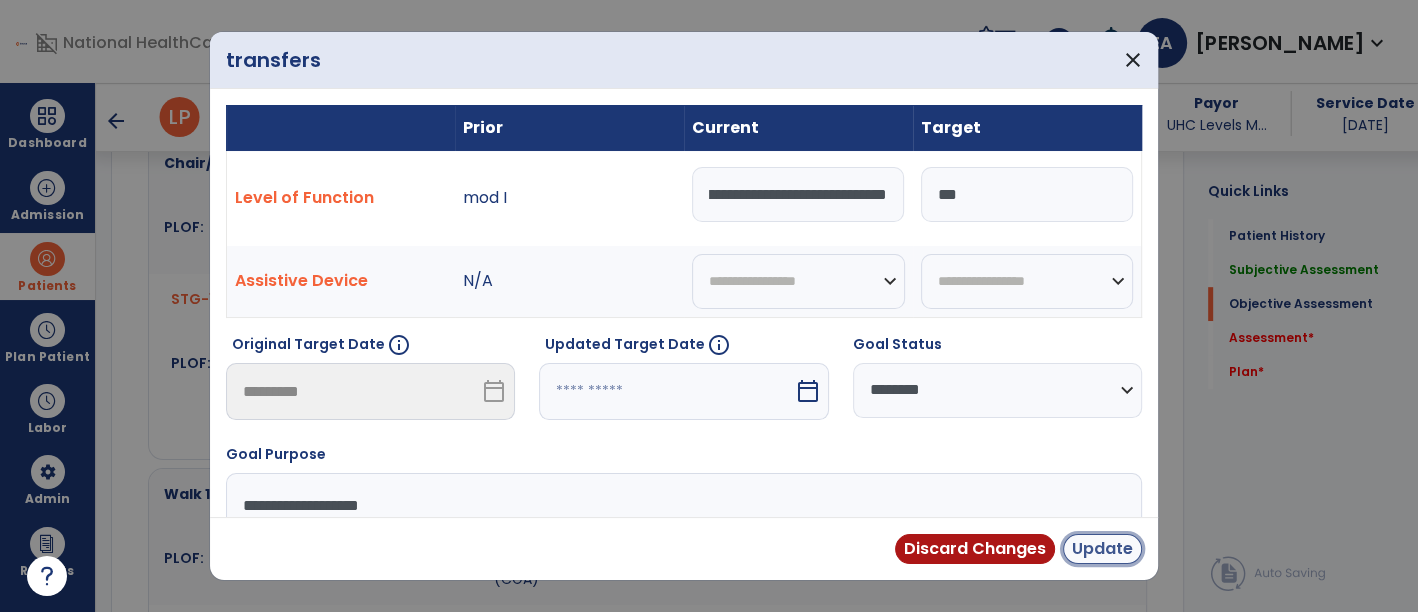 click on "Update" at bounding box center (1102, 549) 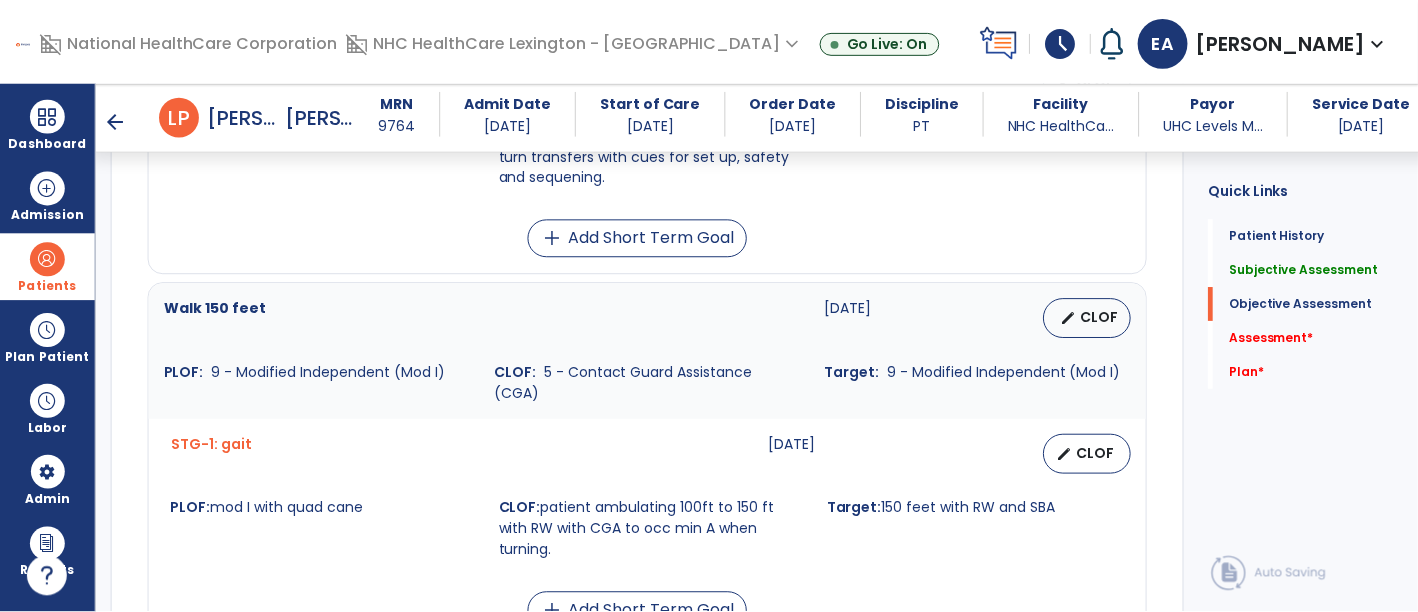 scroll, scrollTop: 1190, scrollLeft: 0, axis: vertical 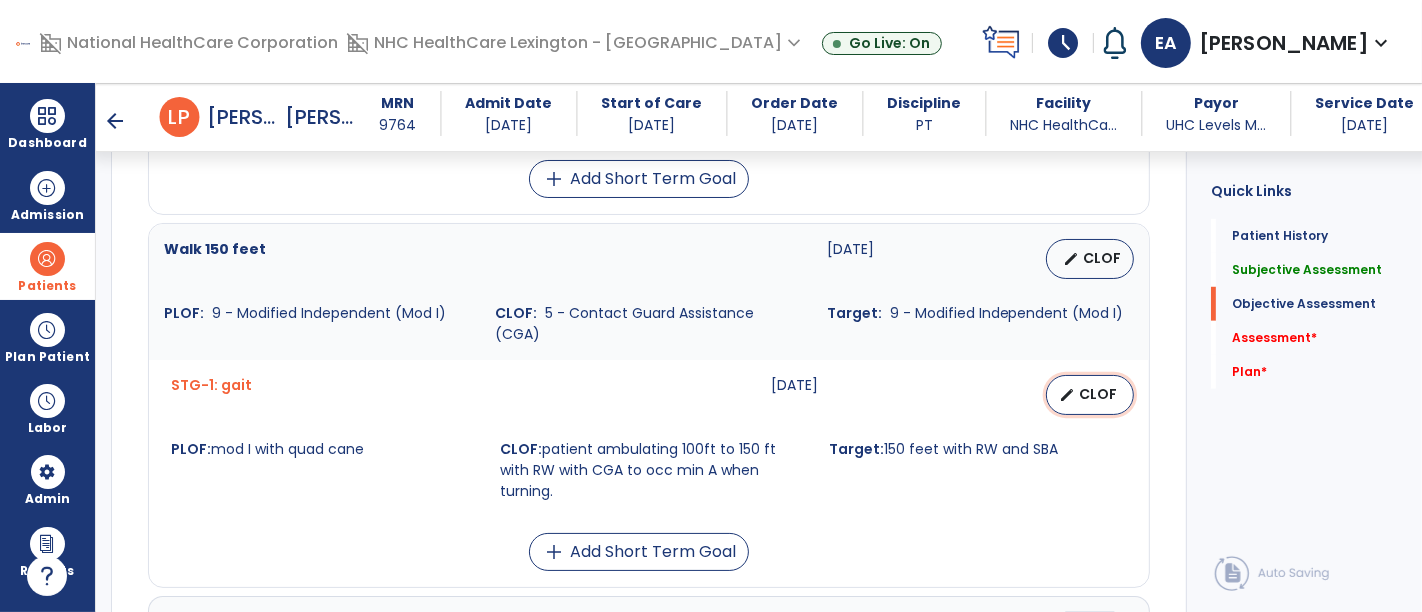 click on "edit   CLOF" at bounding box center [1090, 395] 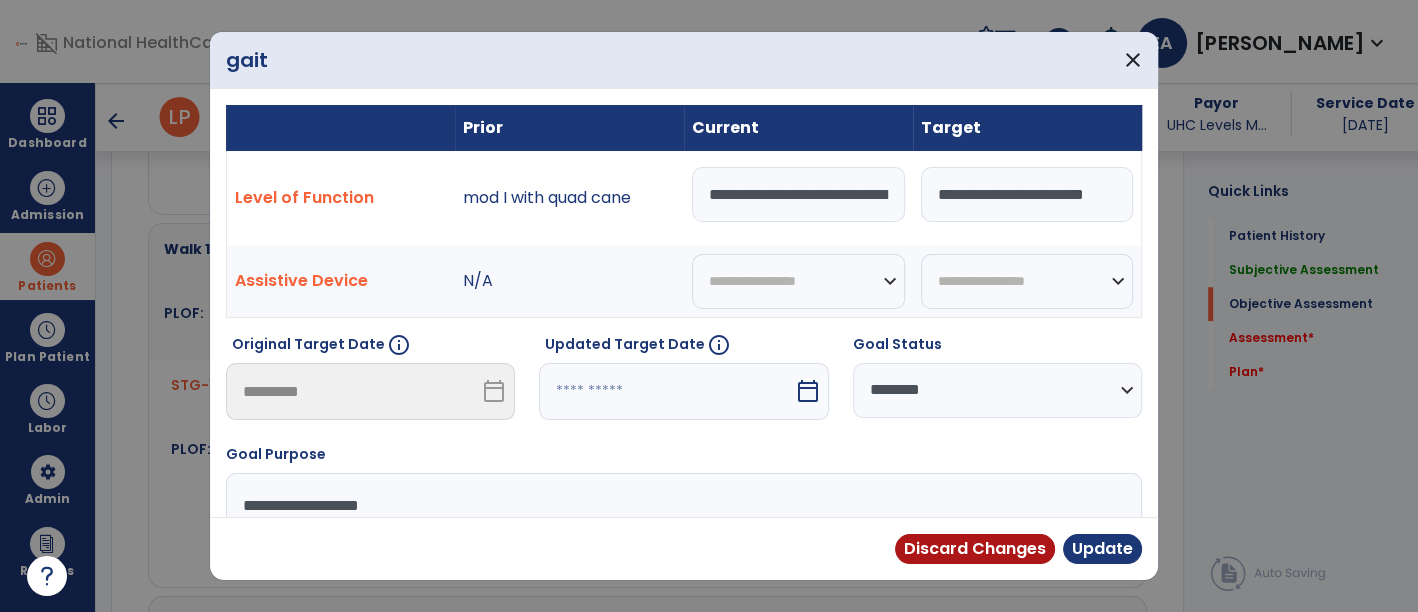 scroll, scrollTop: 1190, scrollLeft: 0, axis: vertical 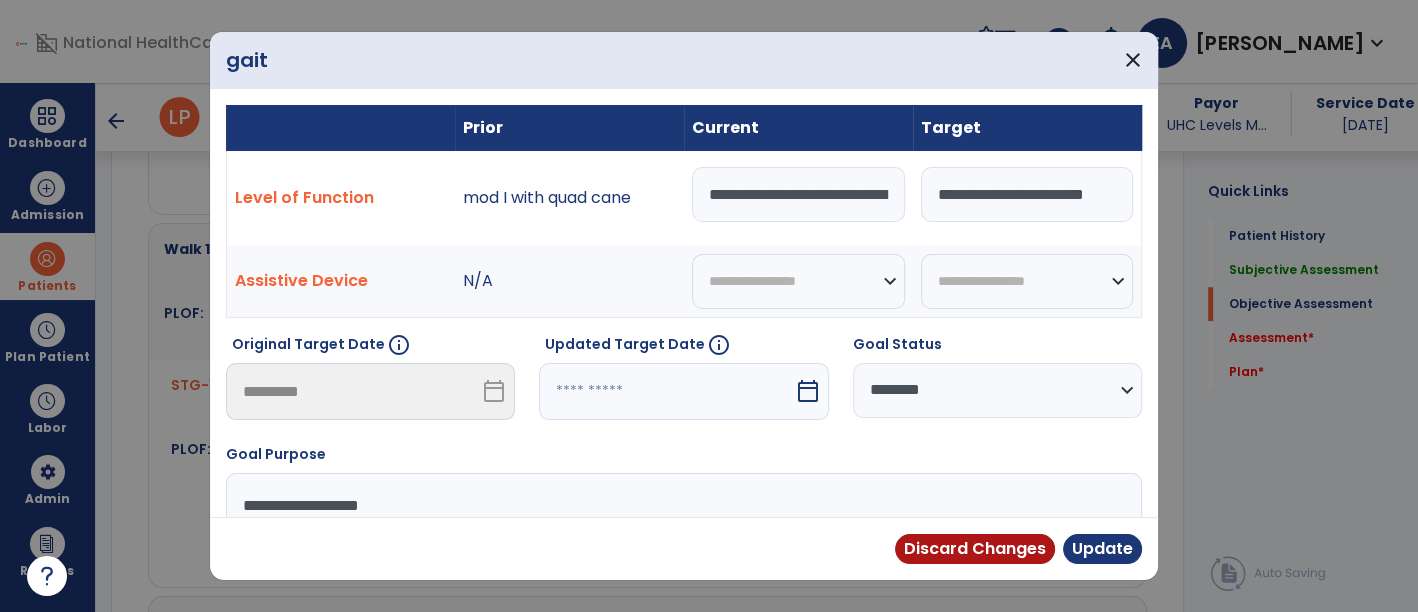 click on "**********" at bounding box center (798, 194) 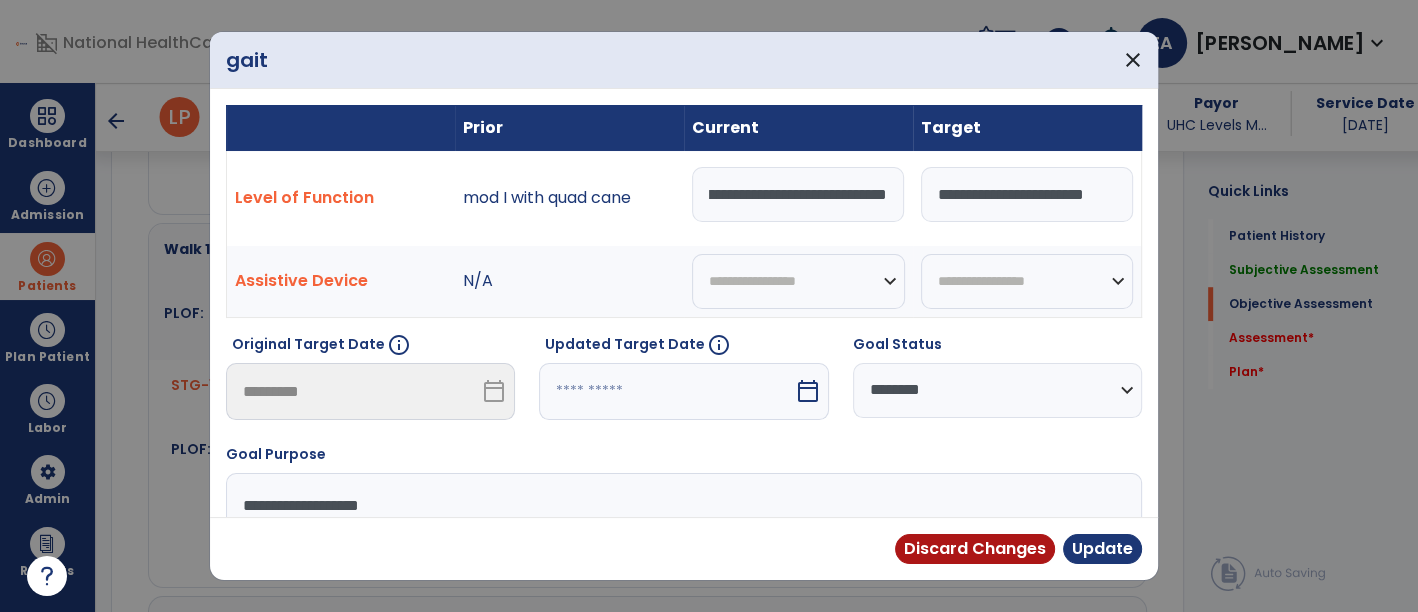 type on "**********" 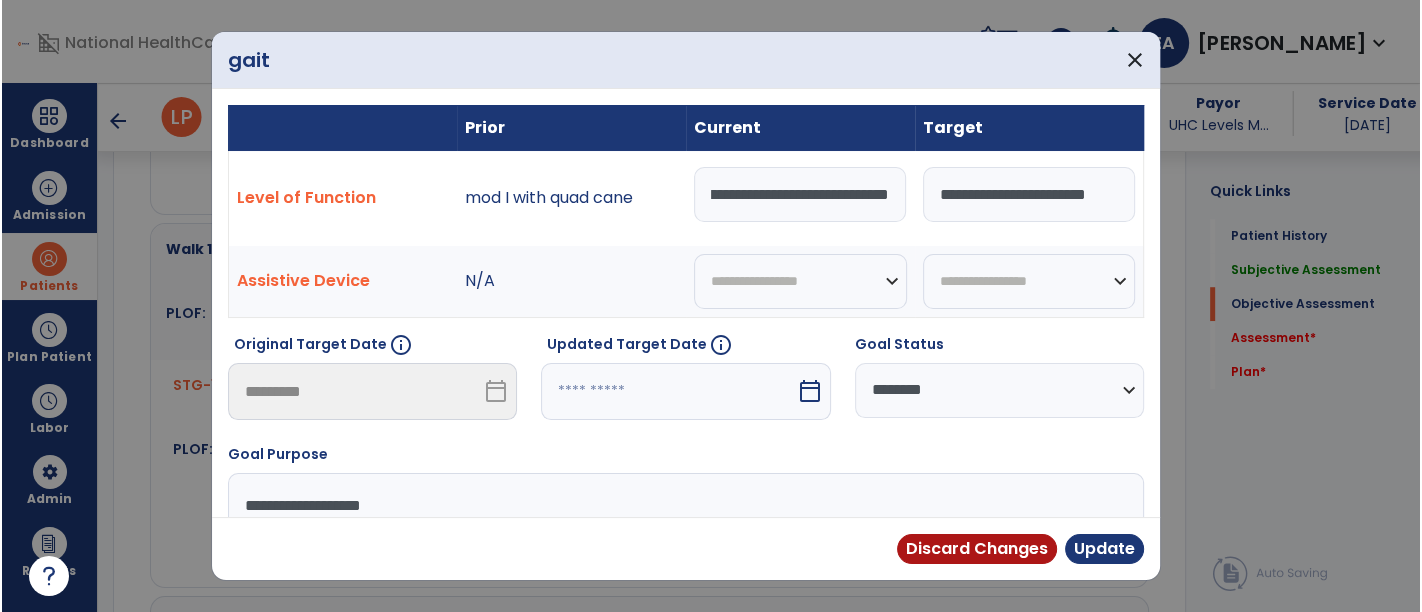 scroll, scrollTop: 0, scrollLeft: 614, axis: horizontal 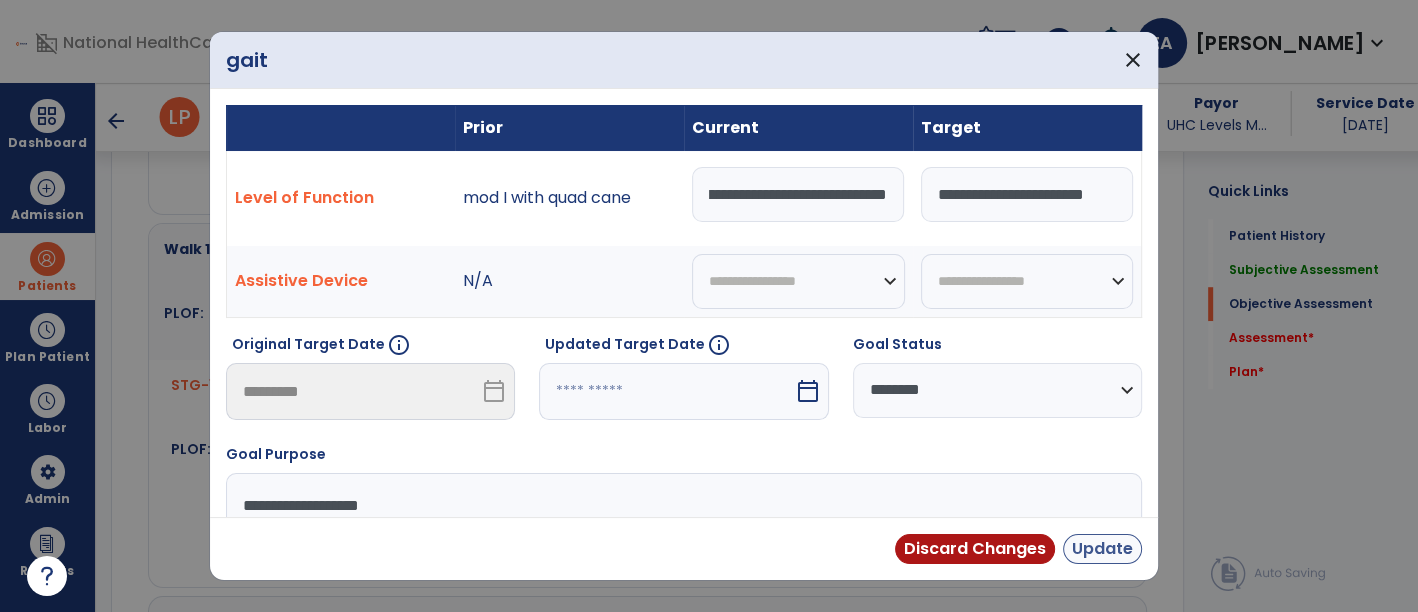 click on "Update" at bounding box center [1102, 549] 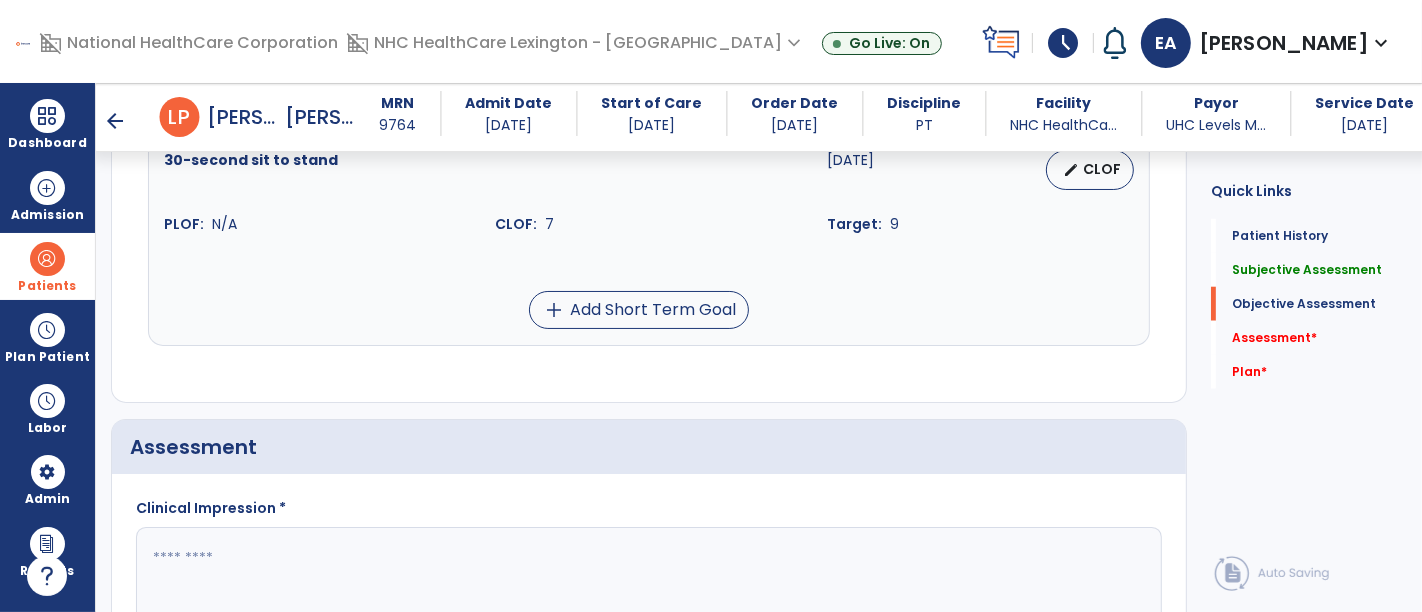 scroll, scrollTop: 1663, scrollLeft: 0, axis: vertical 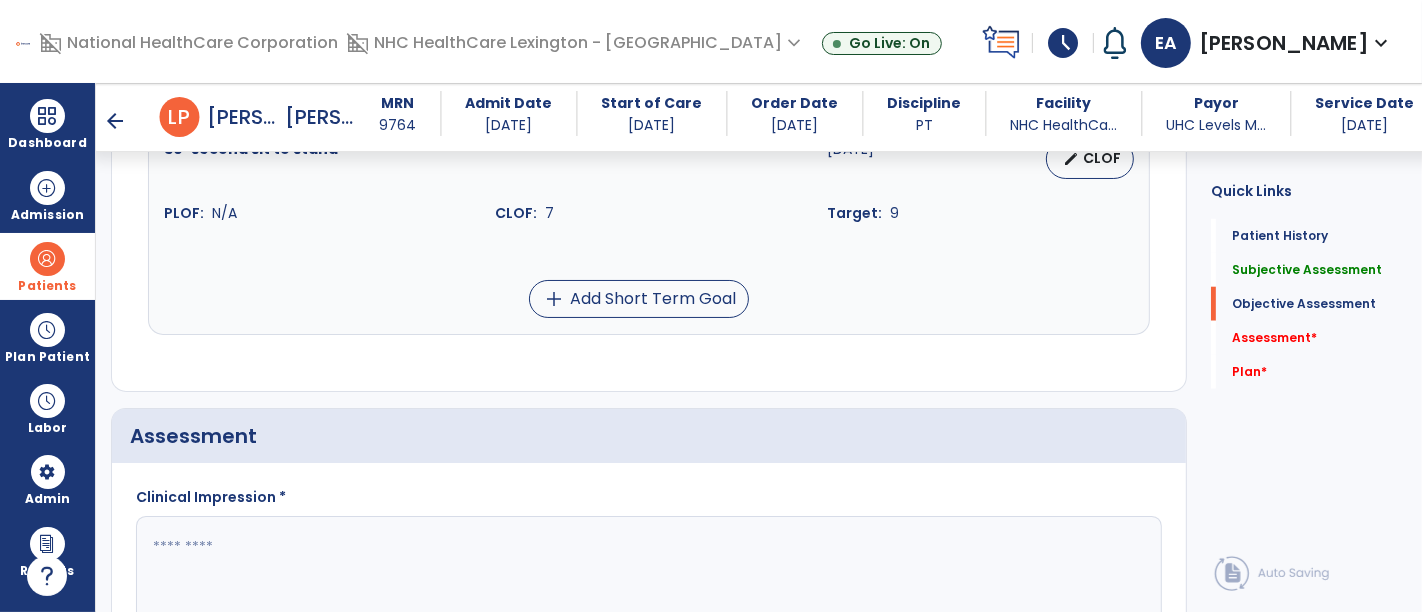 click 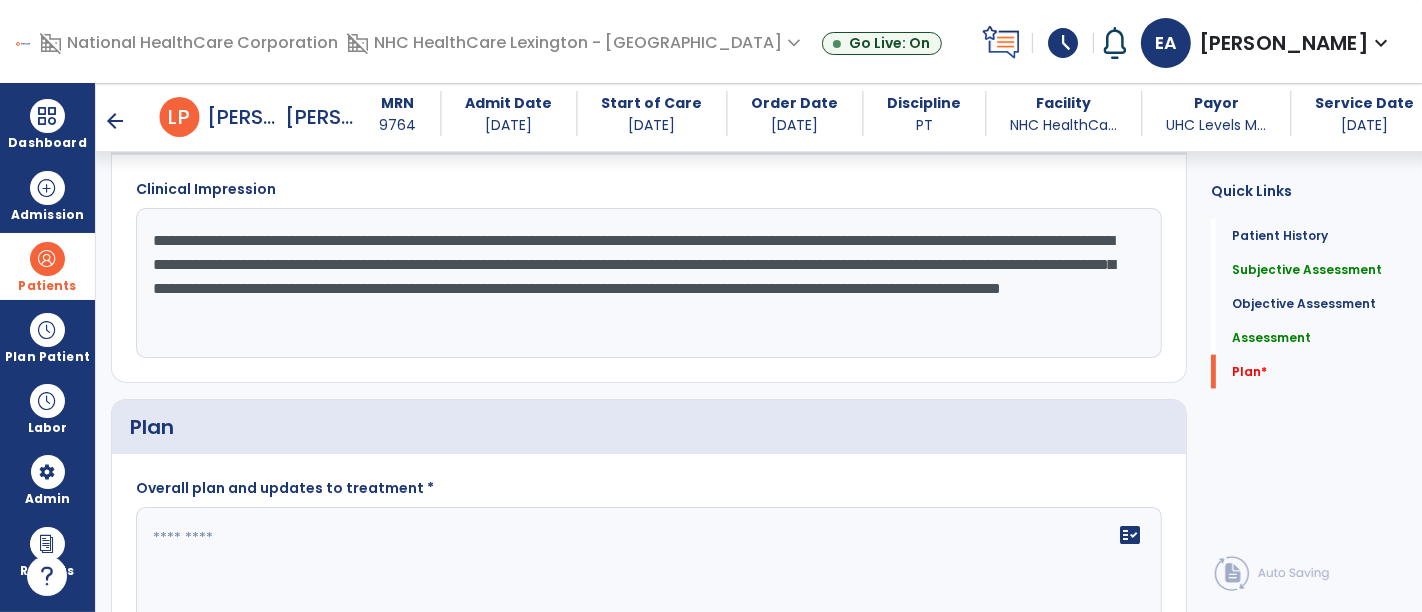 scroll, scrollTop: 1979, scrollLeft: 0, axis: vertical 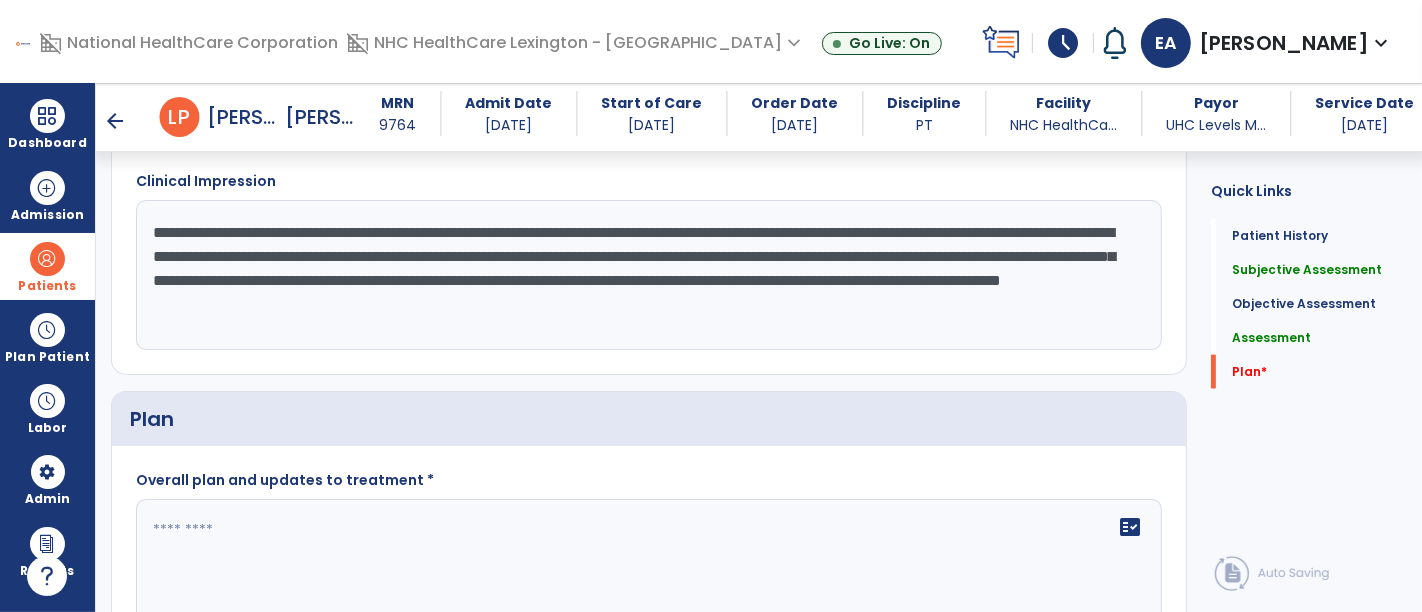 type on "**********" 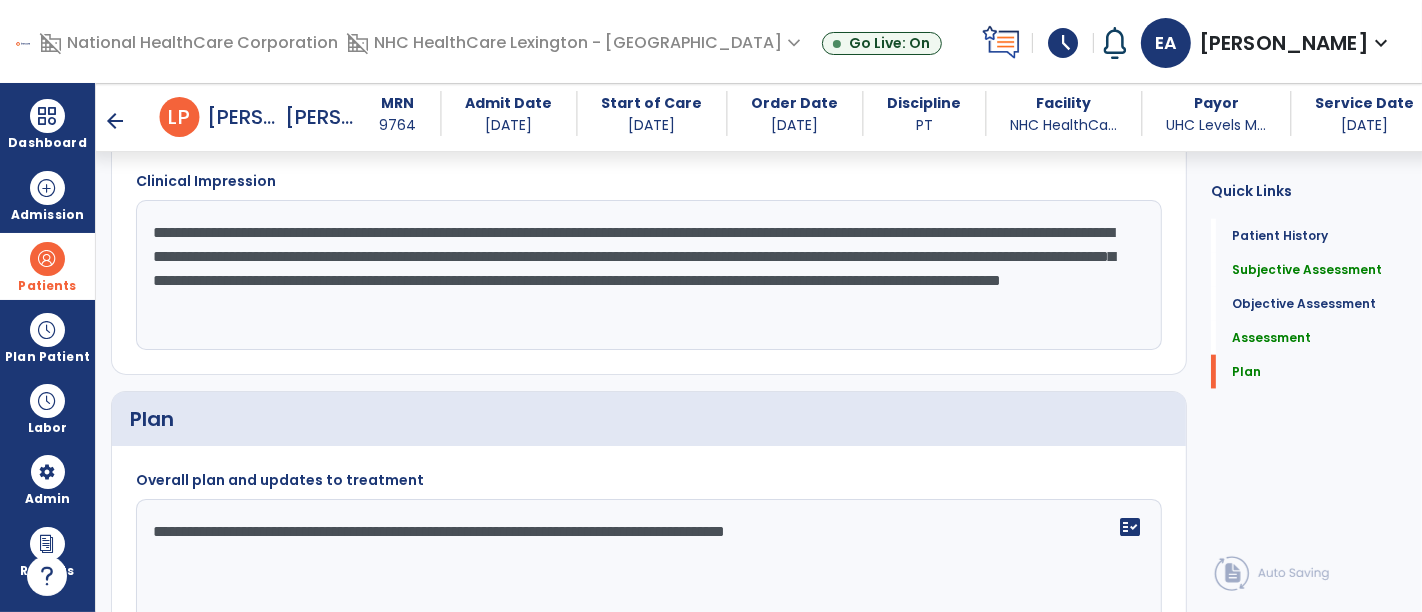 scroll, scrollTop: 2062, scrollLeft: 0, axis: vertical 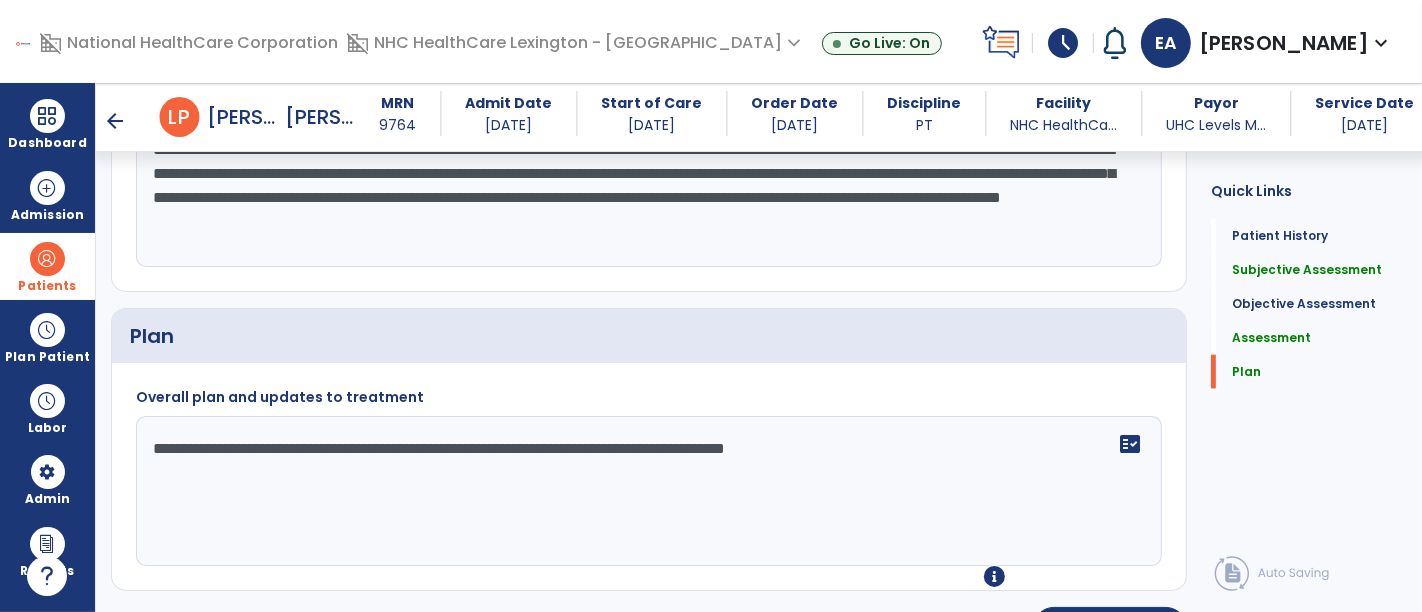 drag, startPoint x: 149, startPoint y: 398, endPoint x: 1017, endPoint y: 393, distance: 868.0144 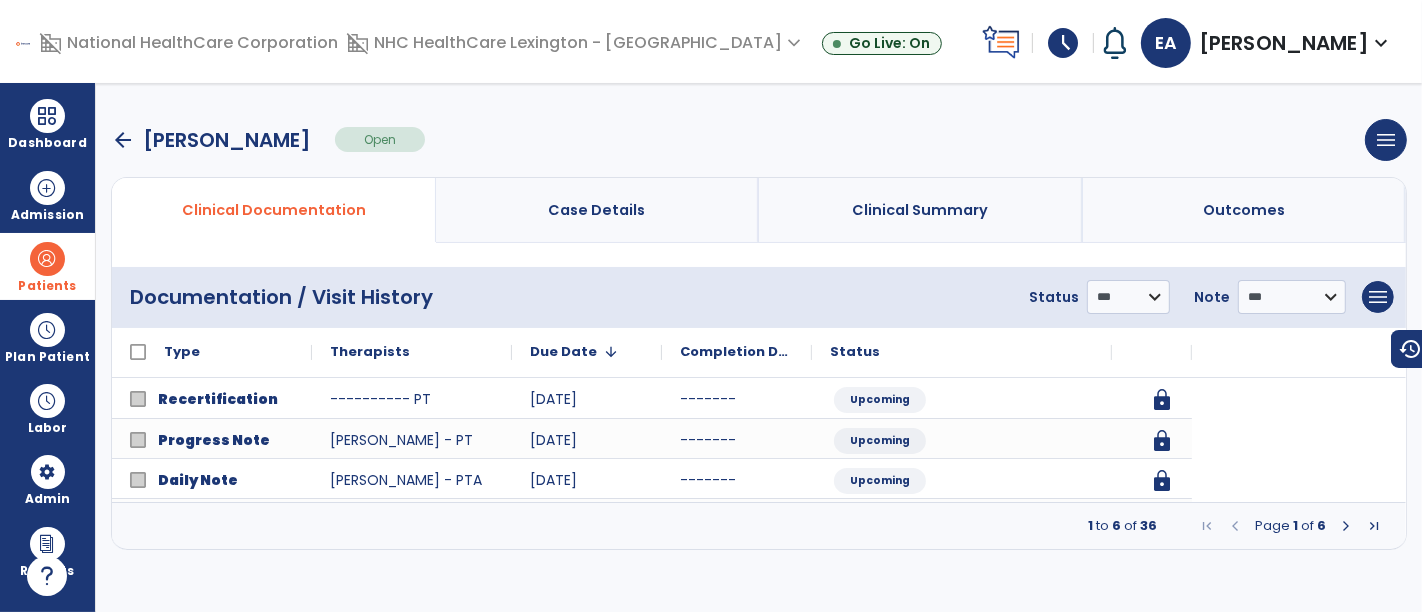 scroll, scrollTop: 0, scrollLeft: 0, axis: both 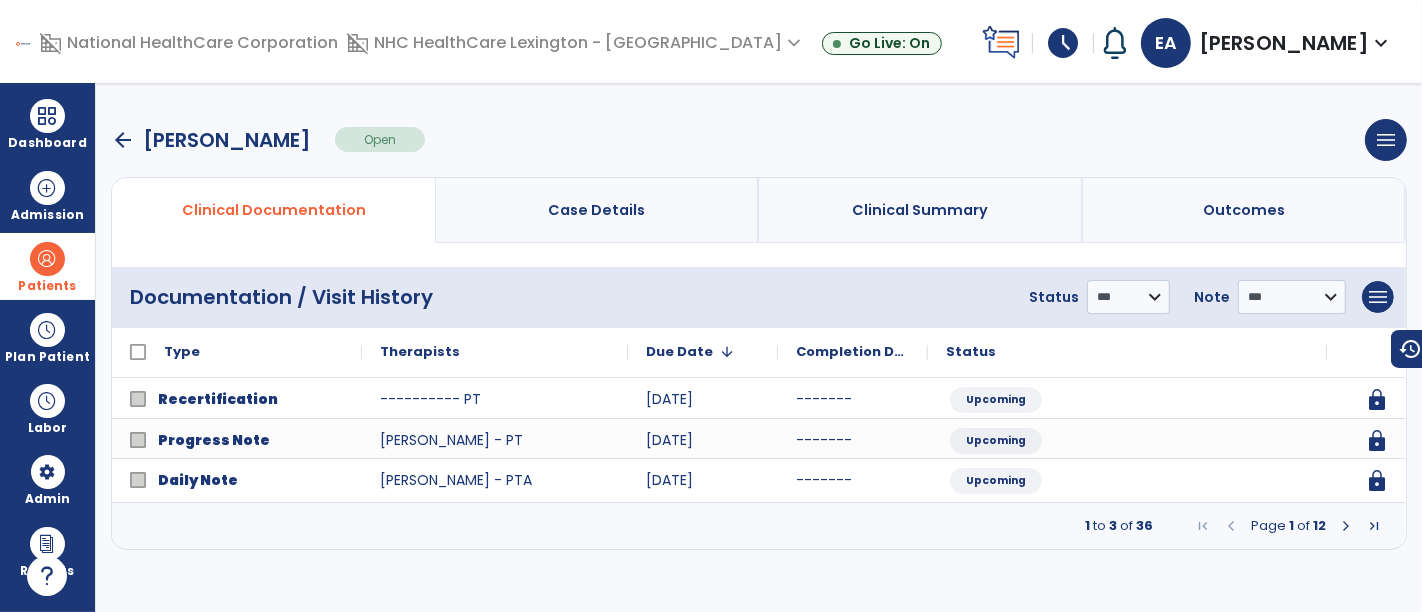 click at bounding box center (1346, 526) 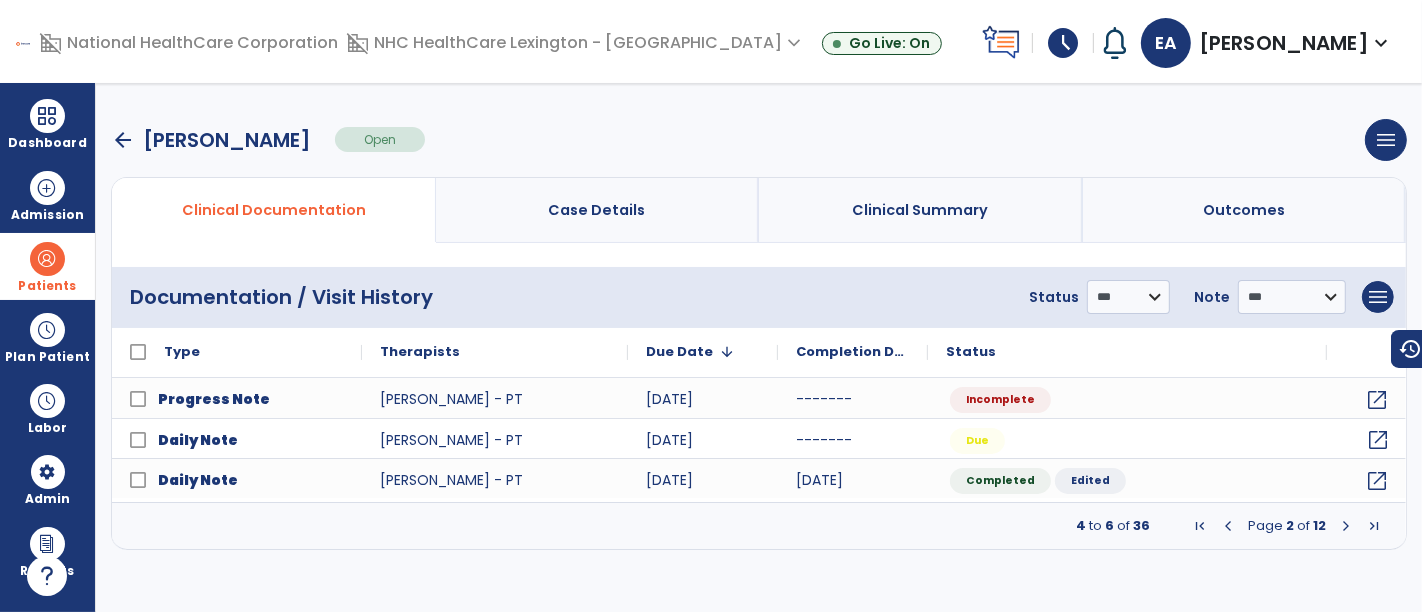 click on "open_in_new" 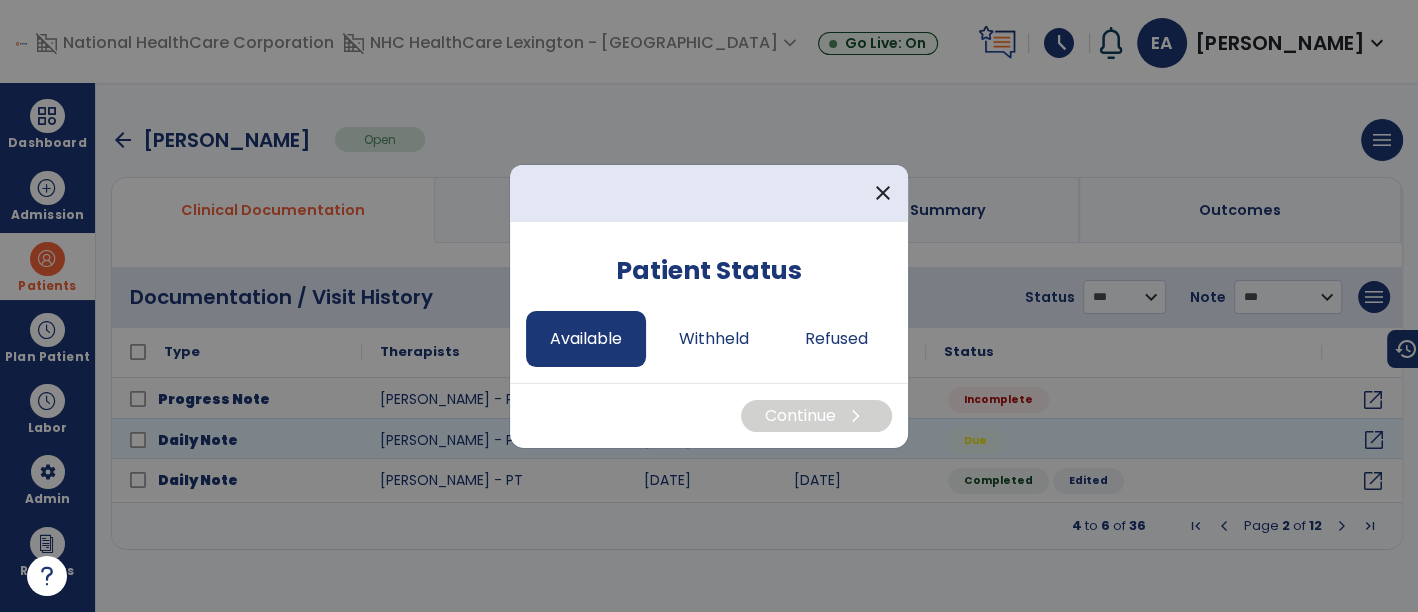click on "Available" at bounding box center (586, 339) 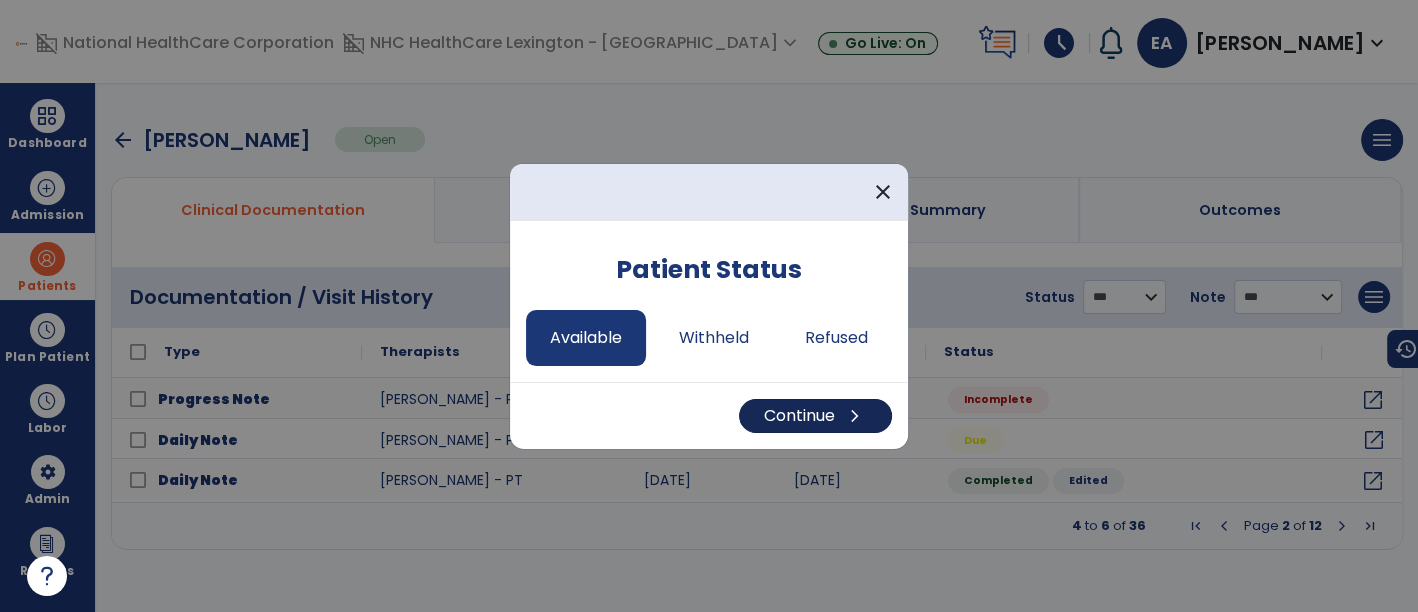 click on "Continue   chevron_right" at bounding box center (815, 416) 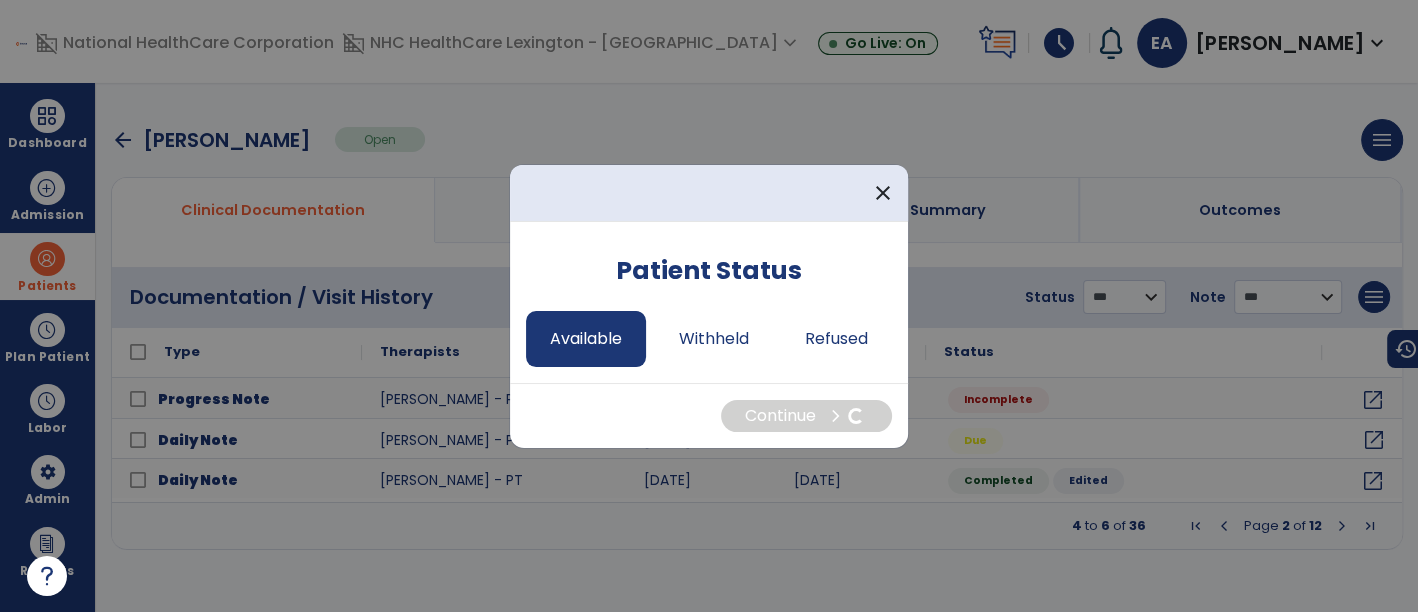 select on "*" 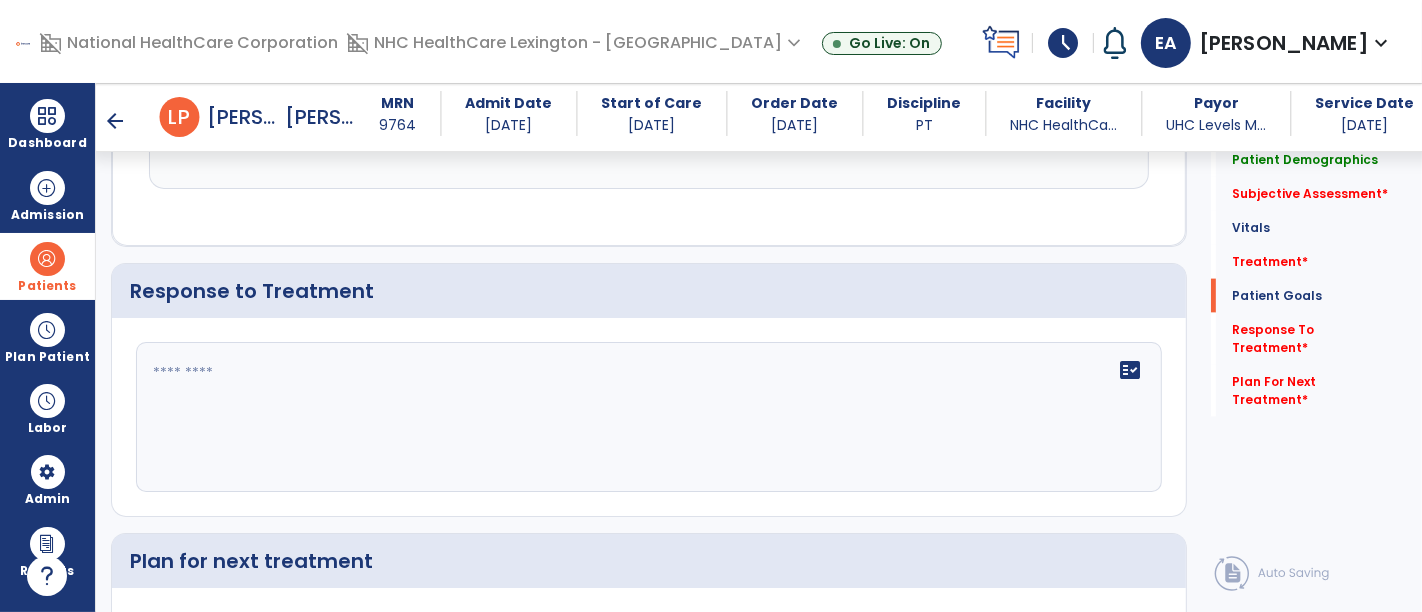 scroll, scrollTop: 2538, scrollLeft: 0, axis: vertical 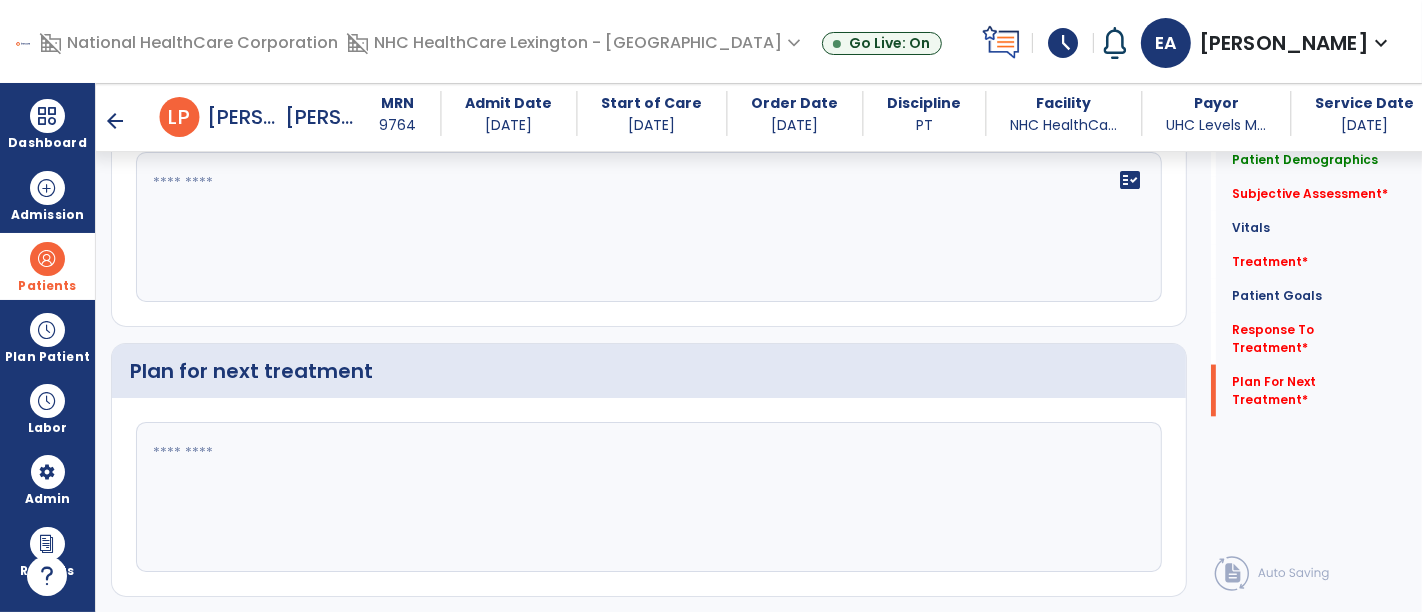 click 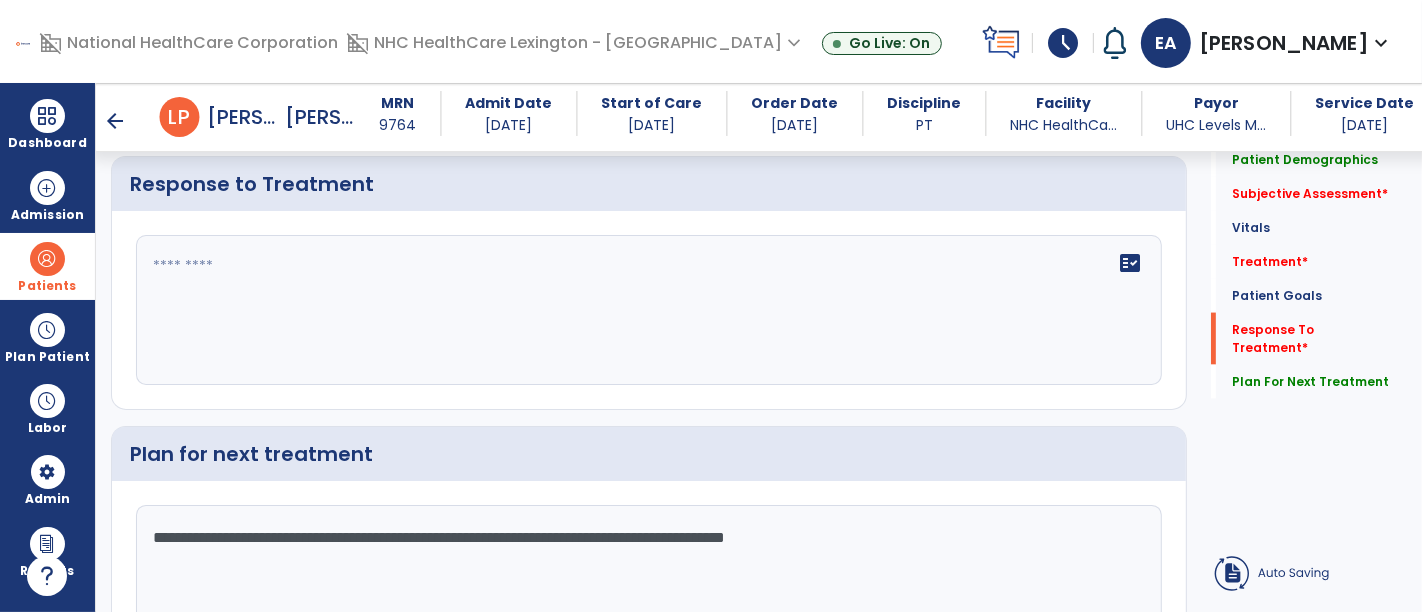 scroll, scrollTop: 2411, scrollLeft: 0, axis: vertical 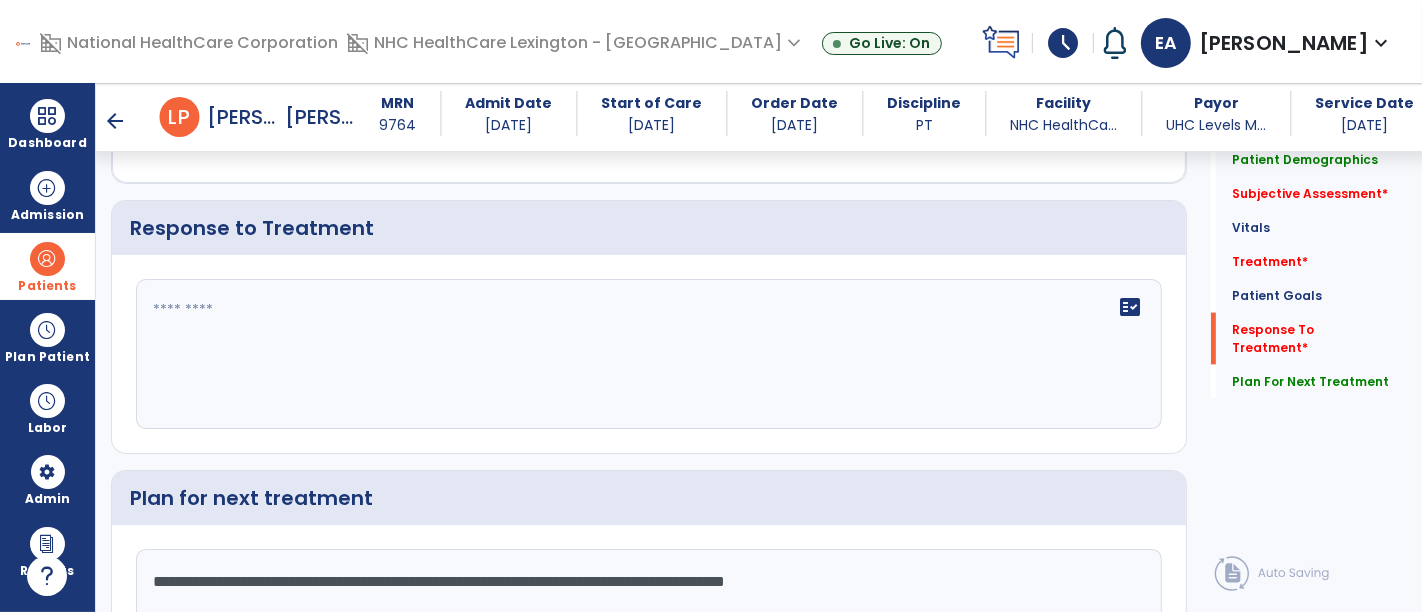 click on "arrow_back" at bounding box center (116, 121) 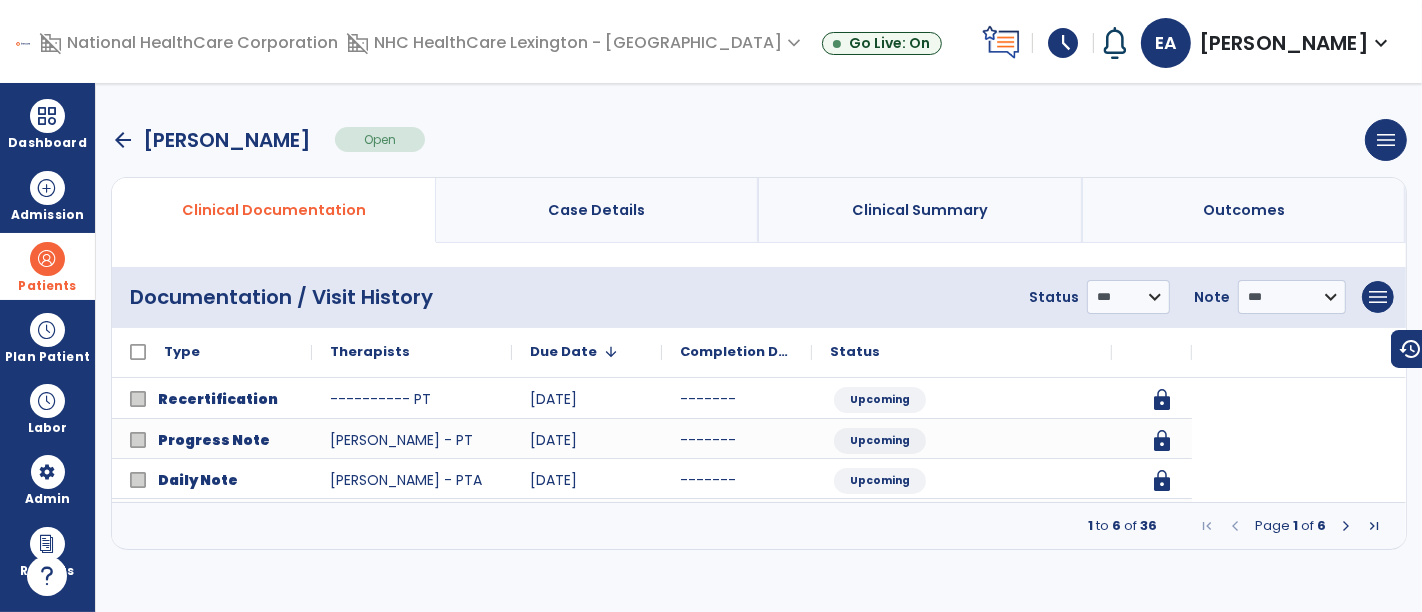 scroll, scrollTop: 0, scrollLeft: 0, axis: both 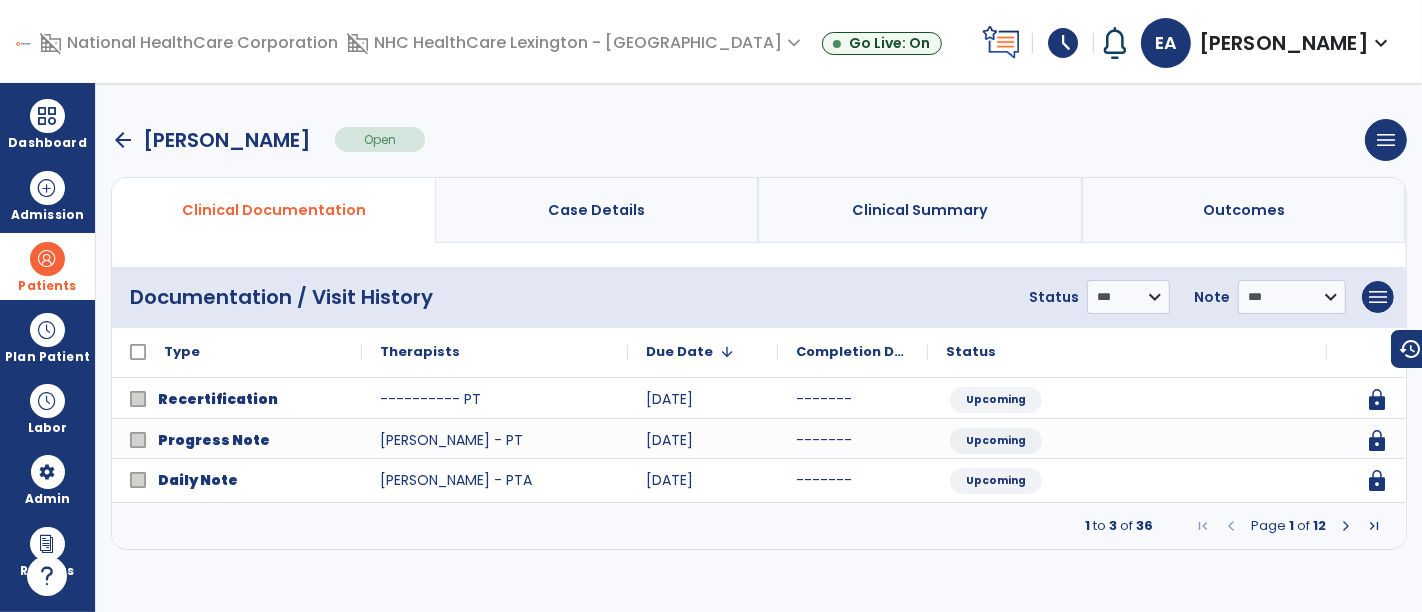 click at bounding box center (1346, 526) 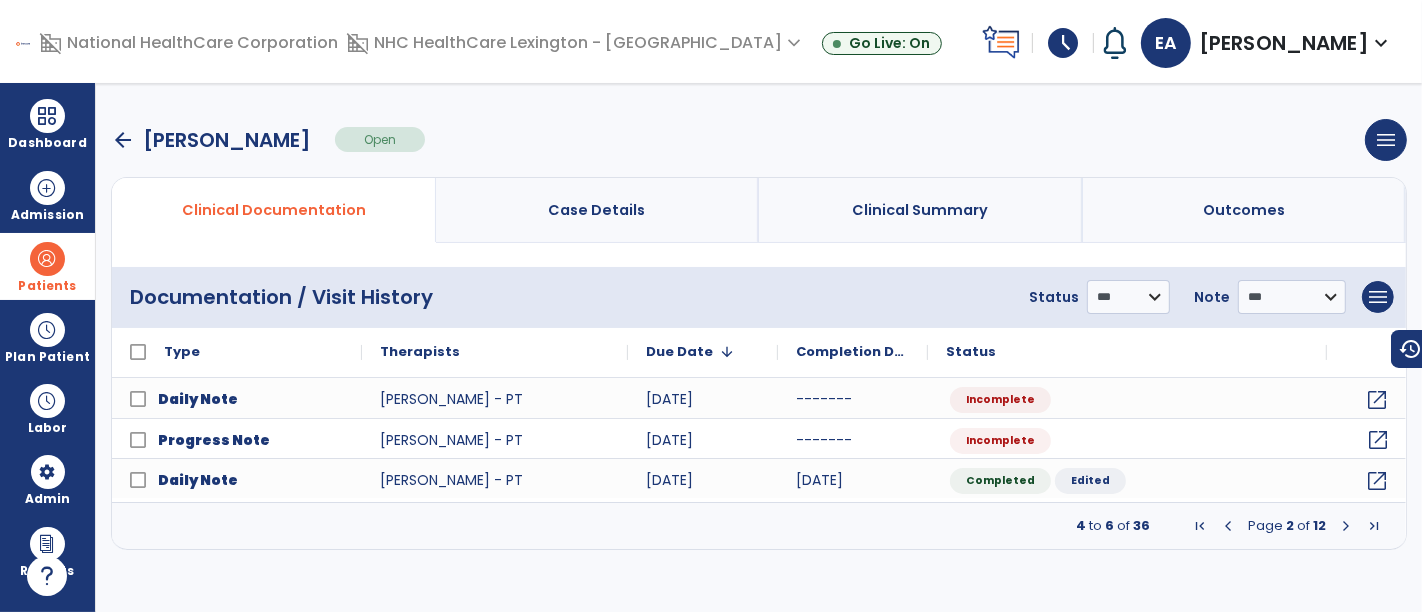 click on "open_in_new" 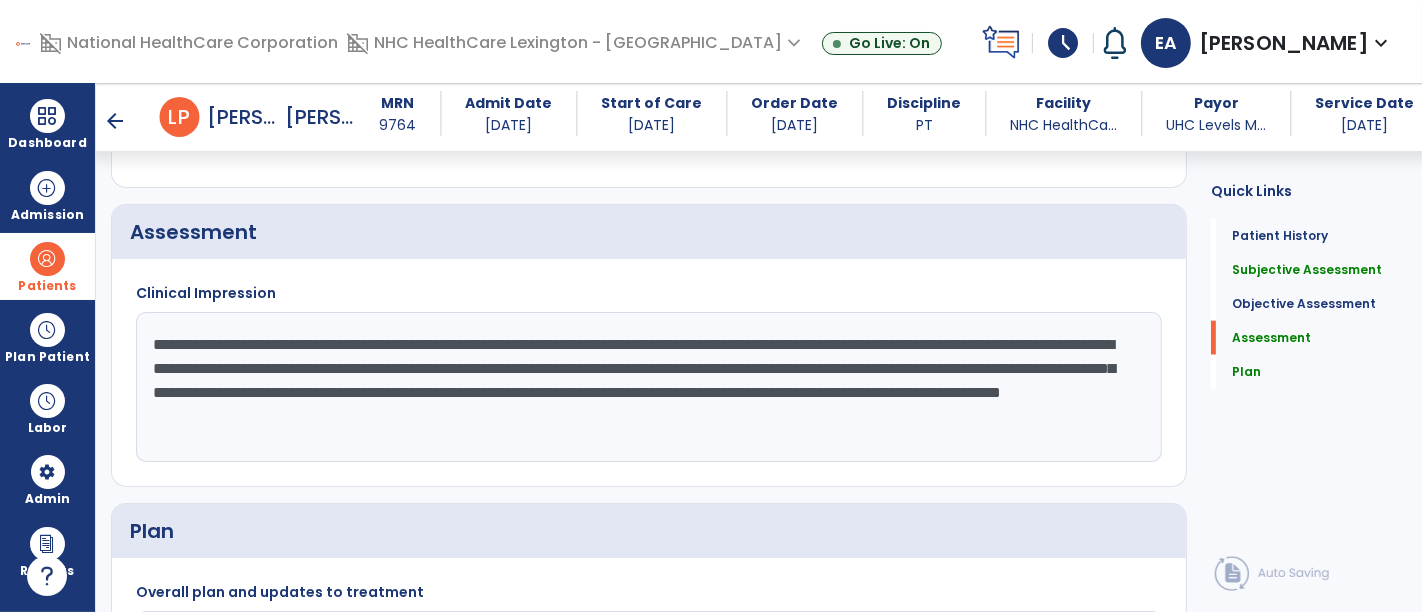scroll, scrollTop: 1864, scrollLeft: 0, axis: vertical 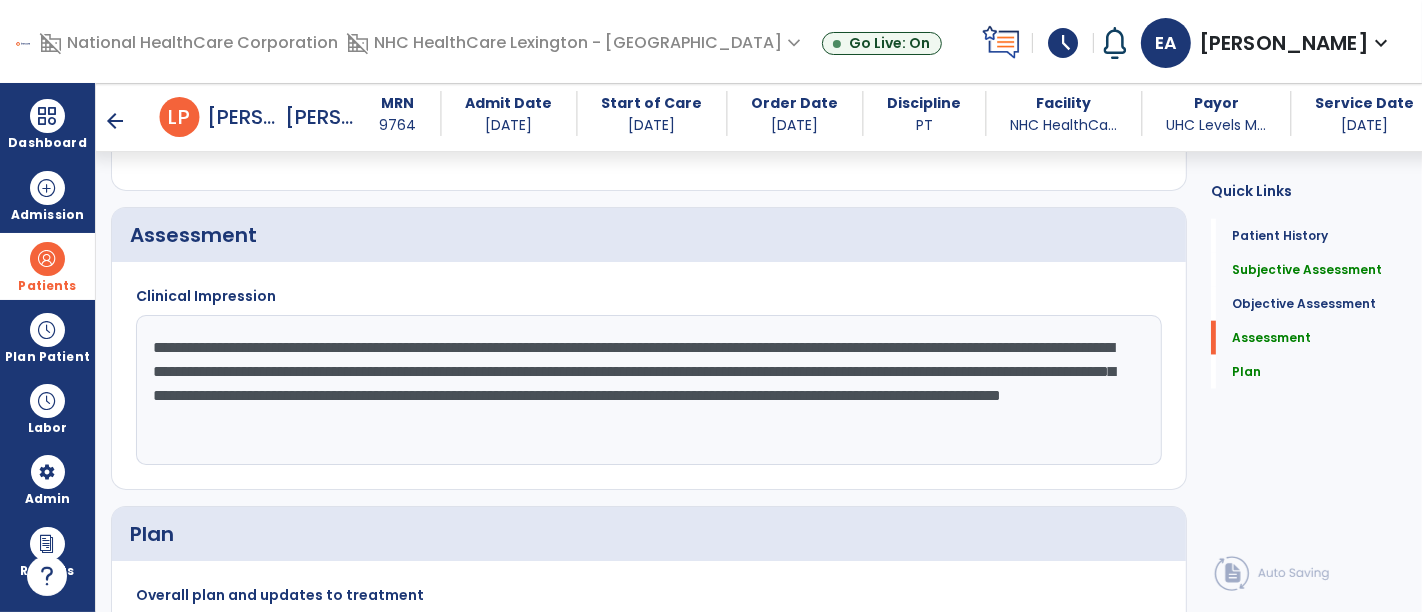 drag, startPoint x: 145, startPoint y: 289, endPoint x: 1094, endPoint y: 377, distance: 953.07135 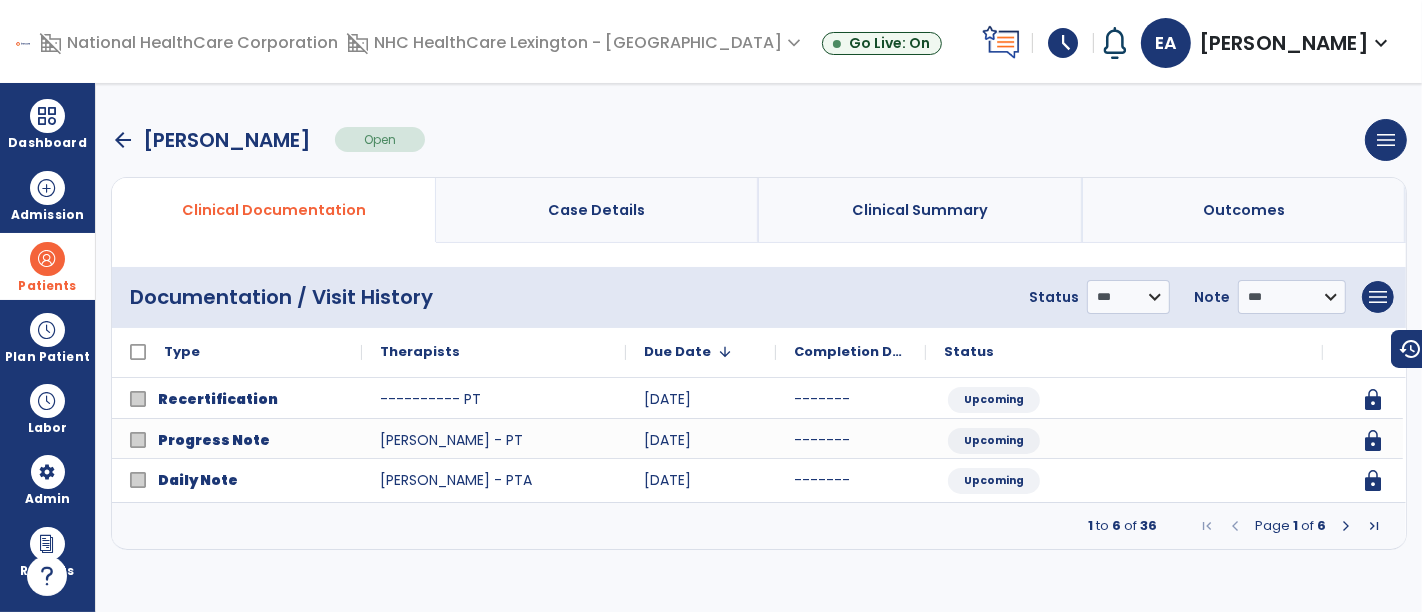 scroll, scrollTop: 0, scrollLeft: 0, axis: both 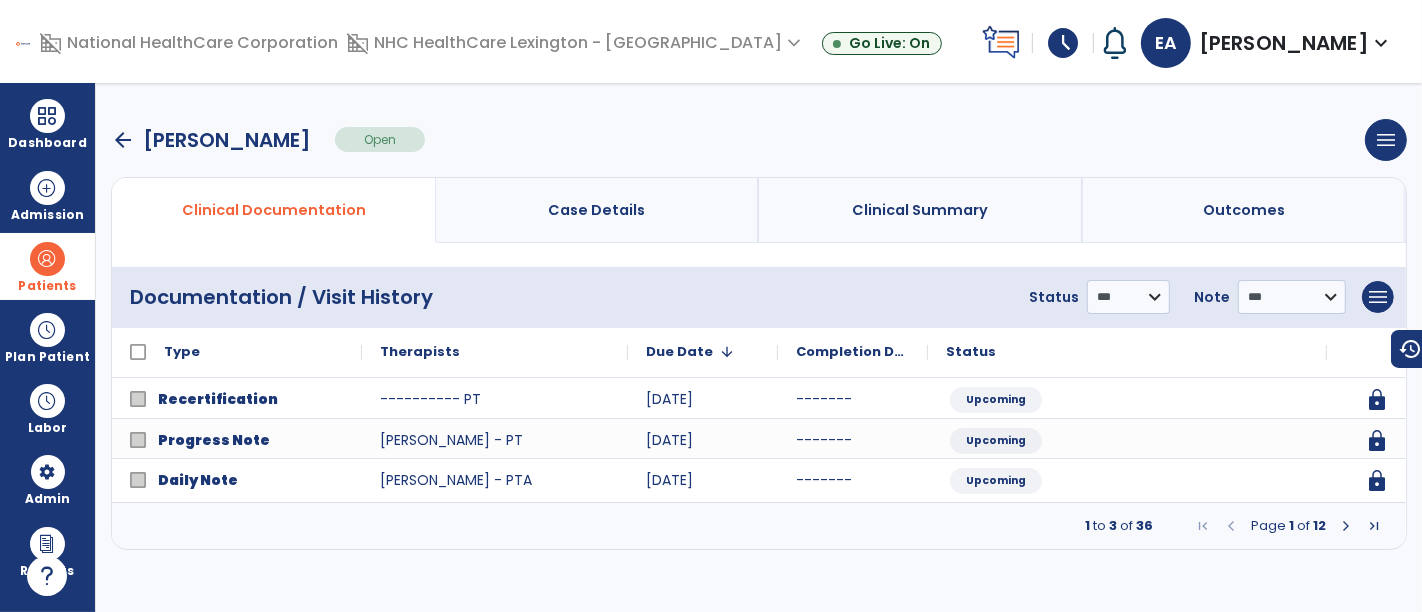 click at bounding box center (1346, 526) 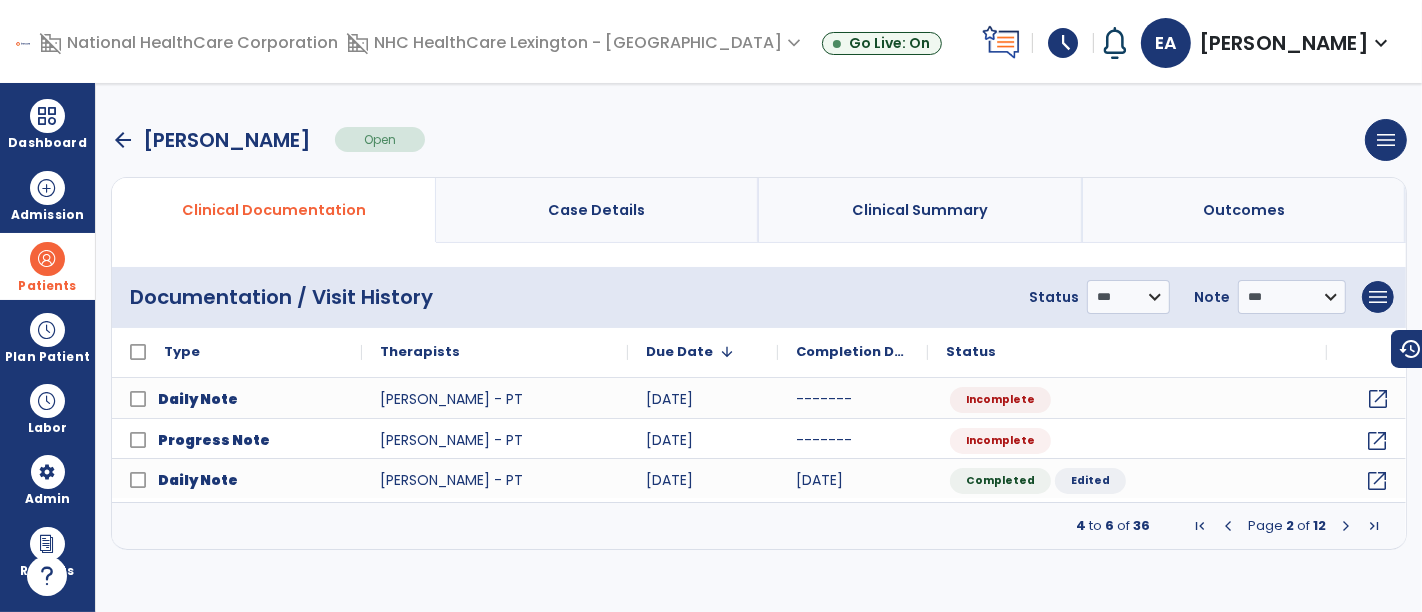 click on "open_in_new" 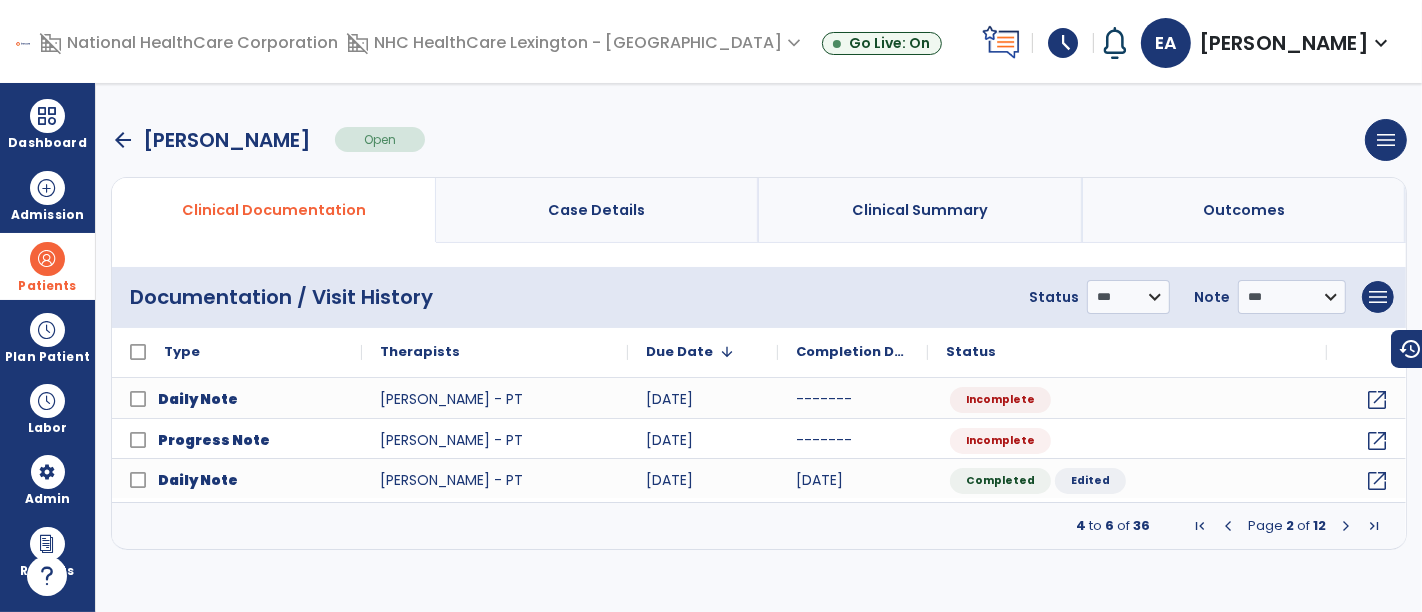 select on "*" 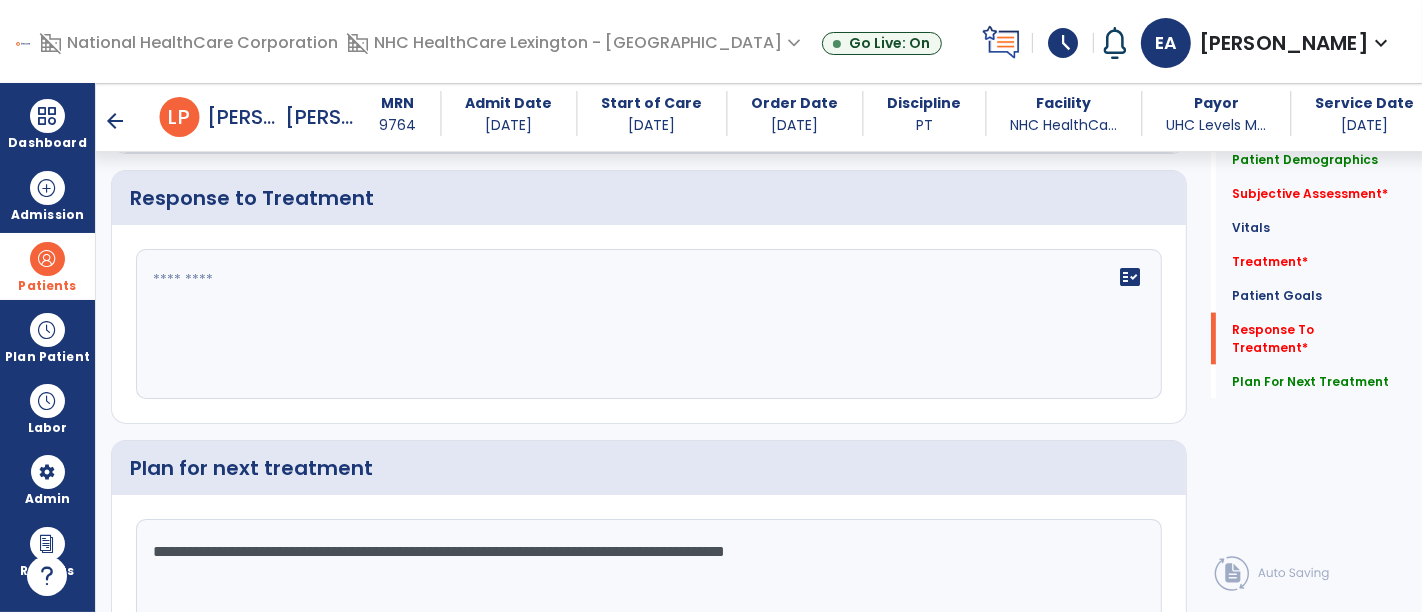 scroll, scrollTop: 2448, scrollLeft: 0, axis: vertical 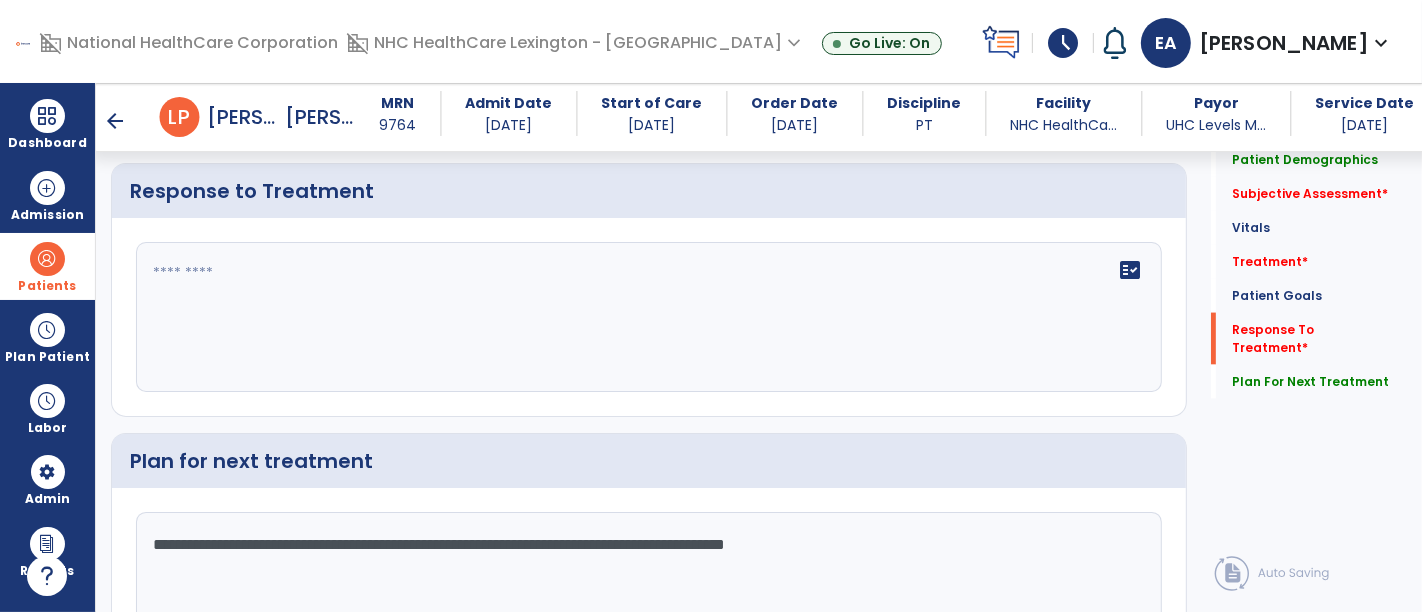 click on "fact_check" 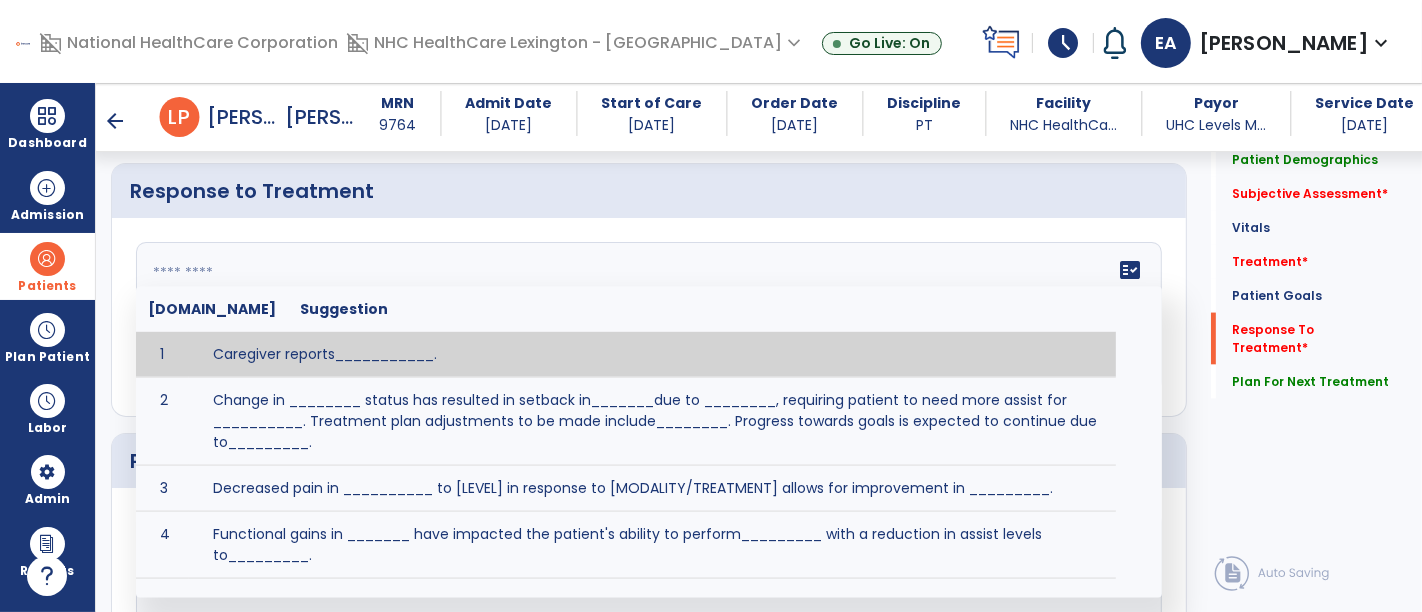 paste on "**********" 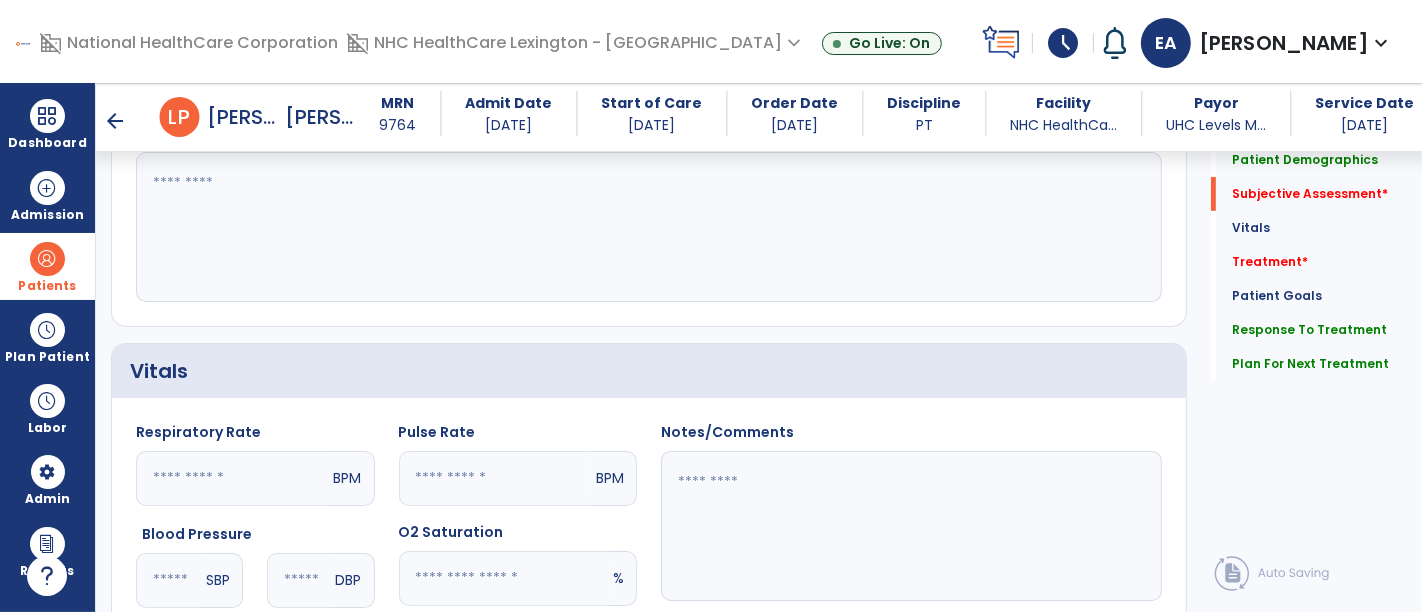 scroll, scrollTop: 583, scrollLeft: 0, axis: vertical 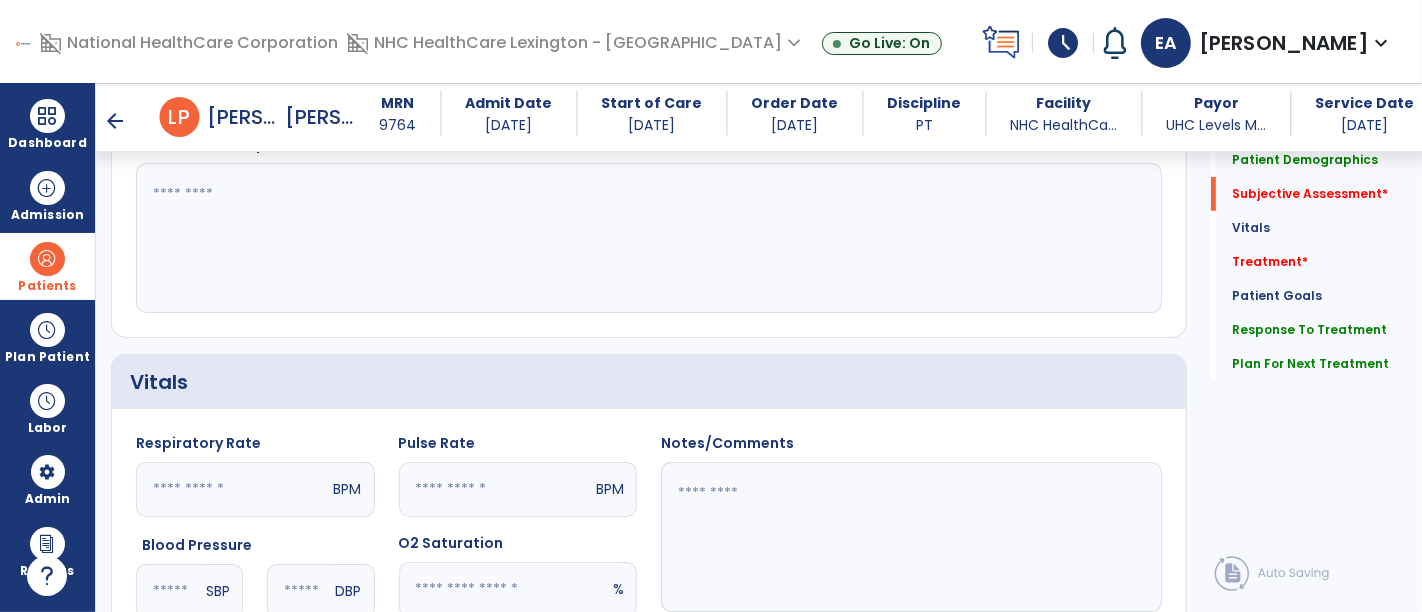 type on "**********" 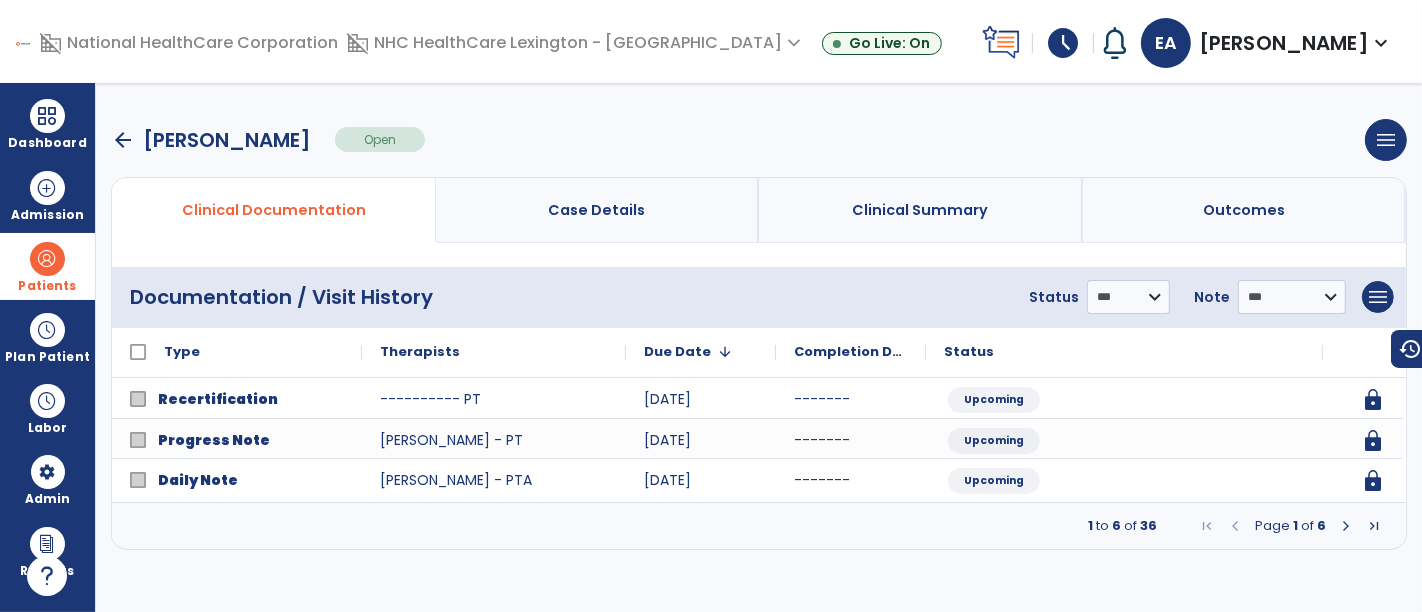 scroll, scrollTop: 0, scrollLeft: 0, axis: both 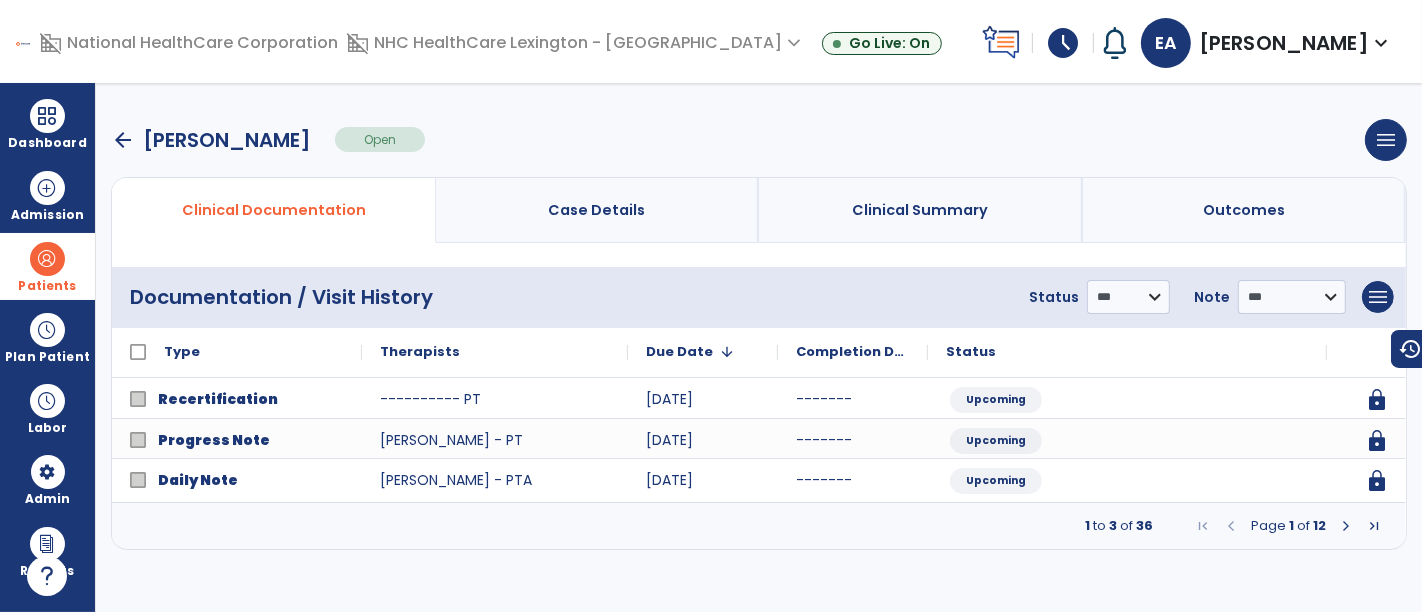 click at bounding box center [1346, 526] 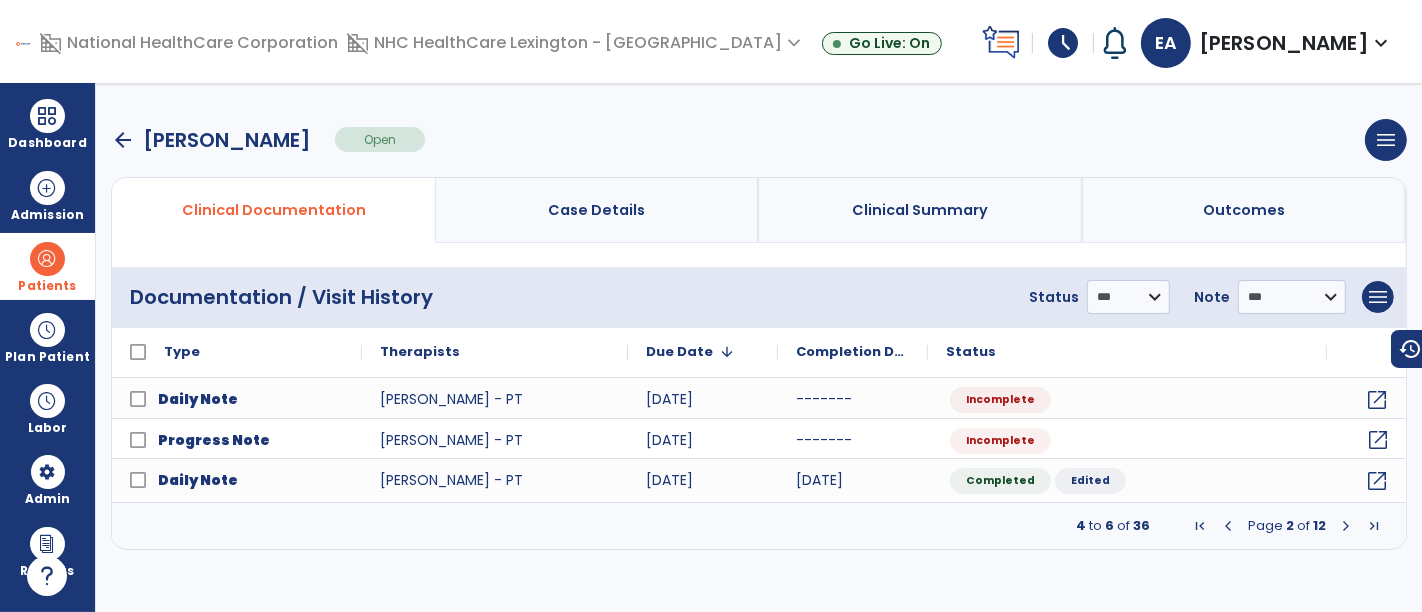 click on "open_in_new" 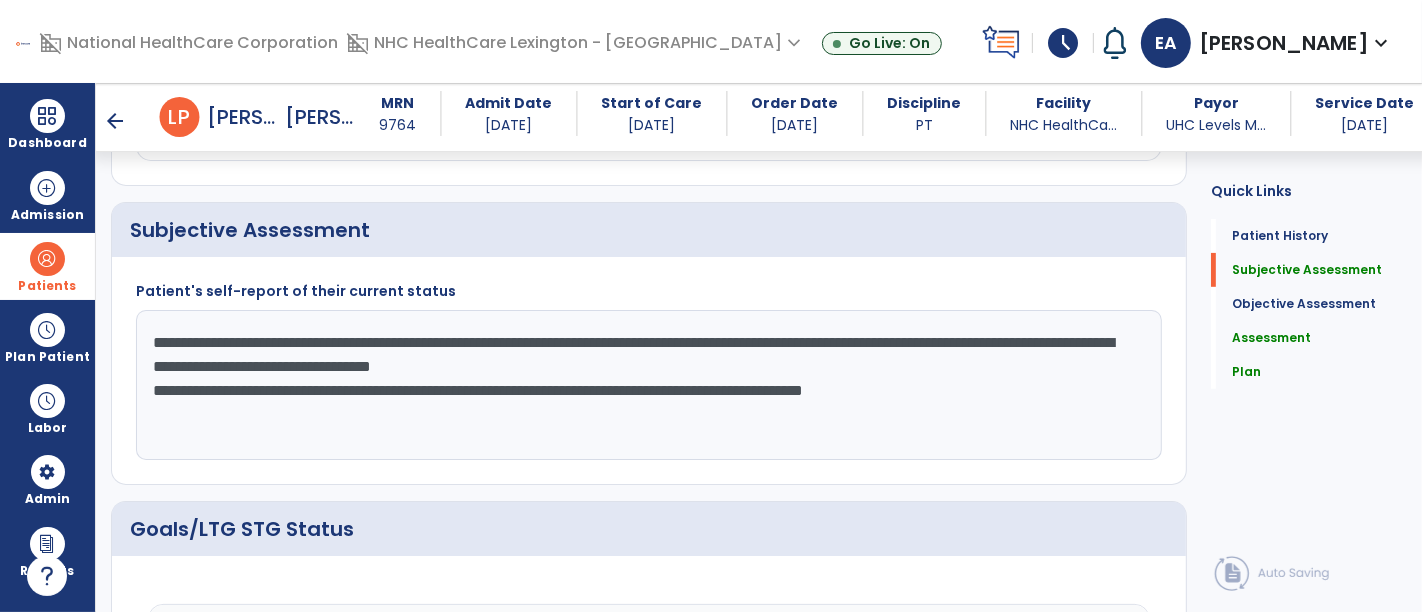 scroll, scrollTop: 434, scrollLeft: 0, axis: vertical 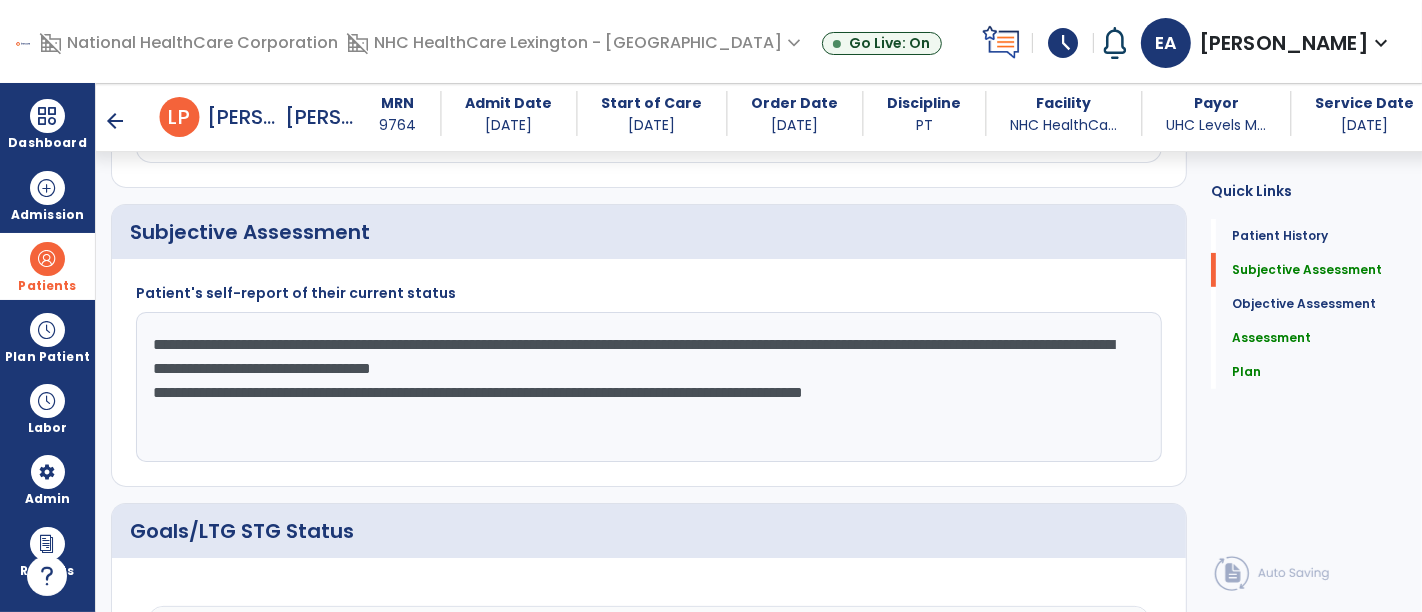 drag, startPoint x: 148, startPoint y: 334, endPoint x: 1089, endPoint y: 410, distance: 944.0641 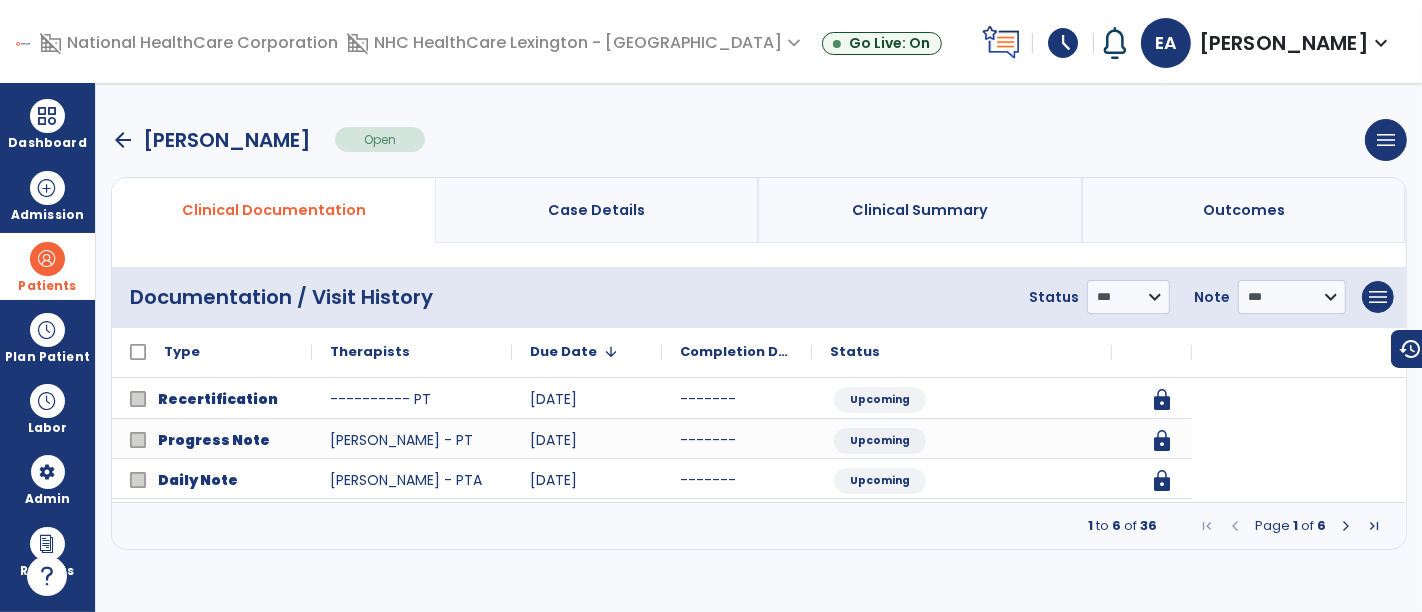scroll, scrollTop: 0, scrollLeft: 0, axis: both 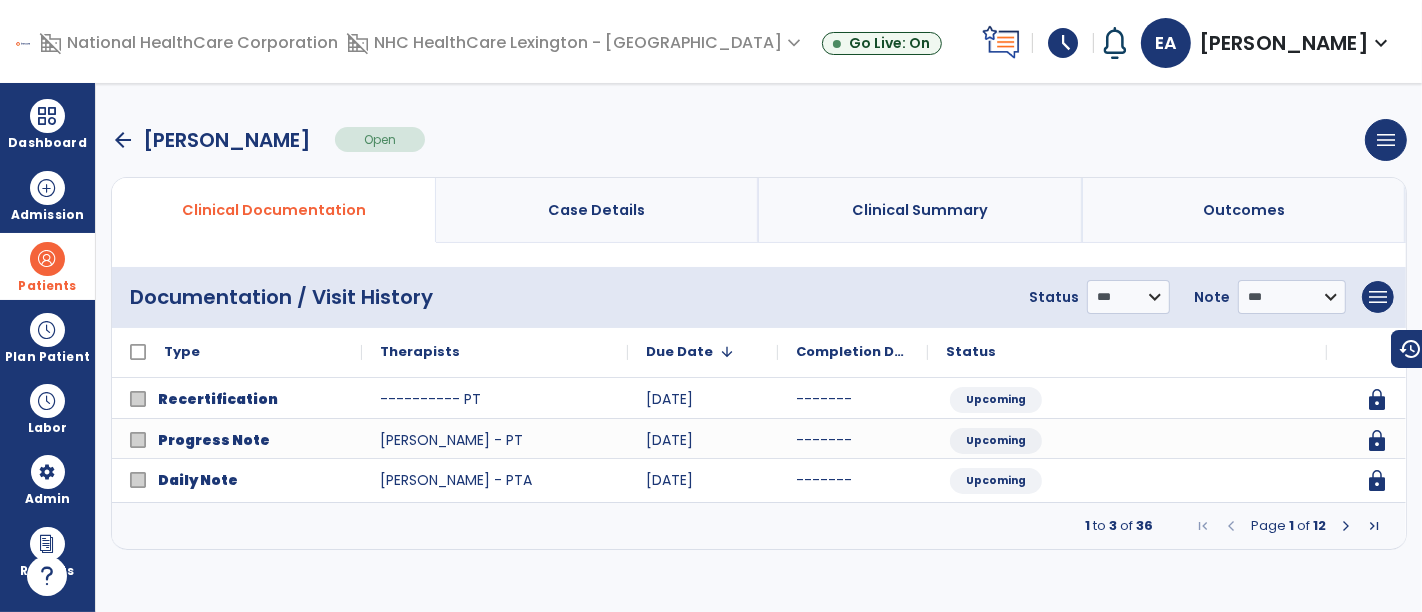 click at bounding box center [1346, 526] 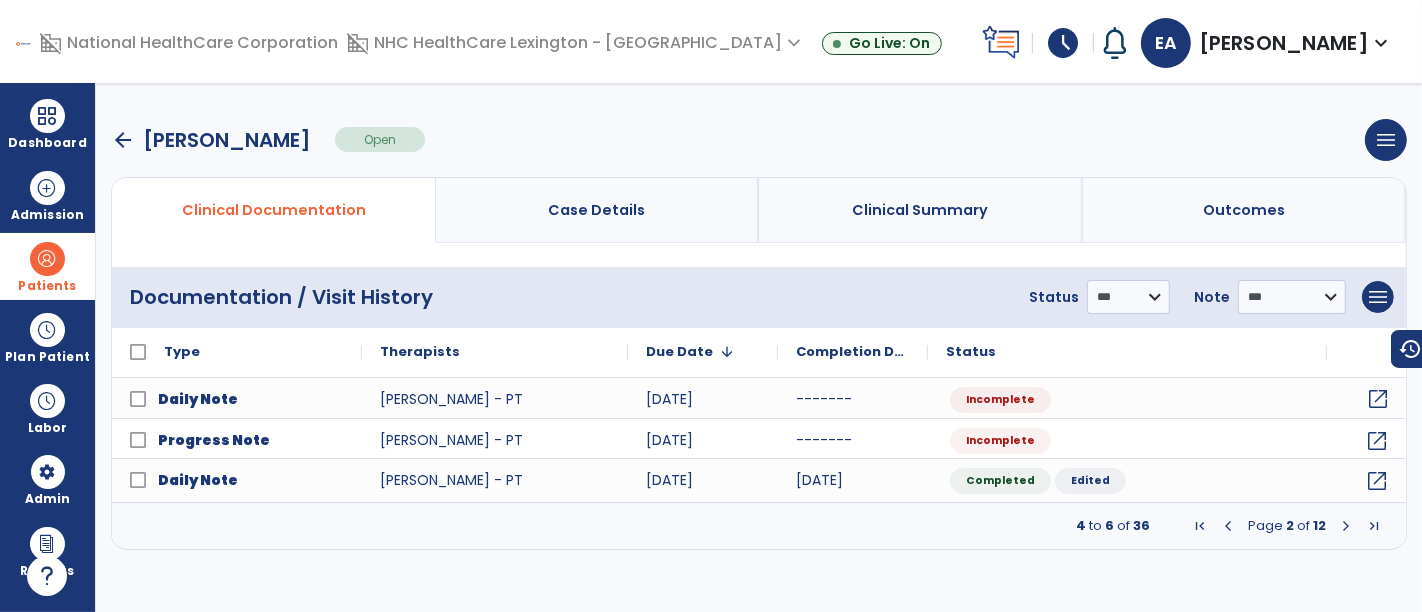 click on "open_in_new" 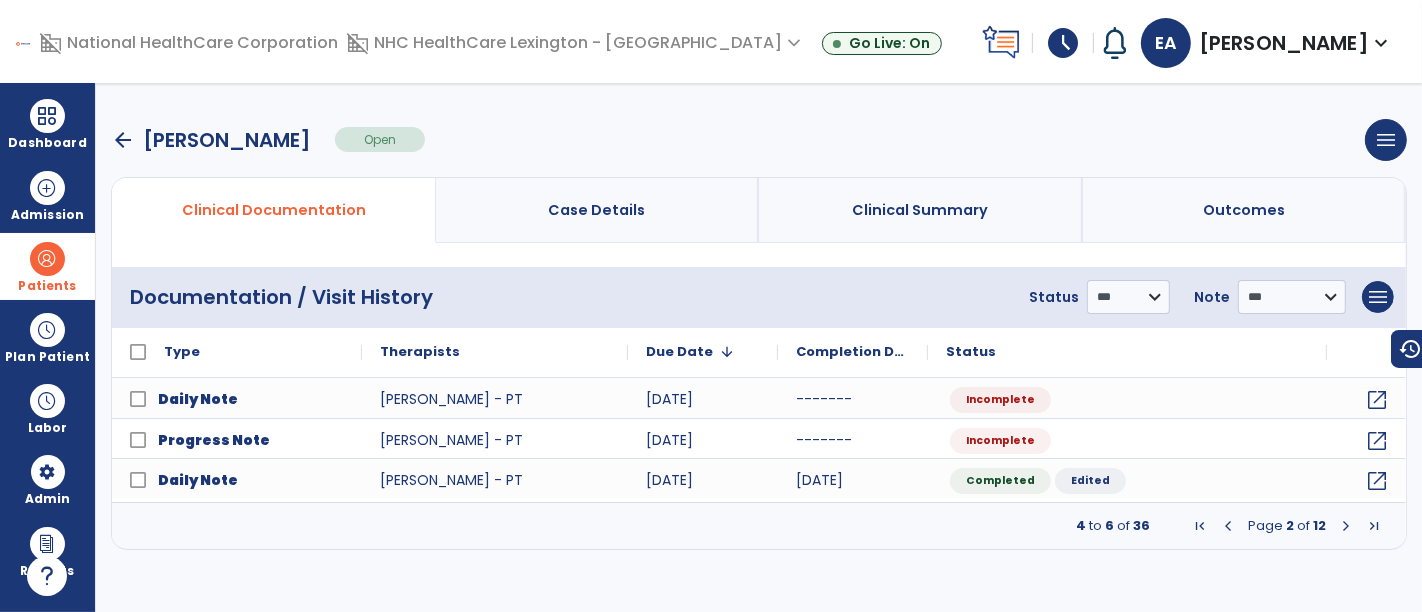 select on "*" 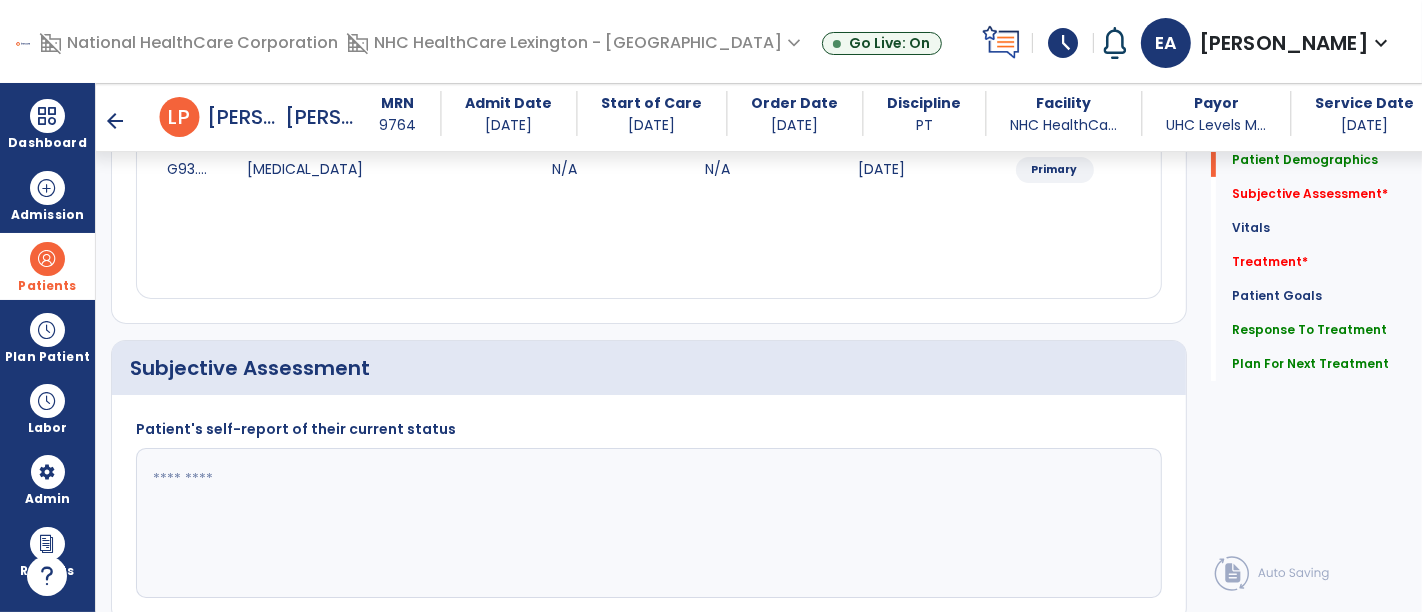scroll, scrollTop: 314, scrollLeft: 0, axis: vertical 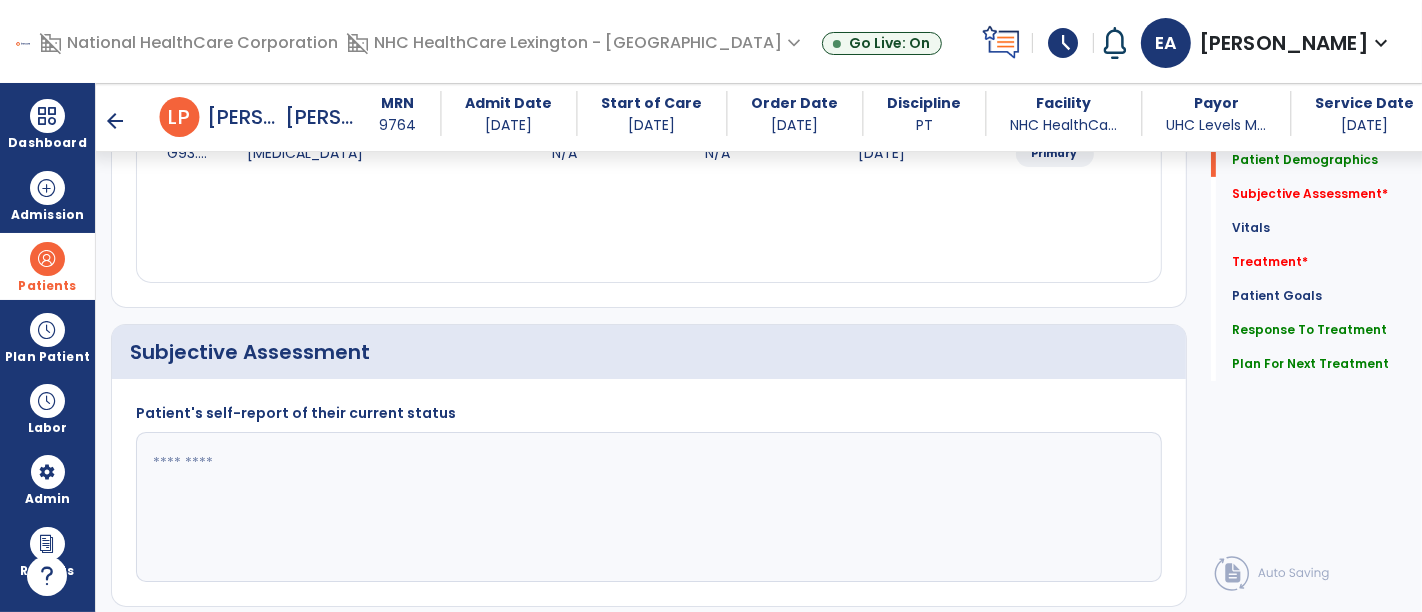 click 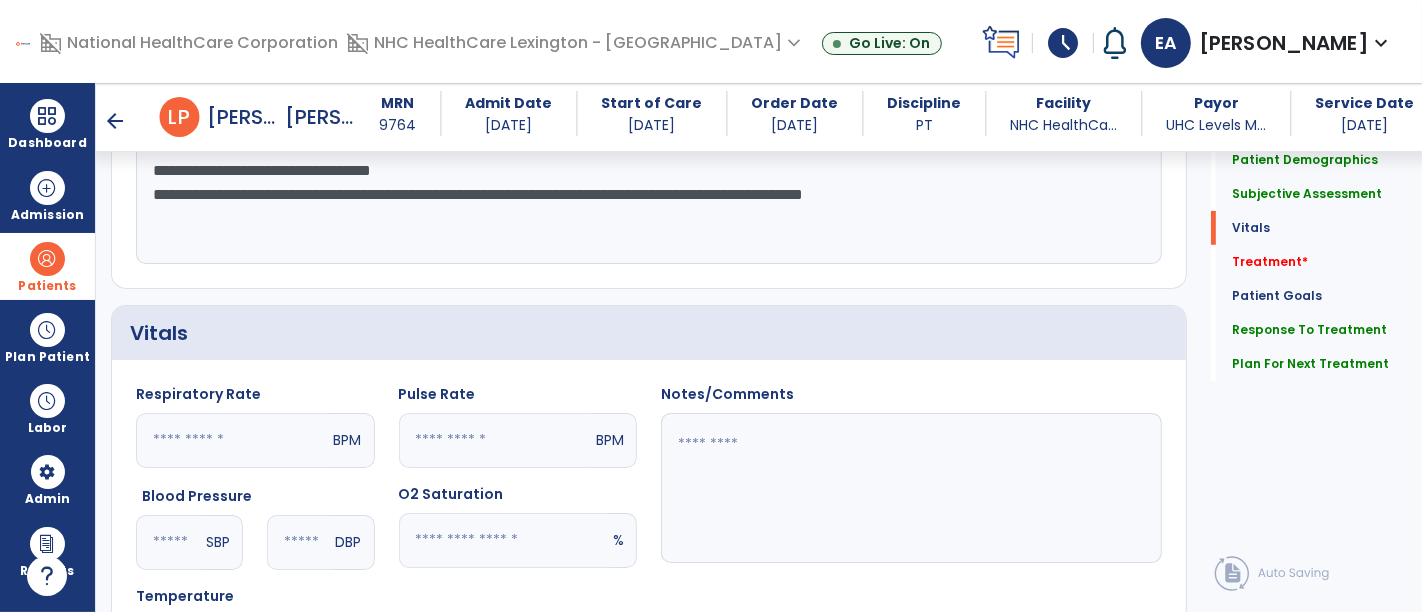scroll, scrollTop: 703, scrollLeft: 0, axis: vertical 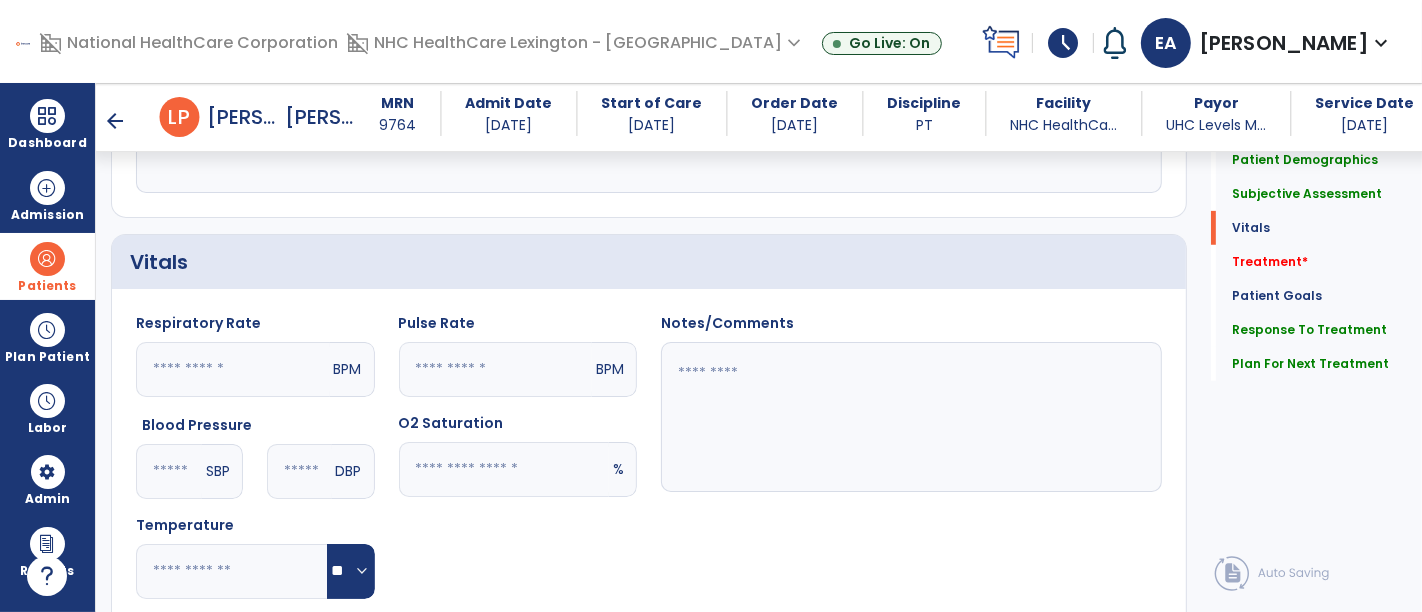 type on "**********" 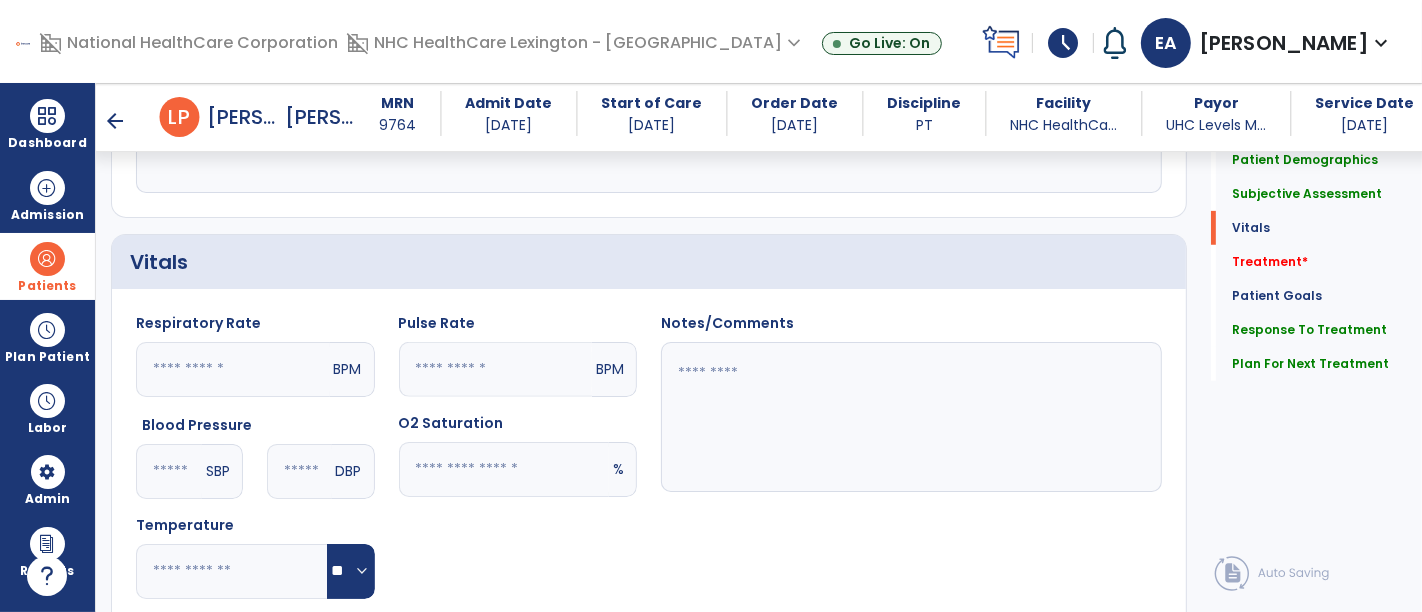 click 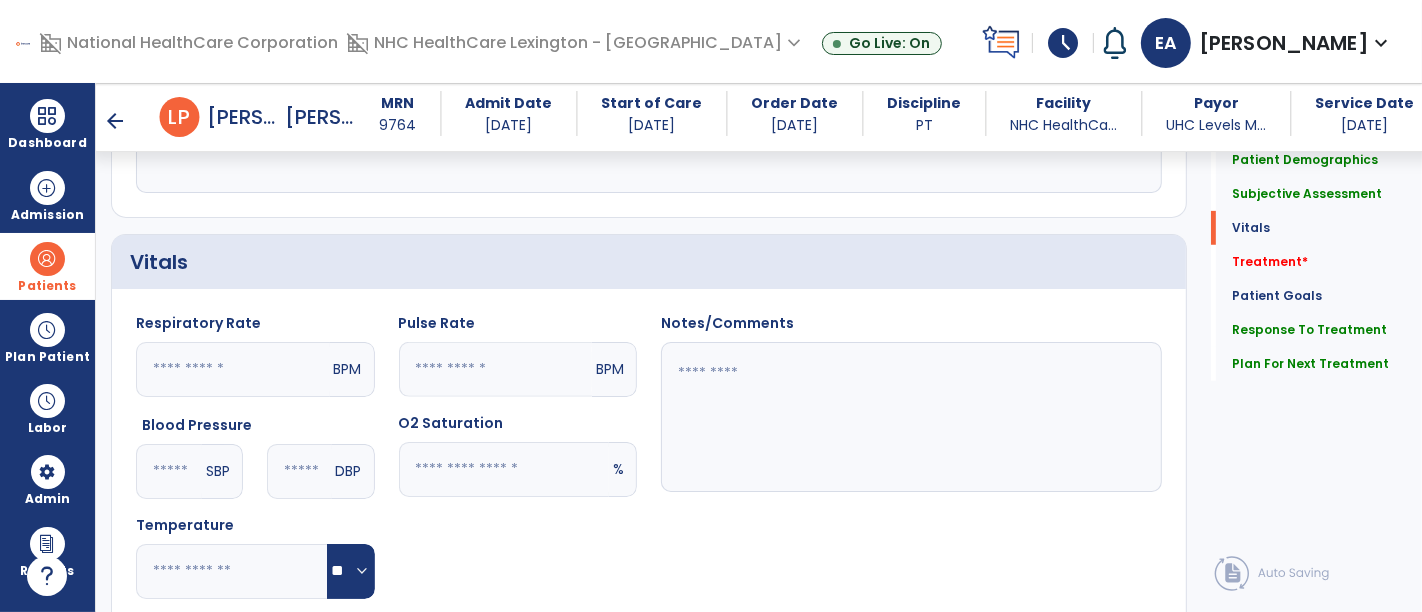type on "**" 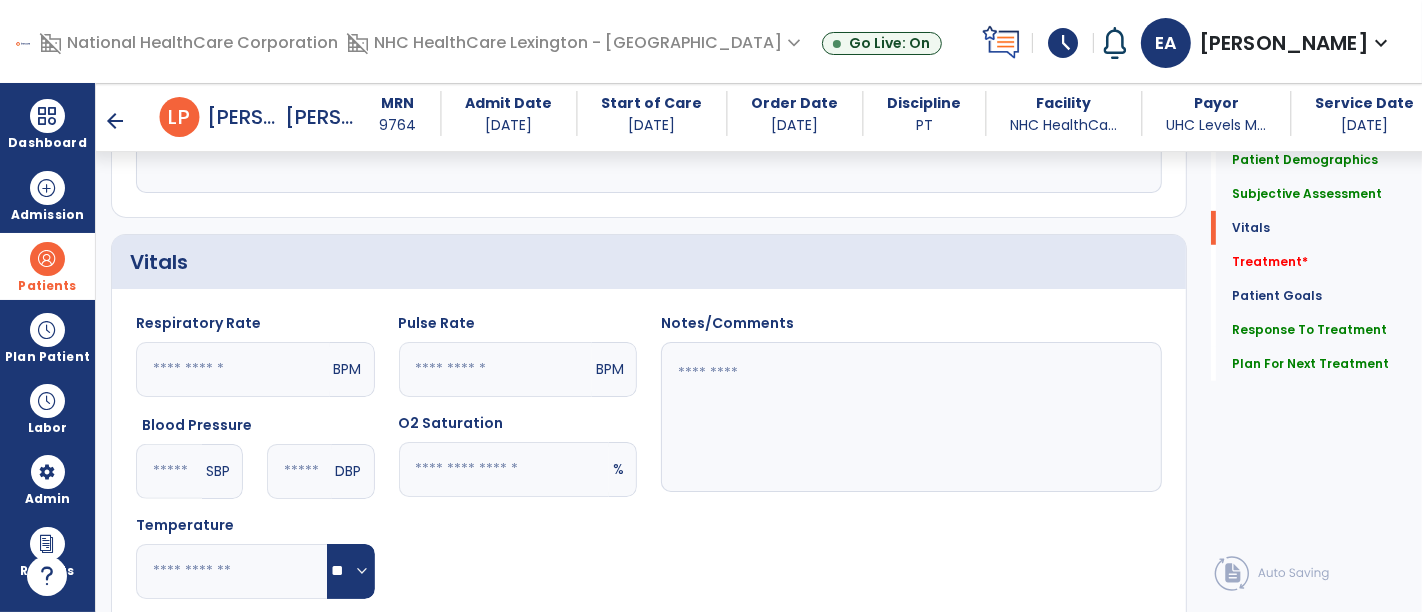 click 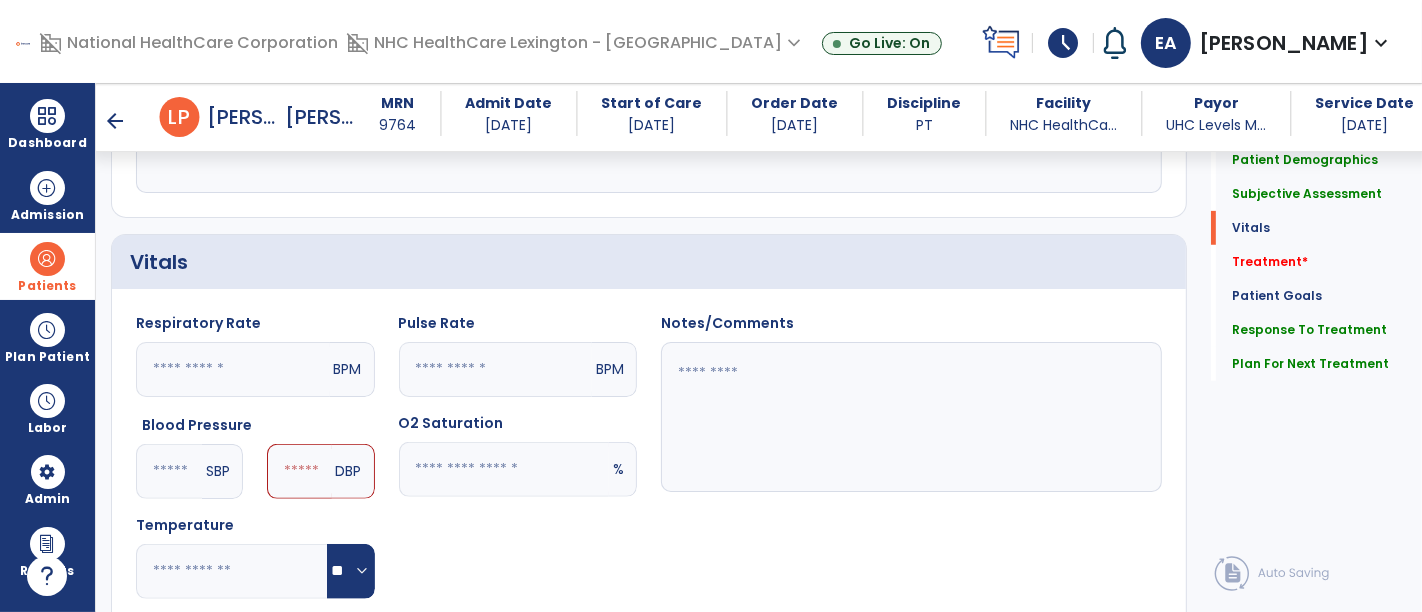 type on "***" 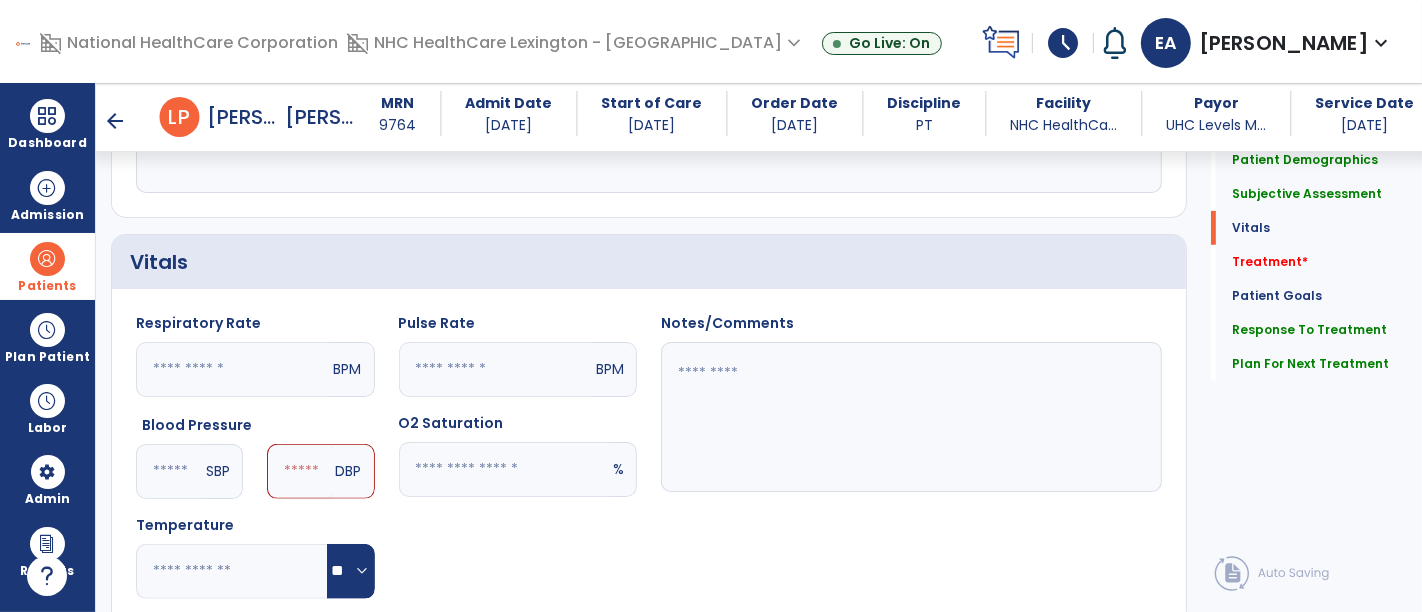 click 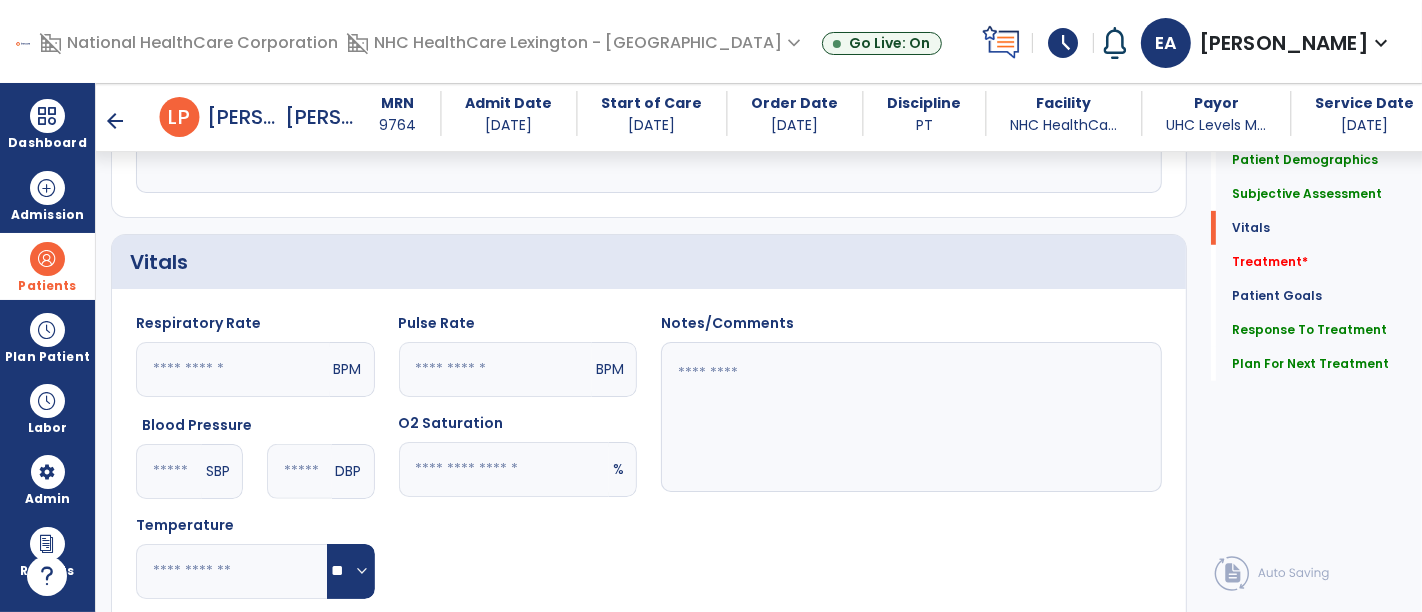 type on "**" 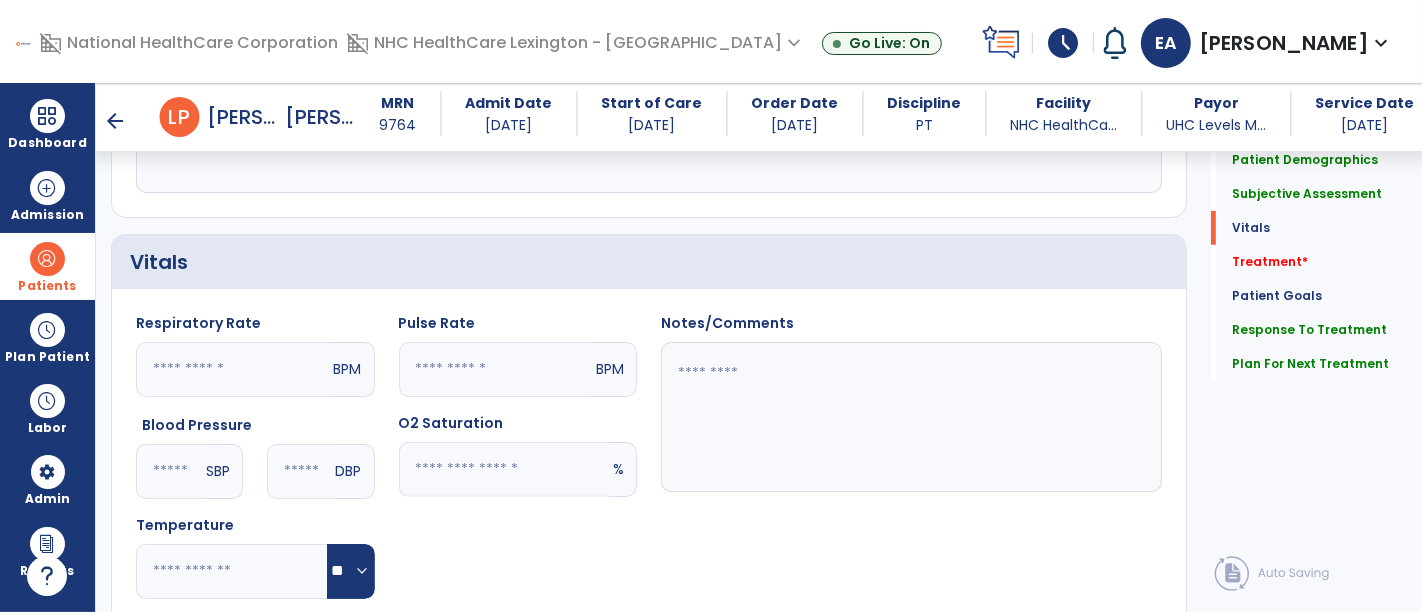 click 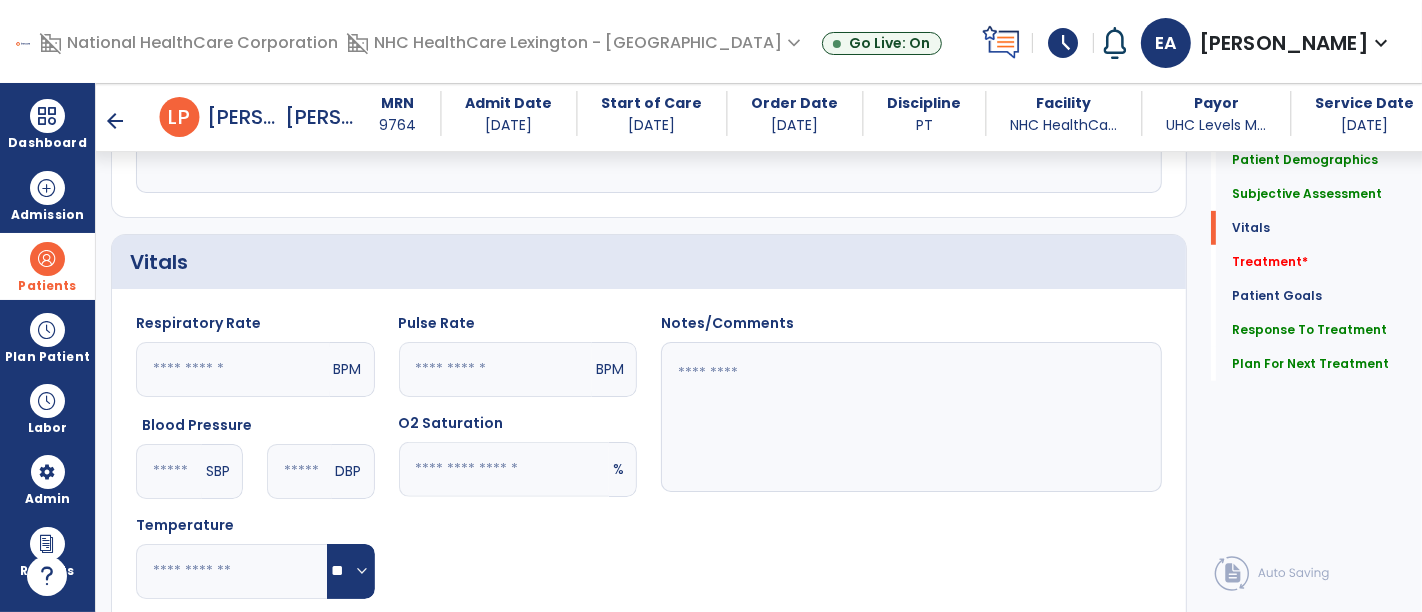 type on "**" 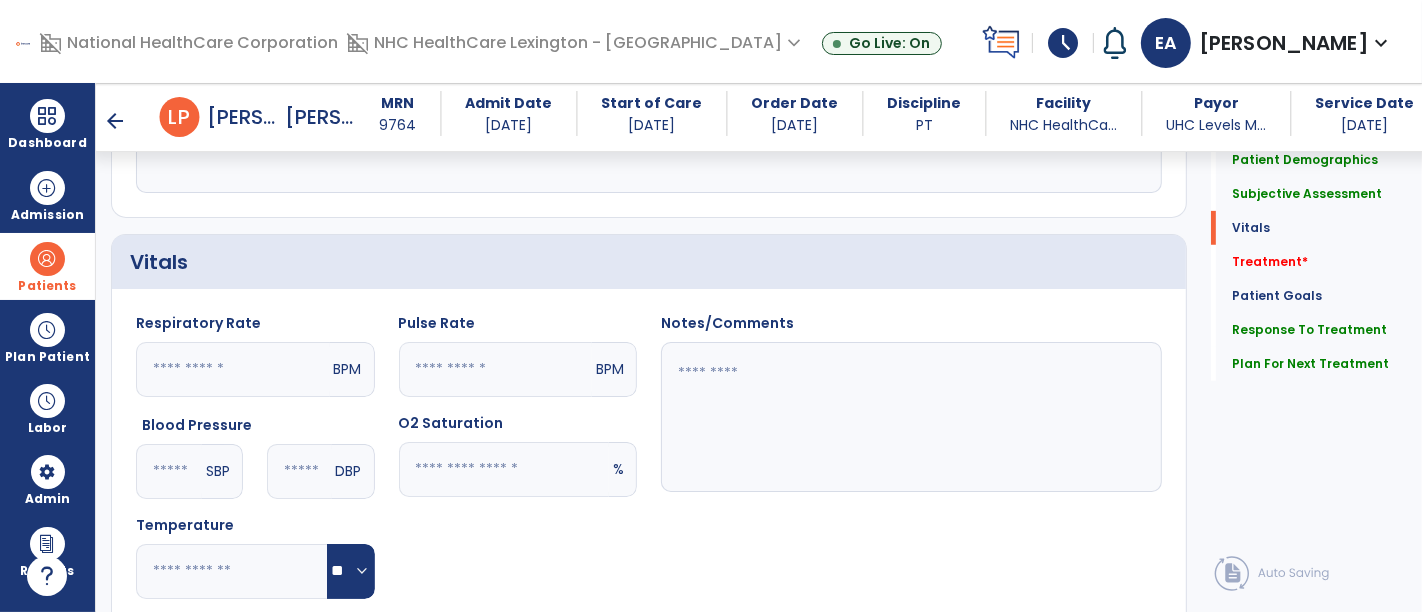 click 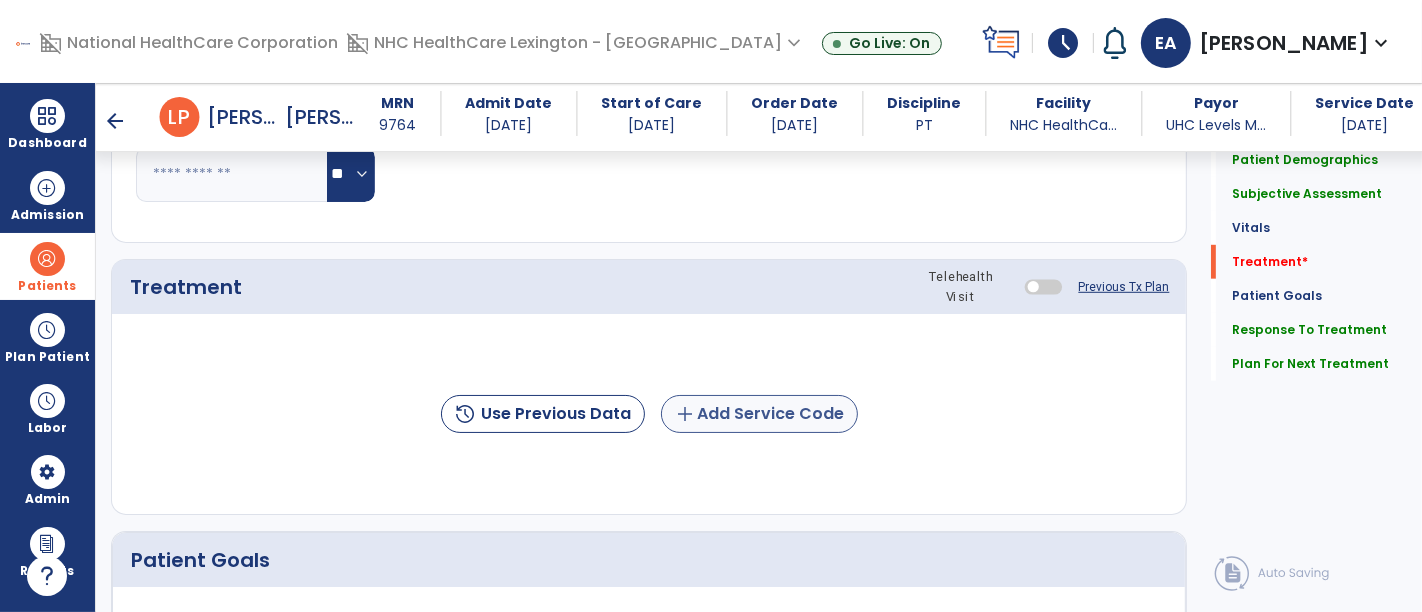 type on "**********" 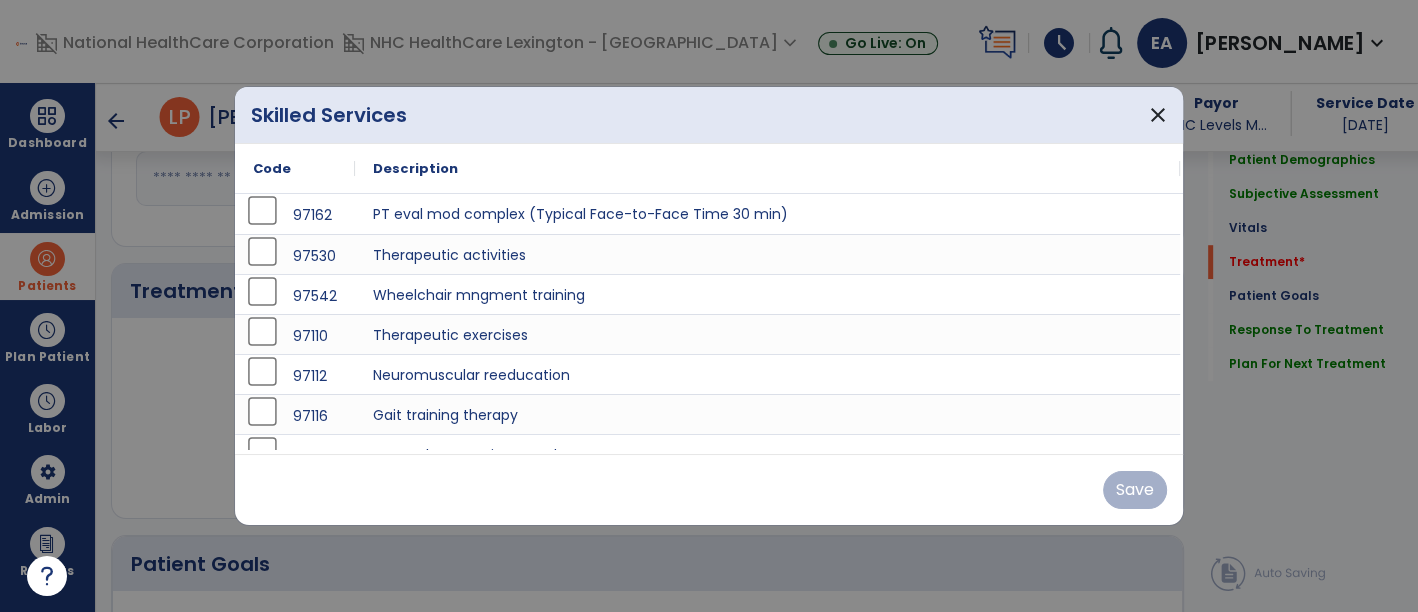scroll, scrollTop: 1100, scrollLeft: 0, axis: vertical 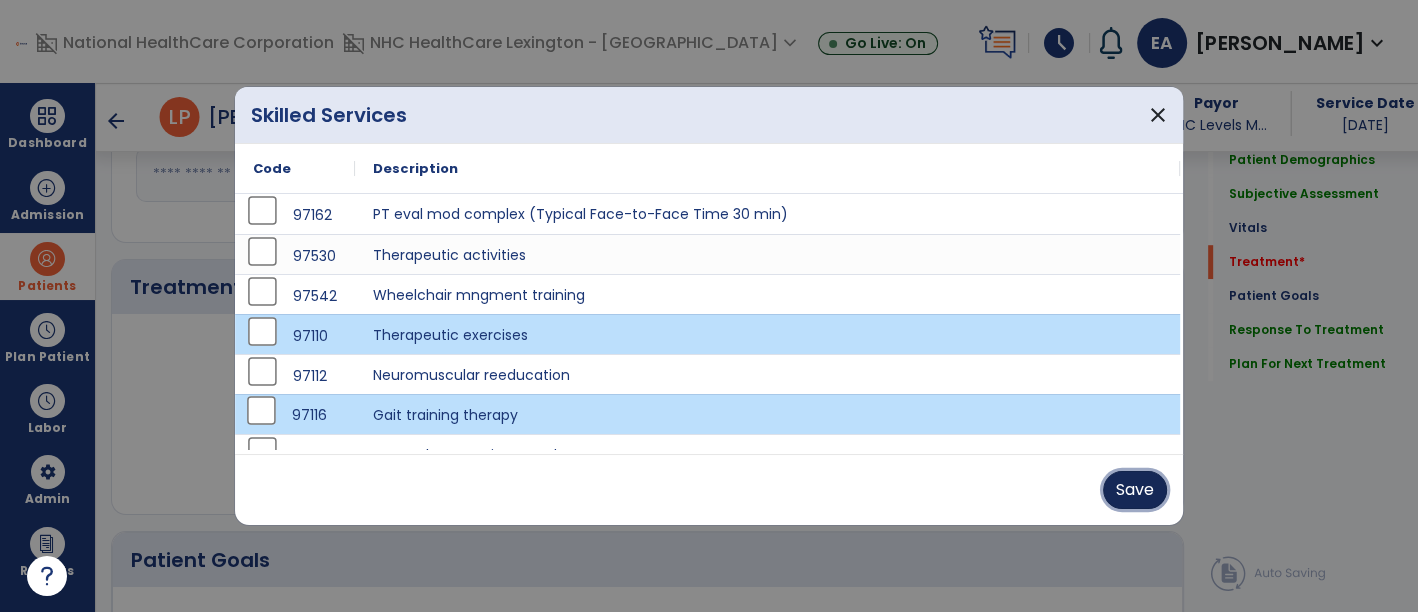 click on "Save" at bounding box center (1135, 490) 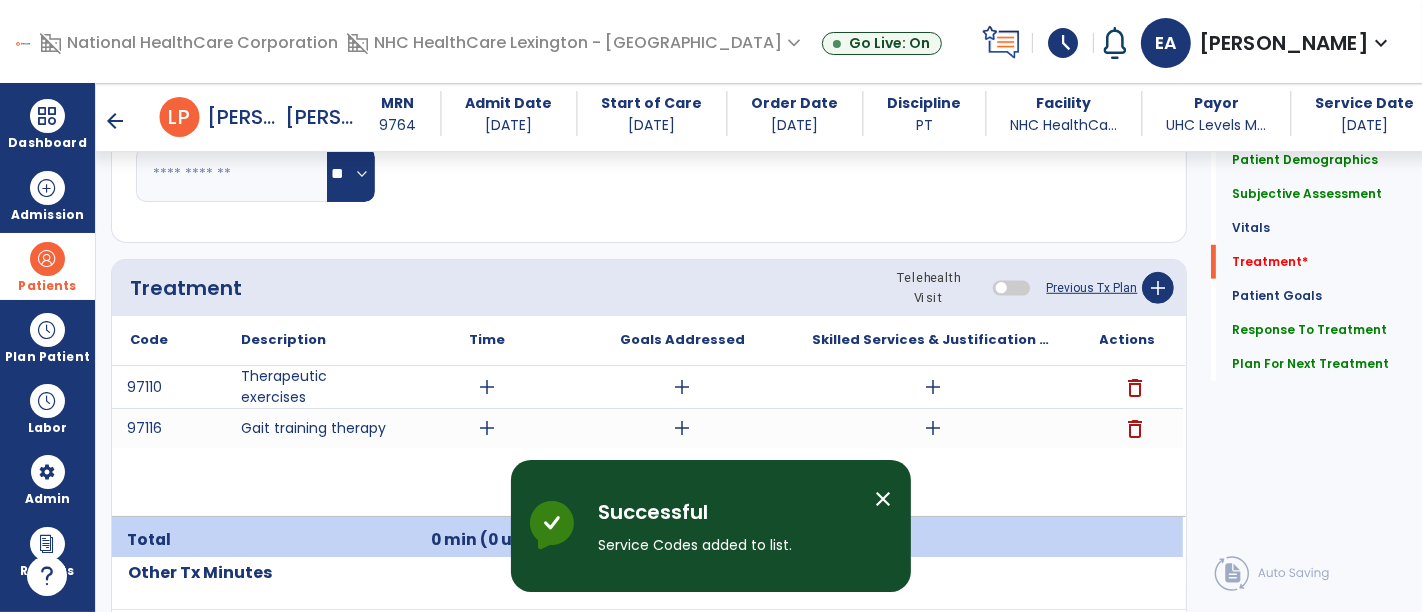 click on "add" at bounding box center (488, 428) 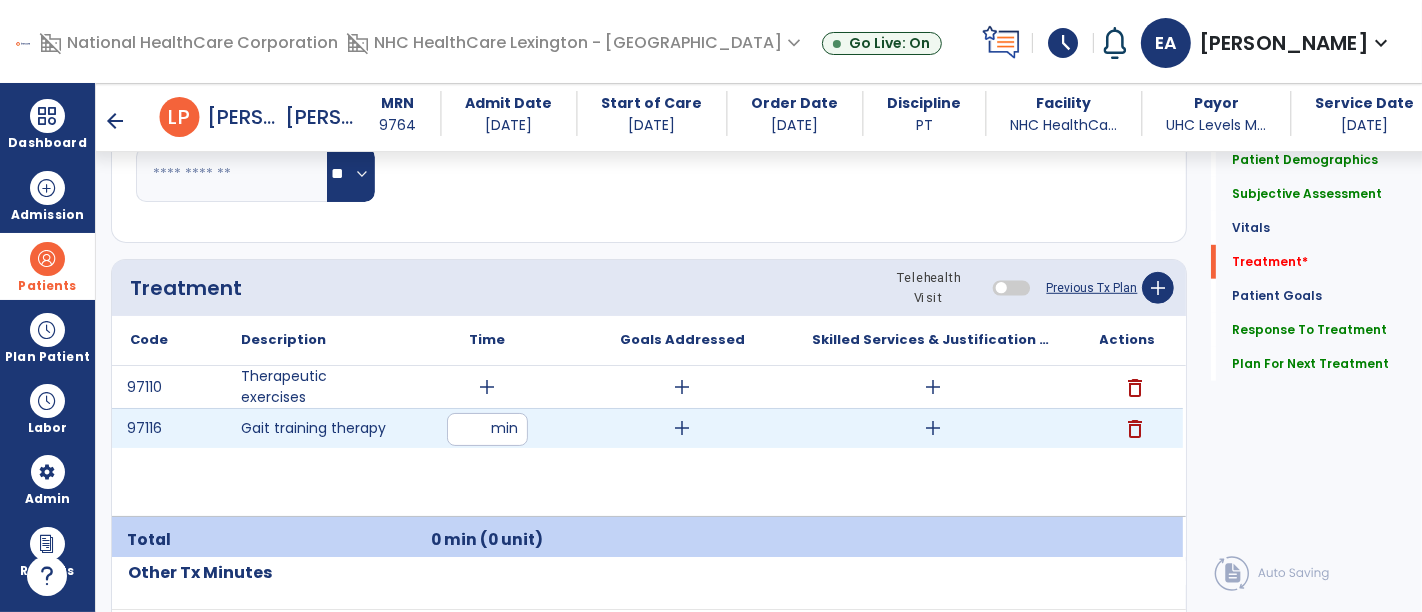 type on "**" 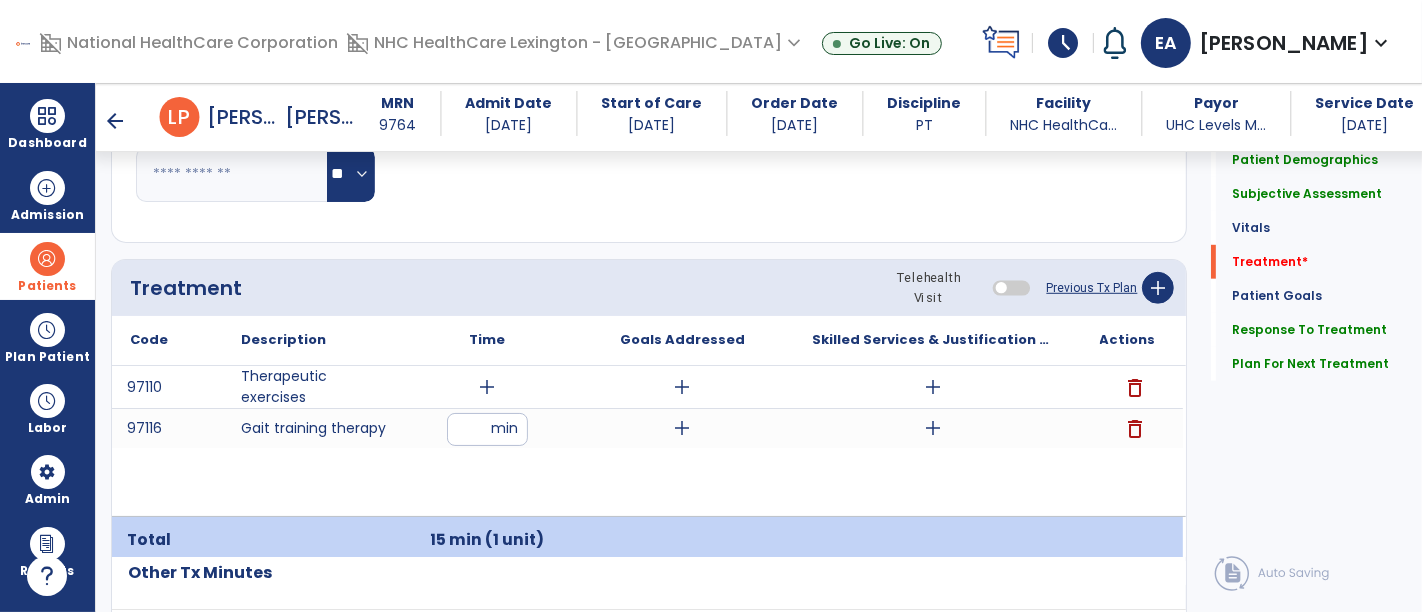 click on "add" at bounding box center (488, 387) 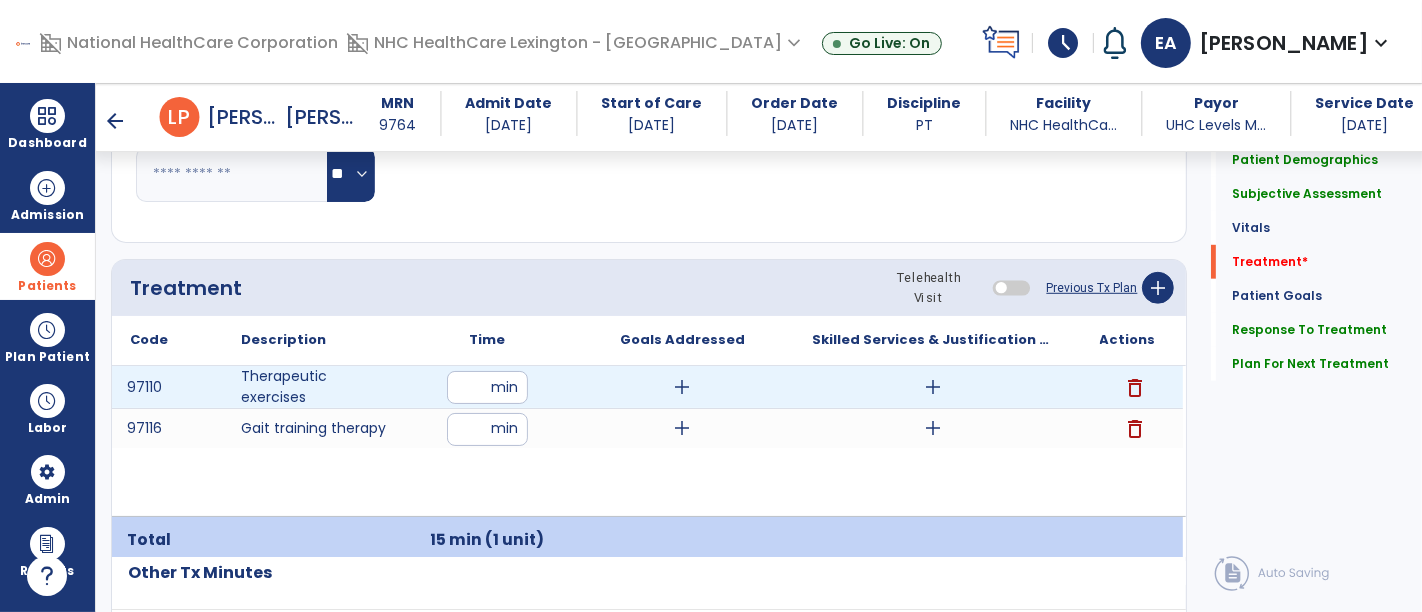 type on "**" 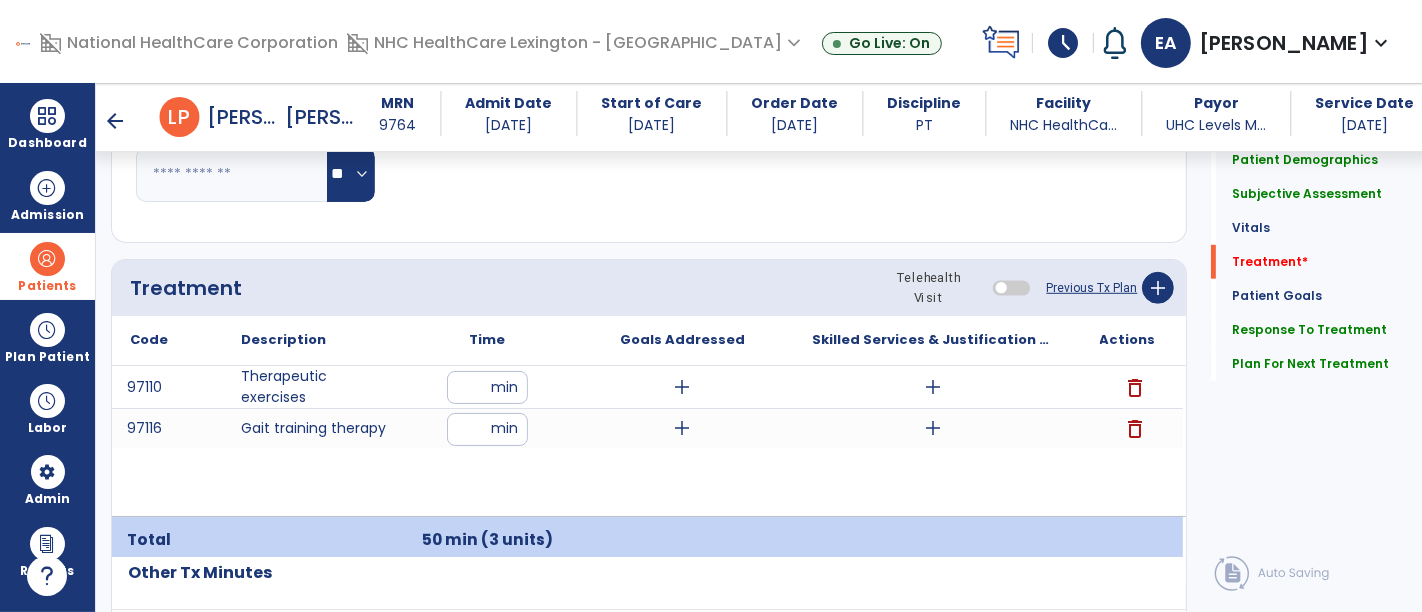 click on "add" at bounding box center (933, 387) 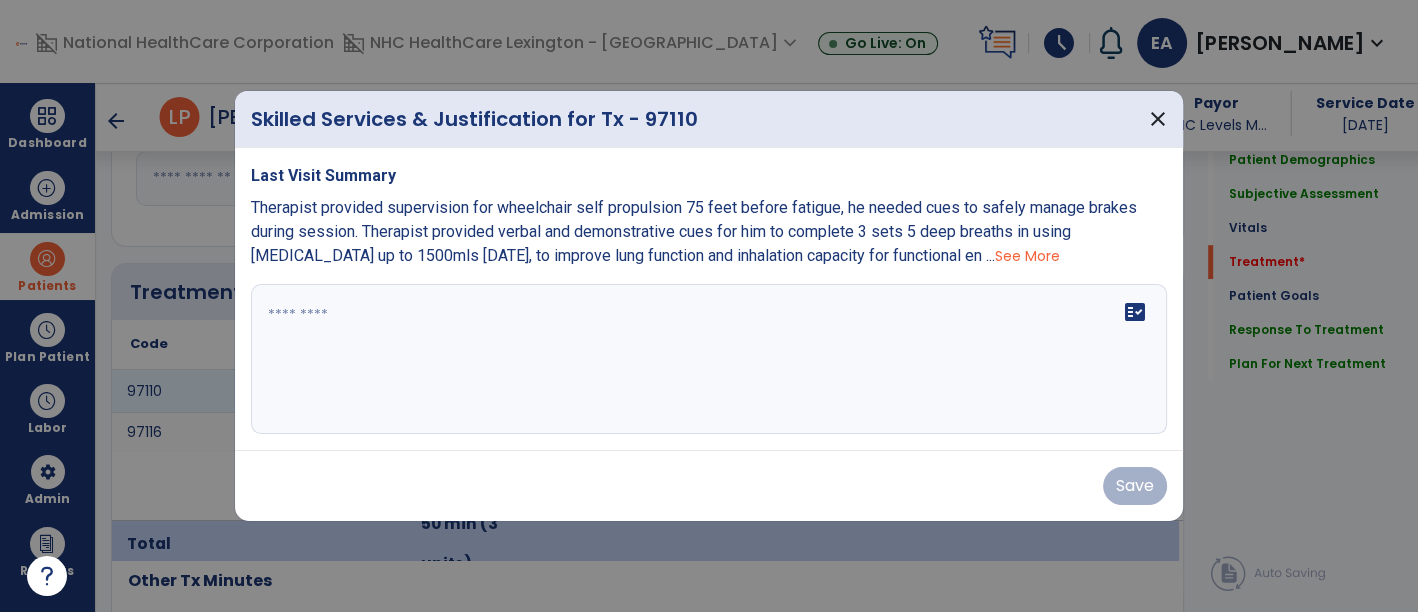 scroll, scrollTop: 1100, scrollLeft: 0, axis: vertical 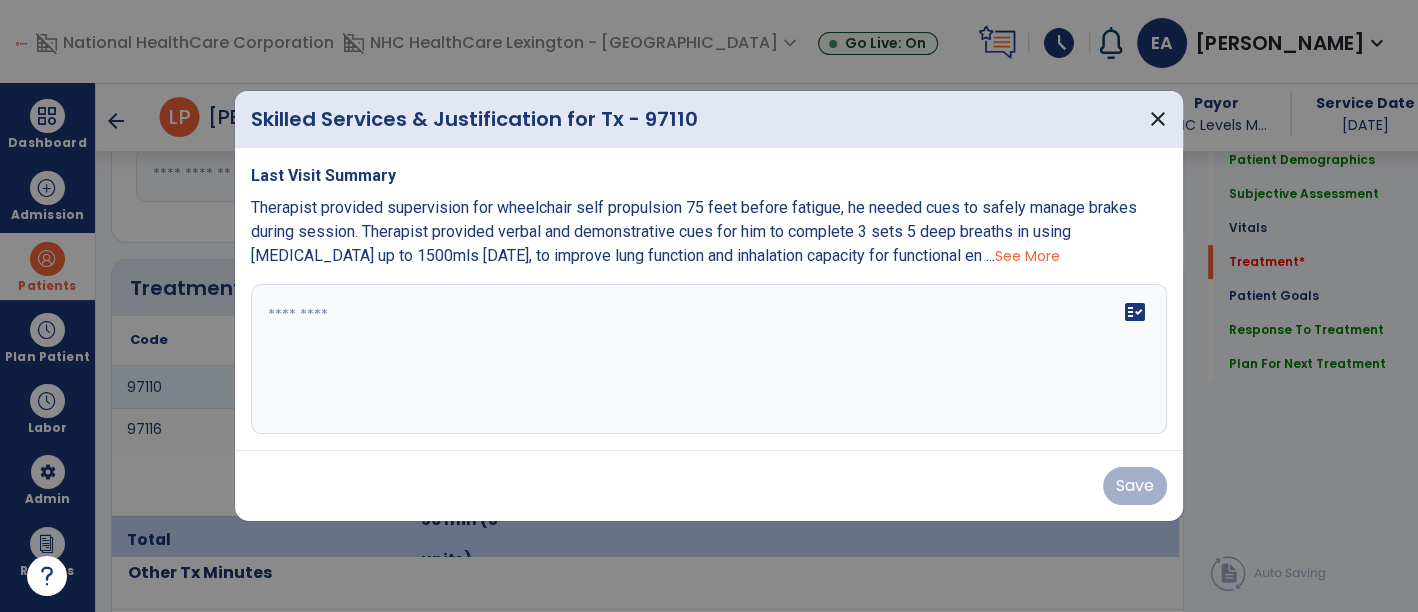 click at bounding box center [709, 359] 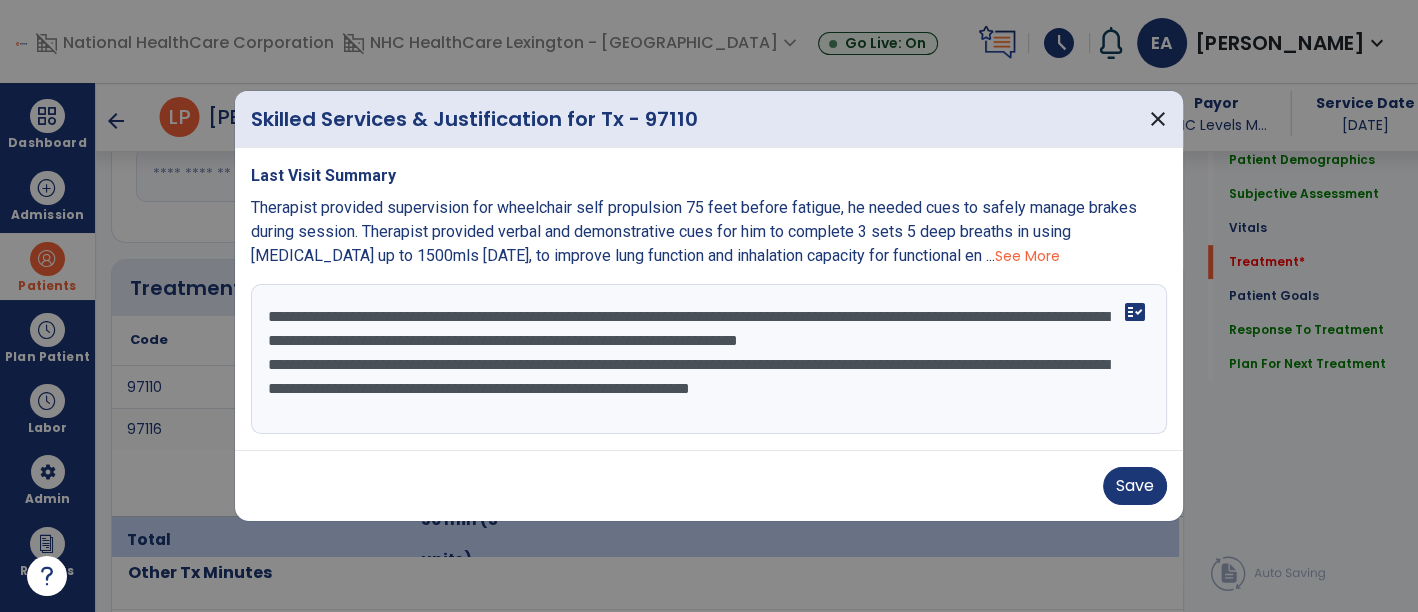 scroll, scrollTop: 15, scrollLeft: 0, axis: vertical 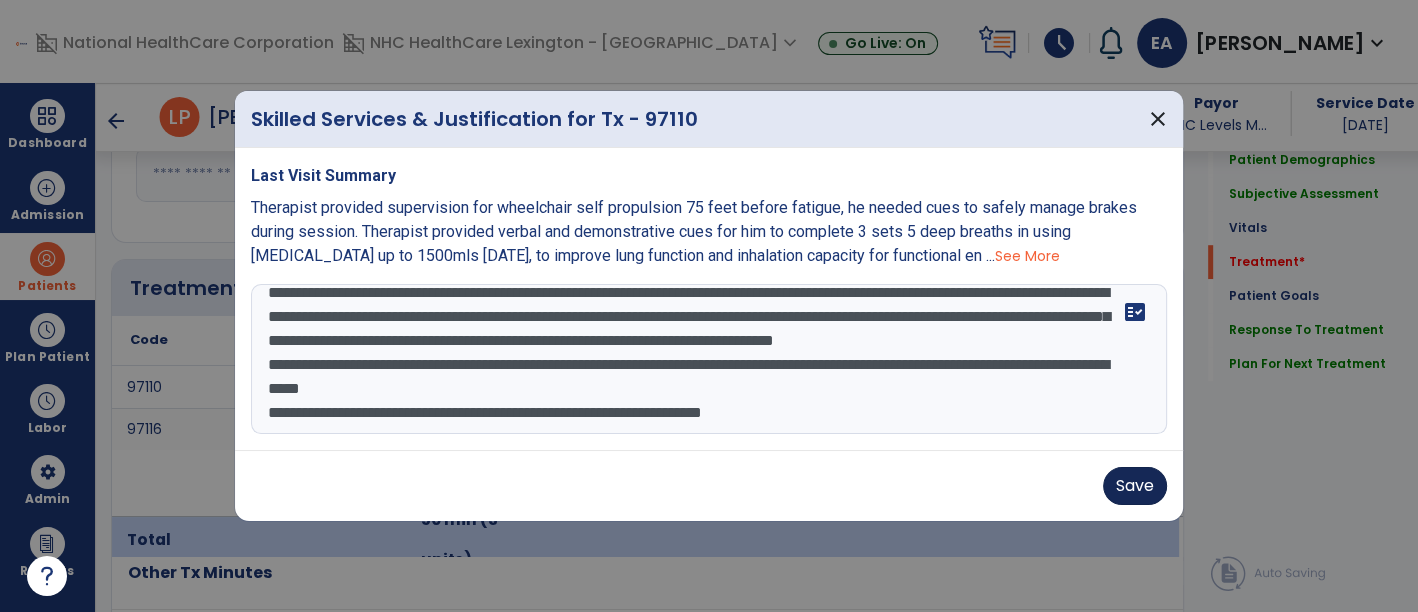 type on "**********" 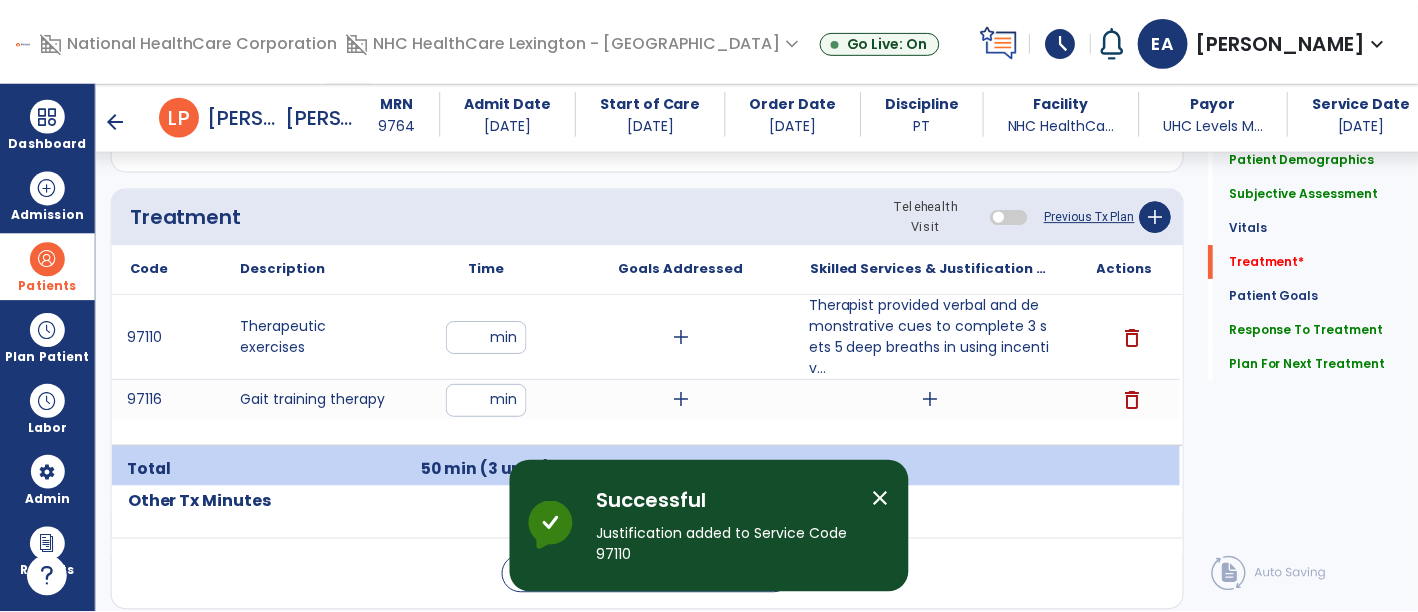 scroll, scrollTop: 1205, scrollLeft: 0, axis: vertical 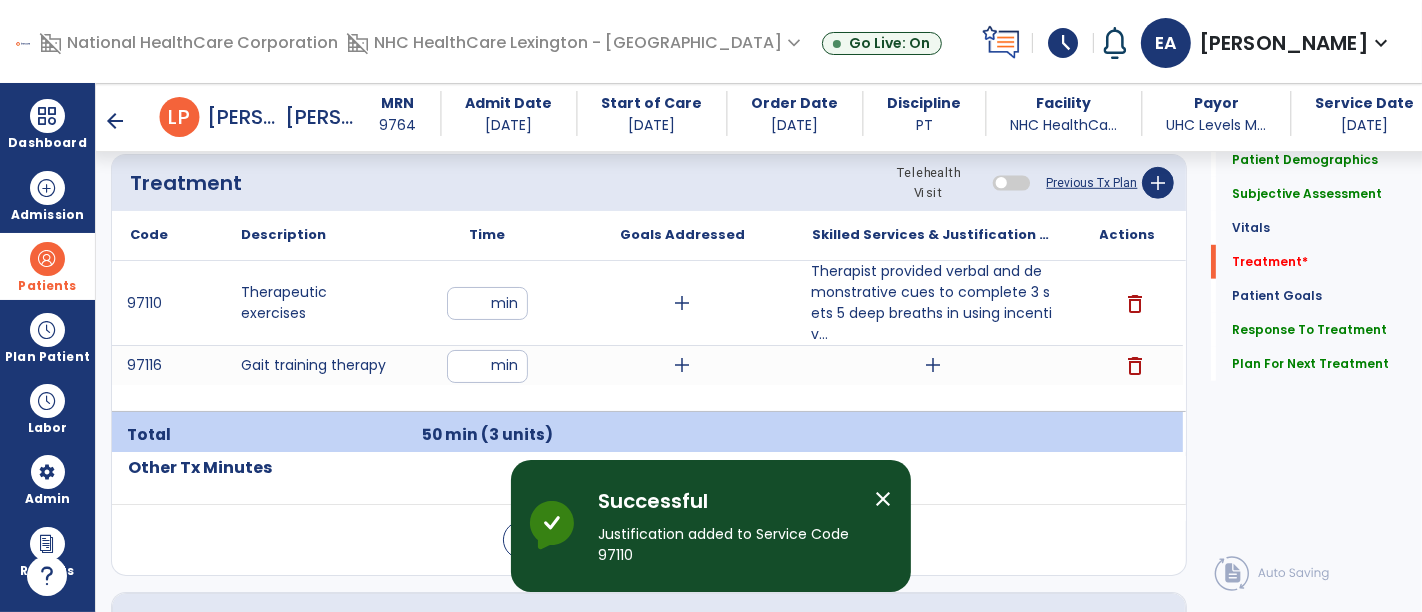 click on "add" at bounding box center [933, 365] 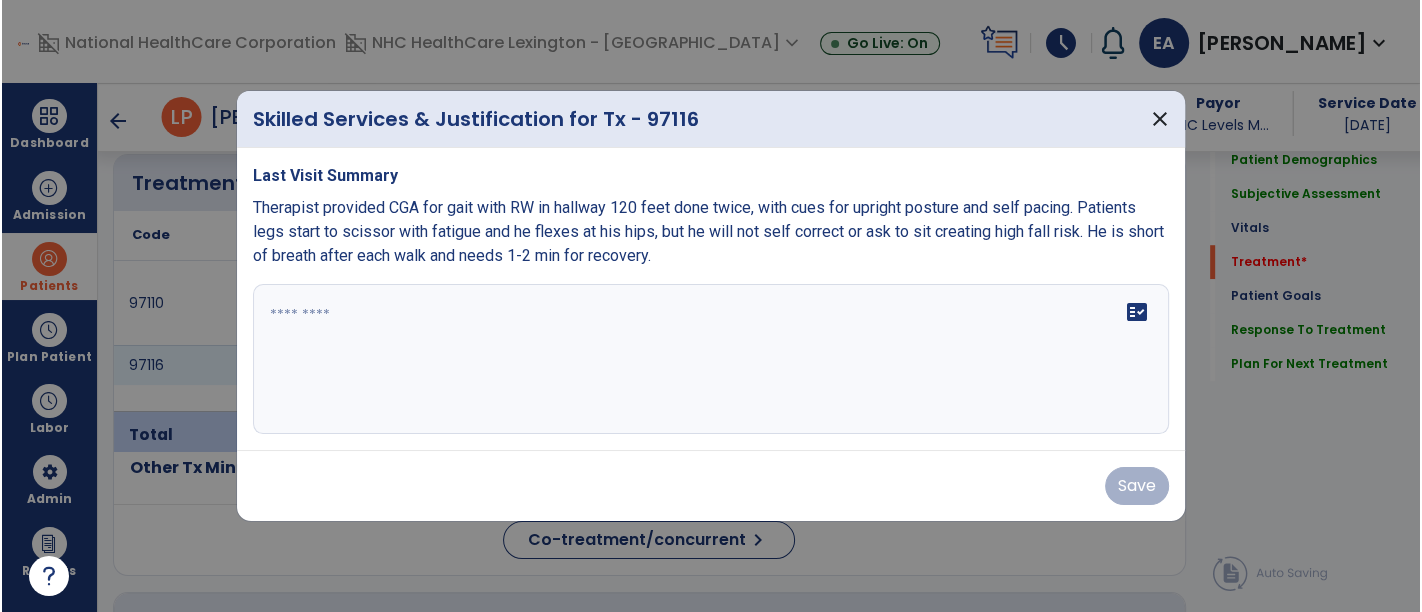scroll, scrollTop: 1205, scrollLeft: 0, axis: vertical 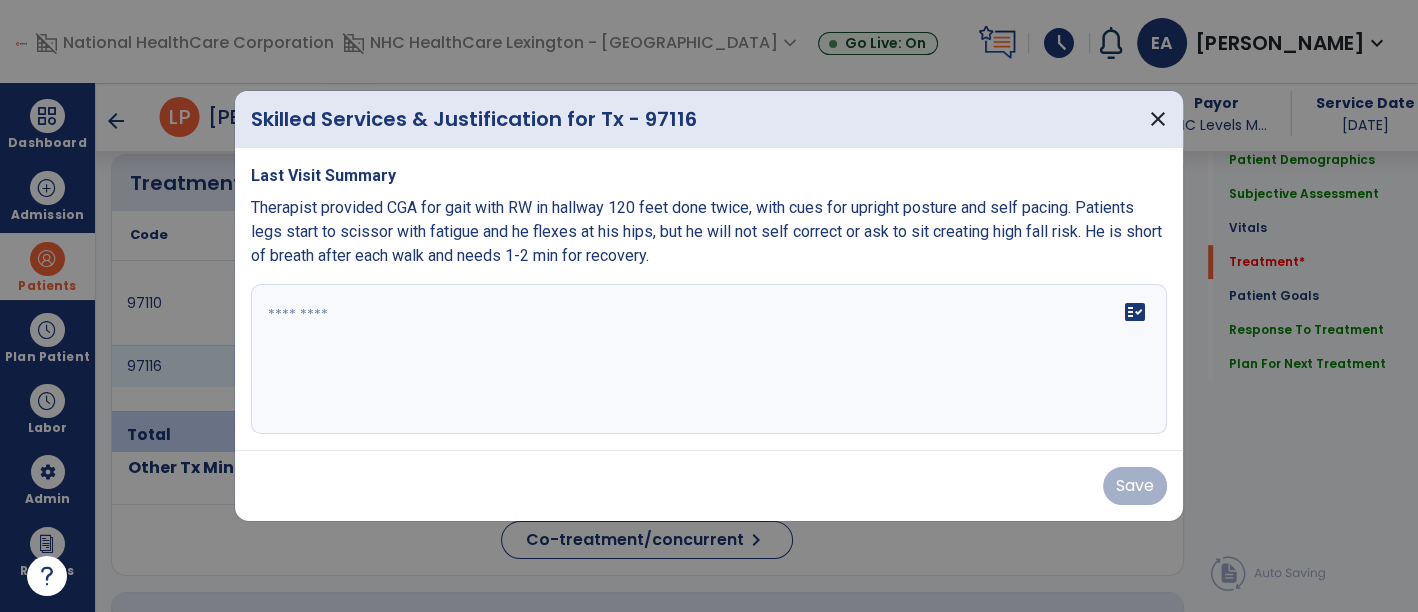 click at bounding box center (709, 359) 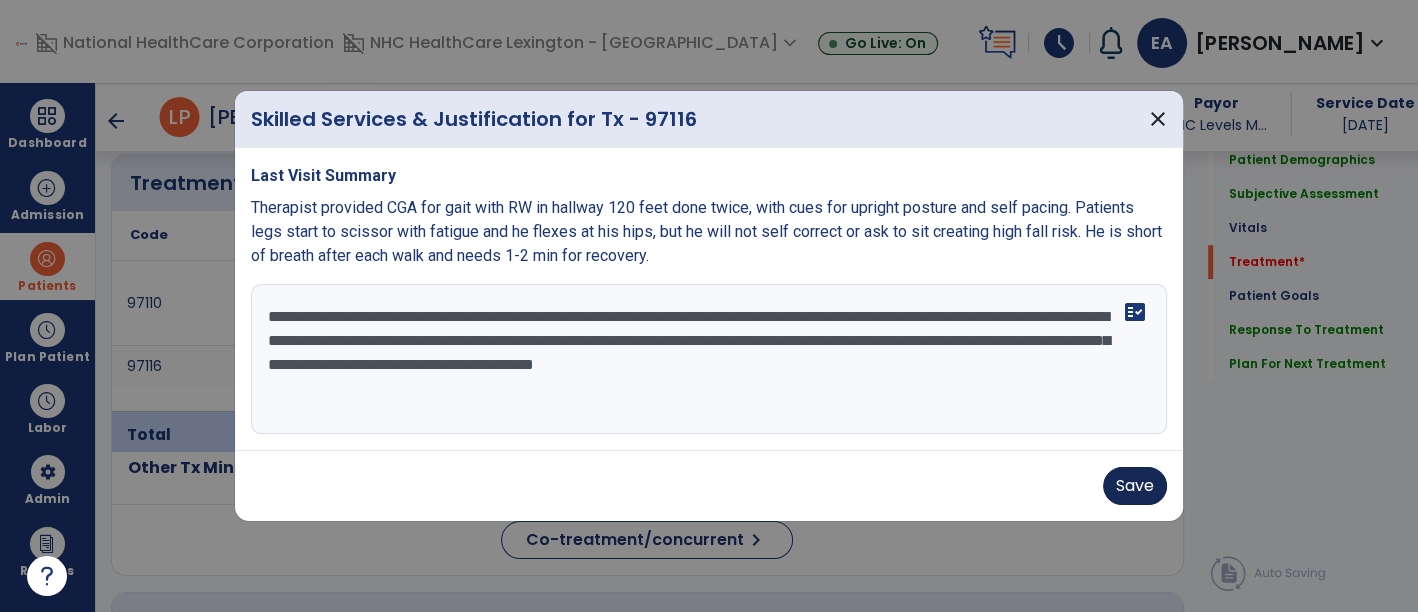type on "**********" 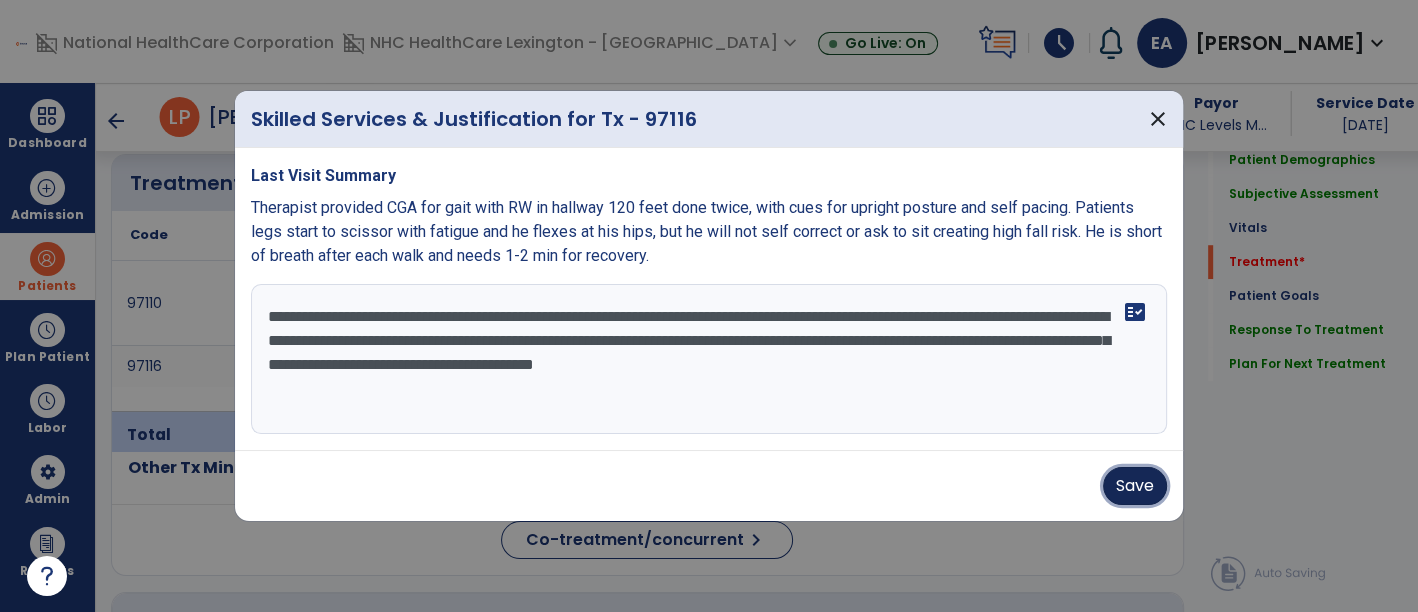 click on "Save" at bounding box center [1135, 486] 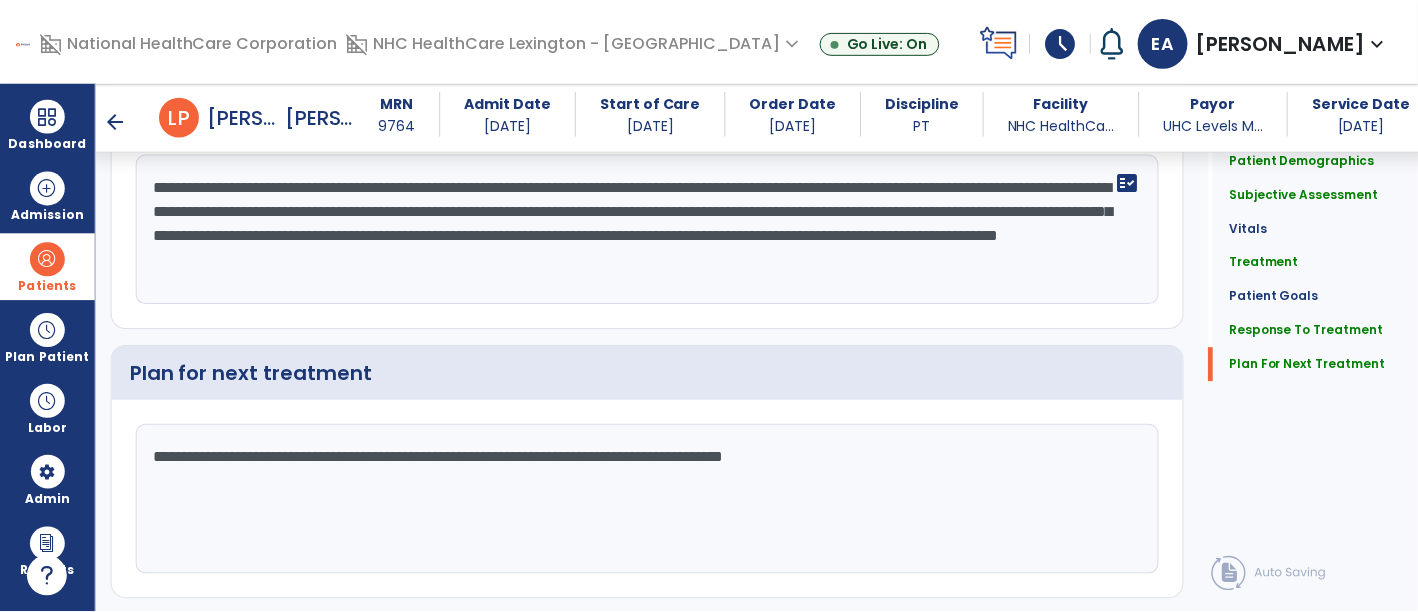 scroll, scrollTop: 2703, scrollLeft: 0, axis: vertical 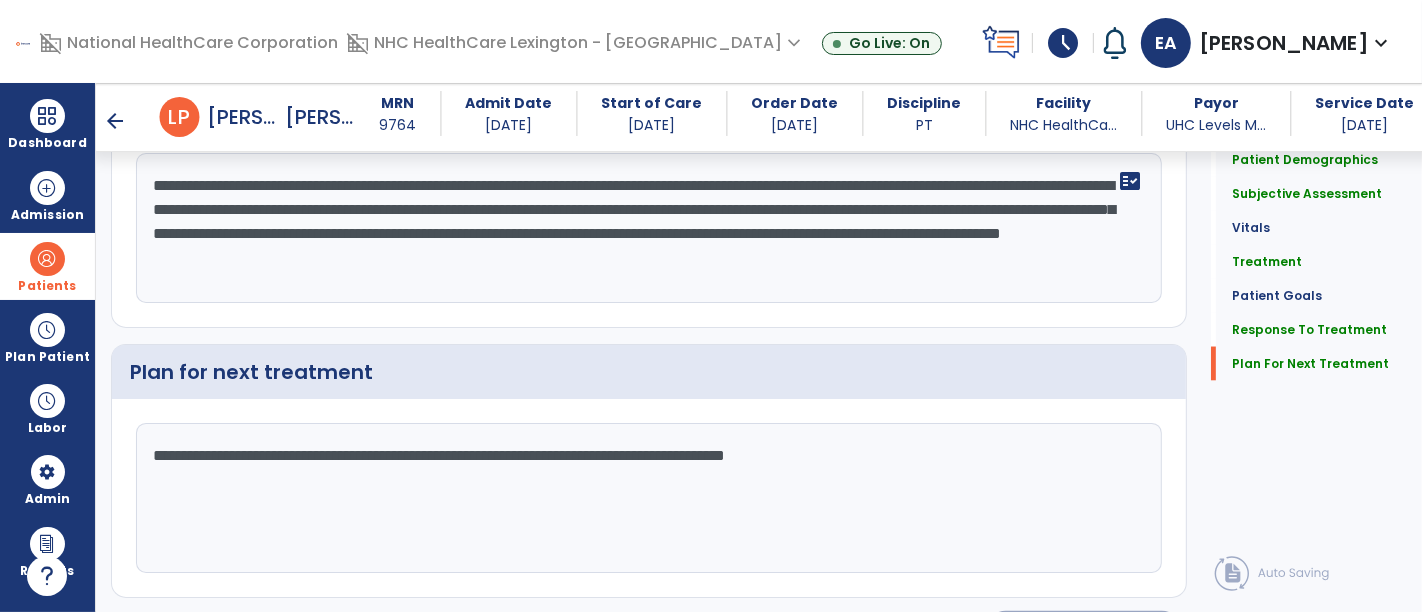 click on "Sign Doc" 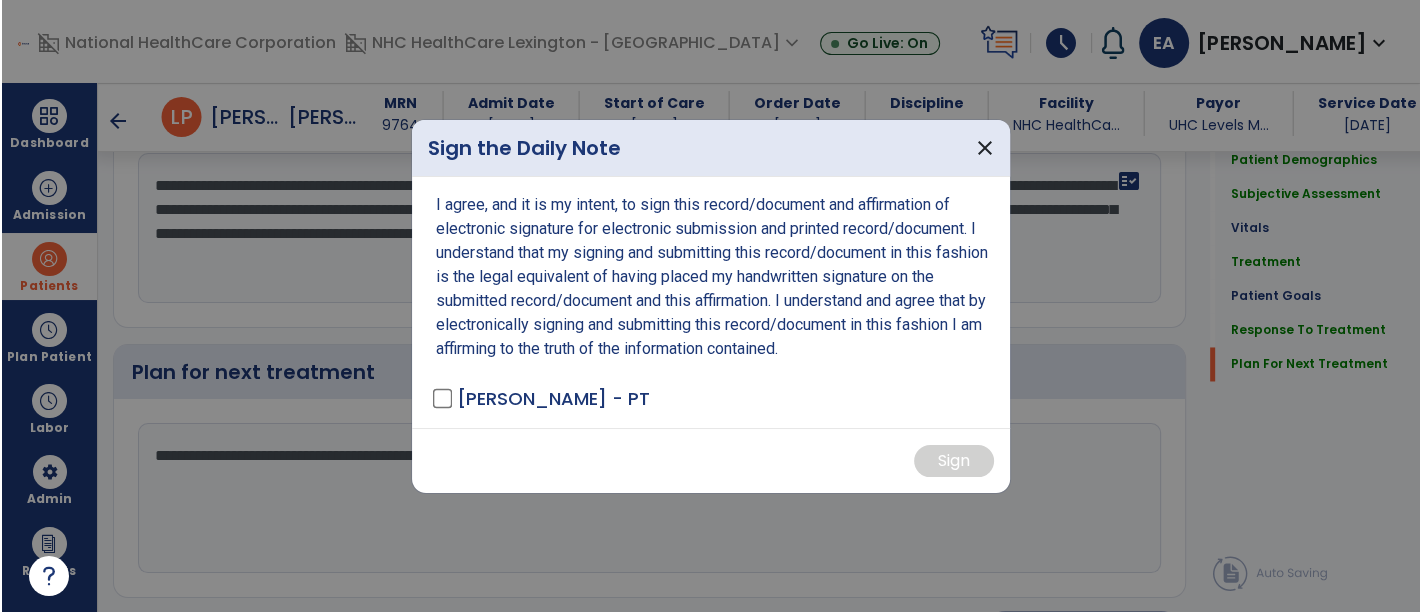scroll, scrollTop: 2703, scrollLeft: 0, axis: vertical 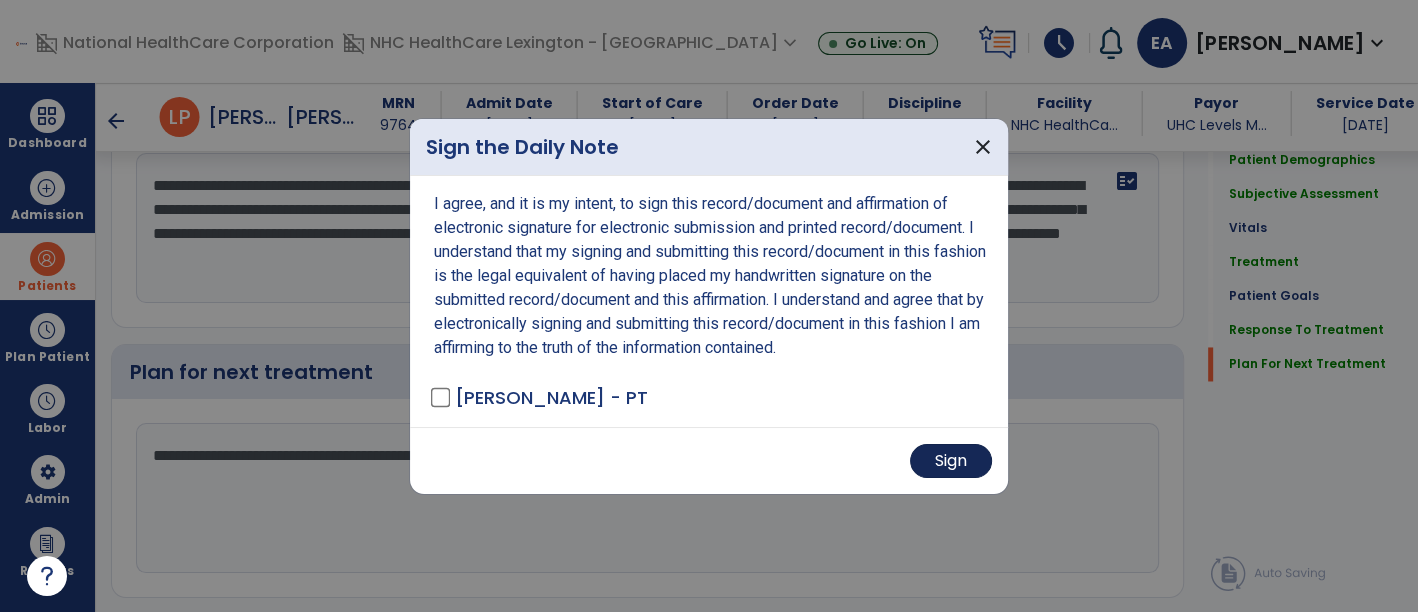 click on "Sign" at bounding box center [951, 461] 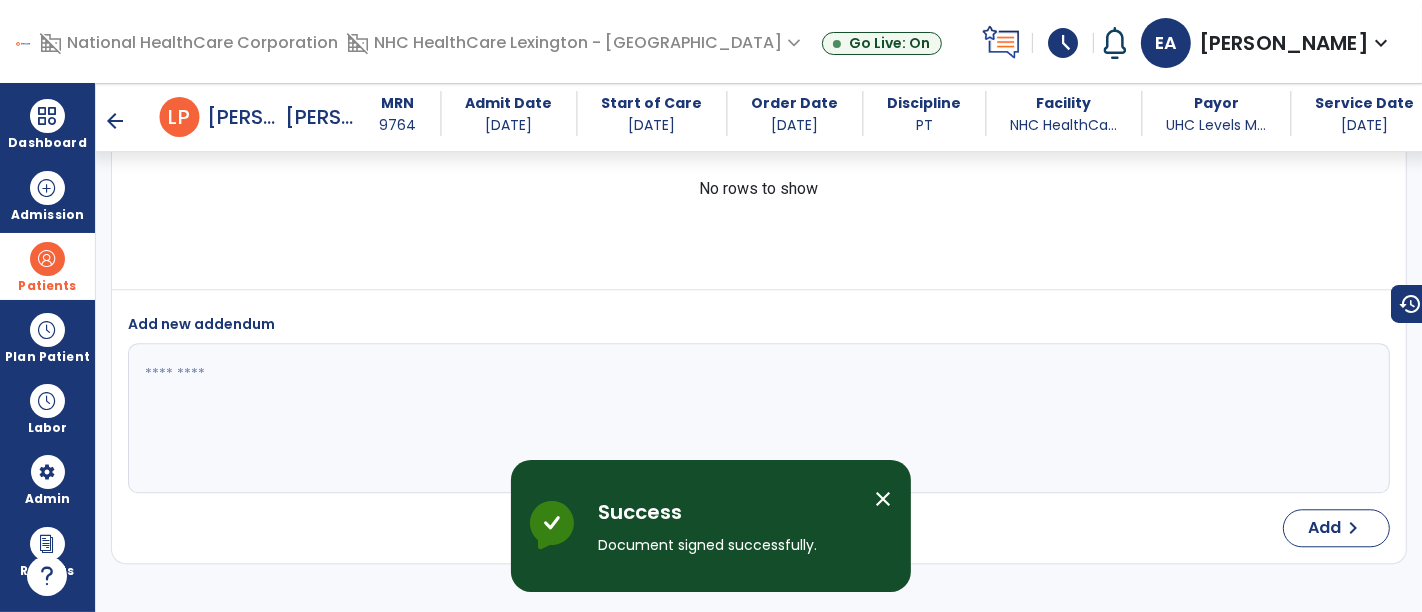 scroll, scrollTop: 4113, scrollLeft: 0, axis: vertical 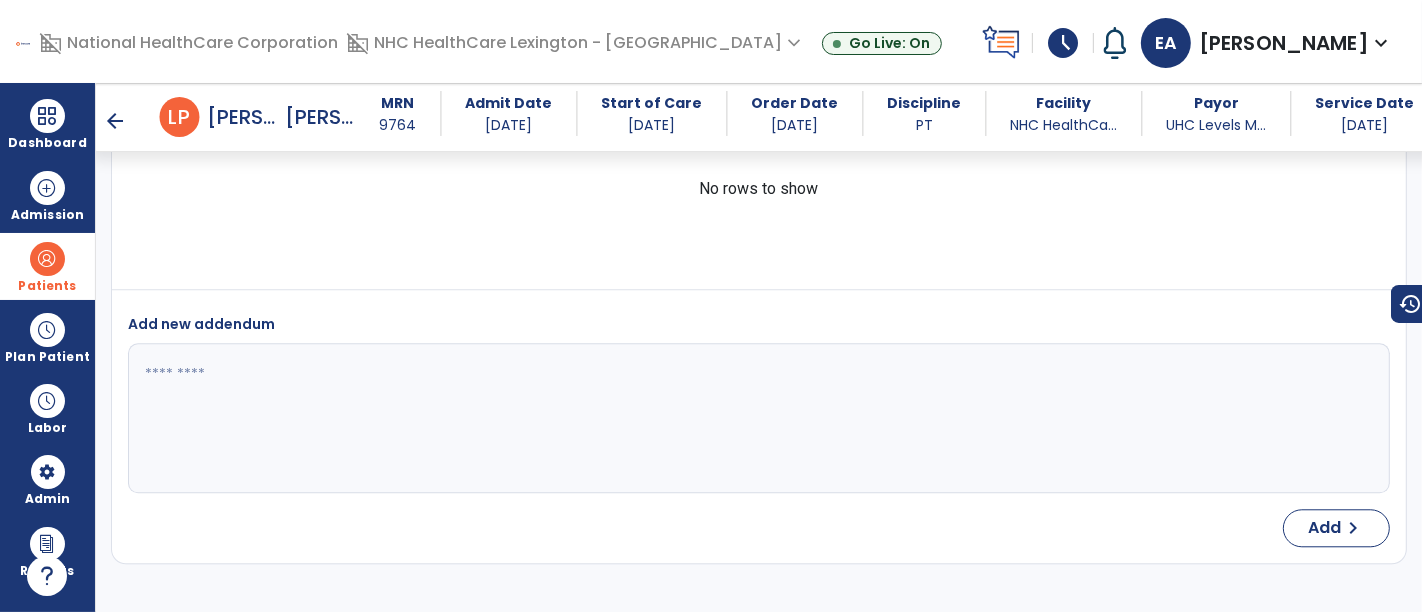 click on "arrow_back" at bounding box center [116, 121] 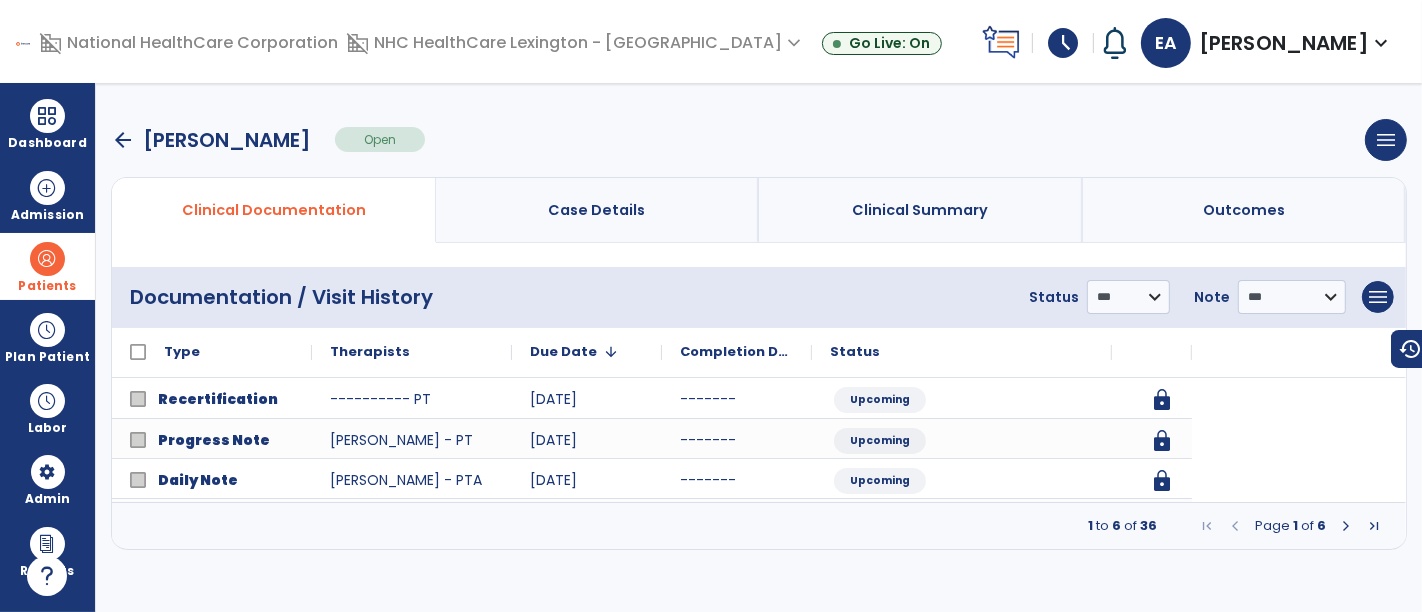 scroll, scrollTop: 0, scrollLeft: 0, axis: both 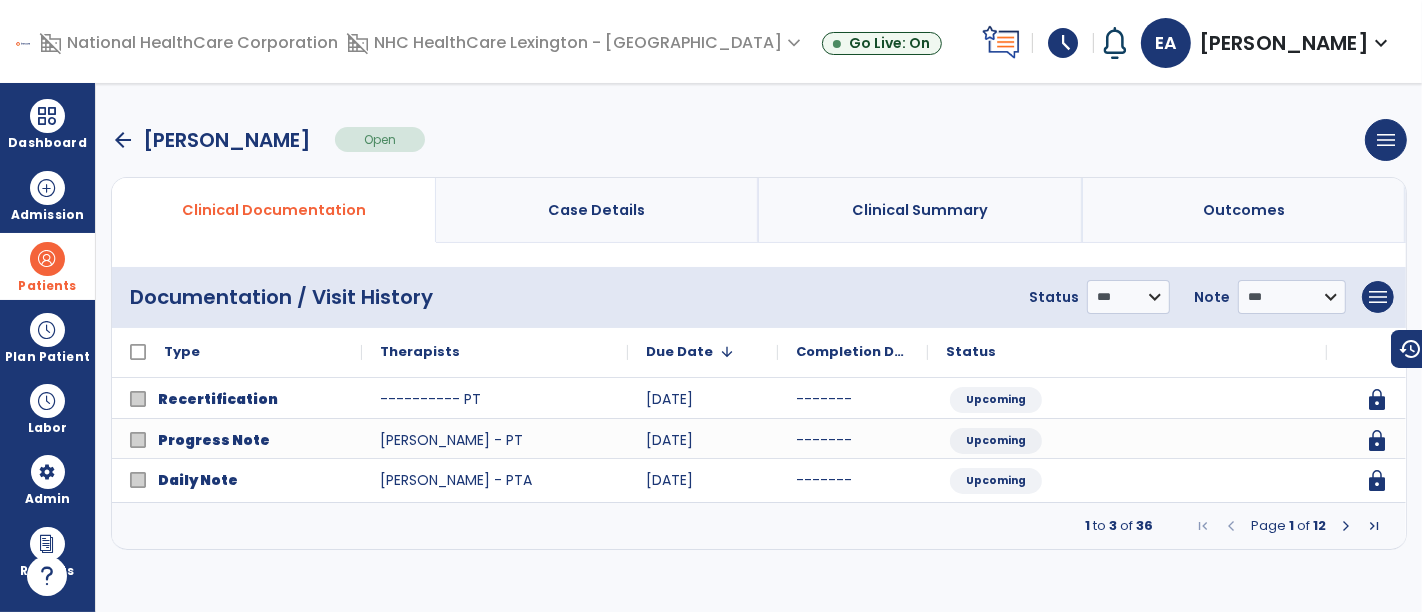 click at bounding box center [1346, 526] 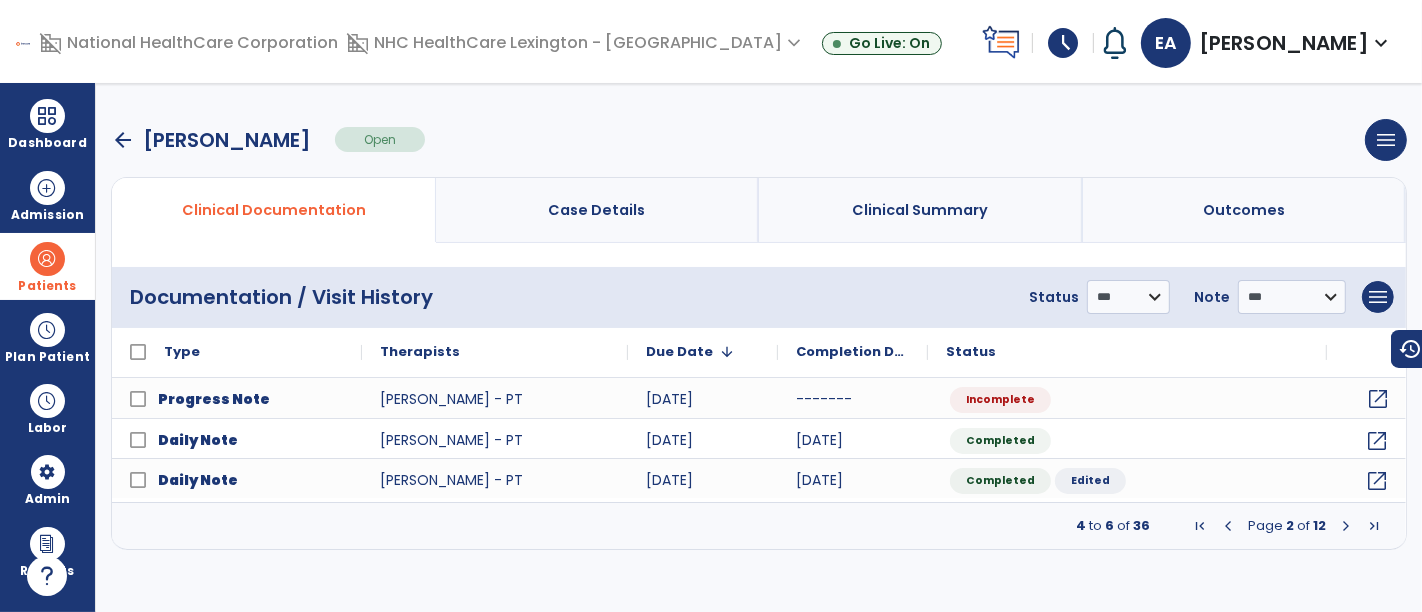 click on "open_in_new" 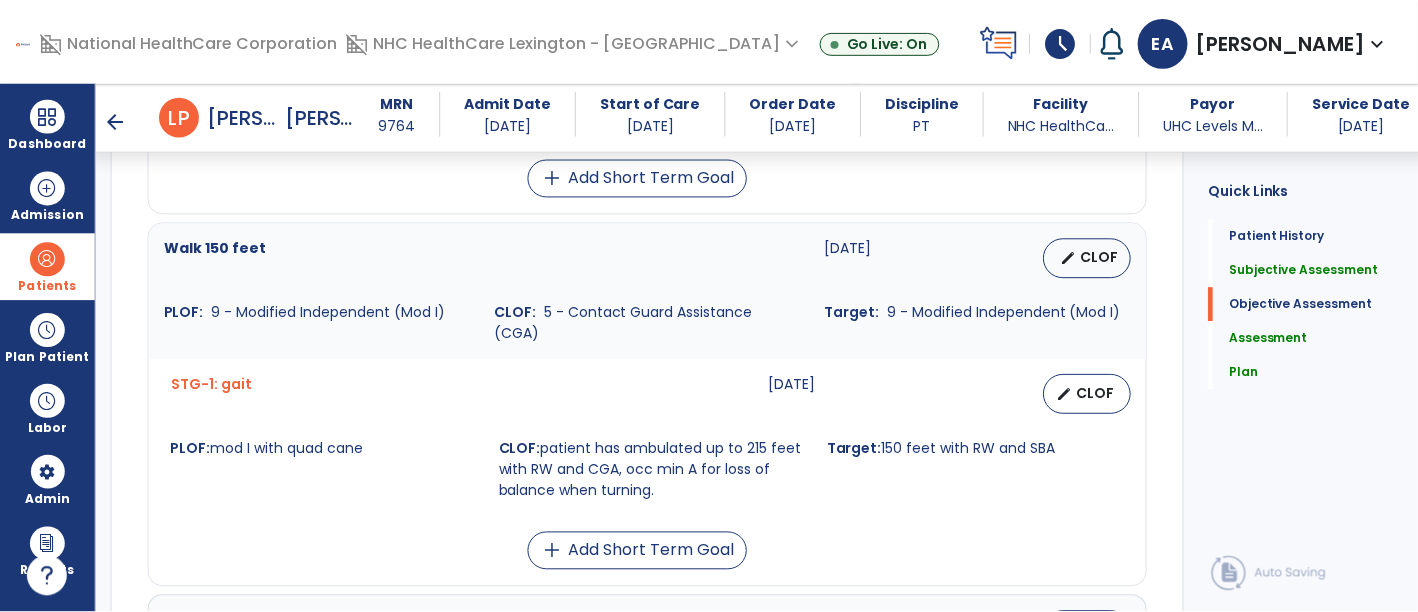 scroll, scrollTop: 1953, scrollLeft: 0, axis: vertical 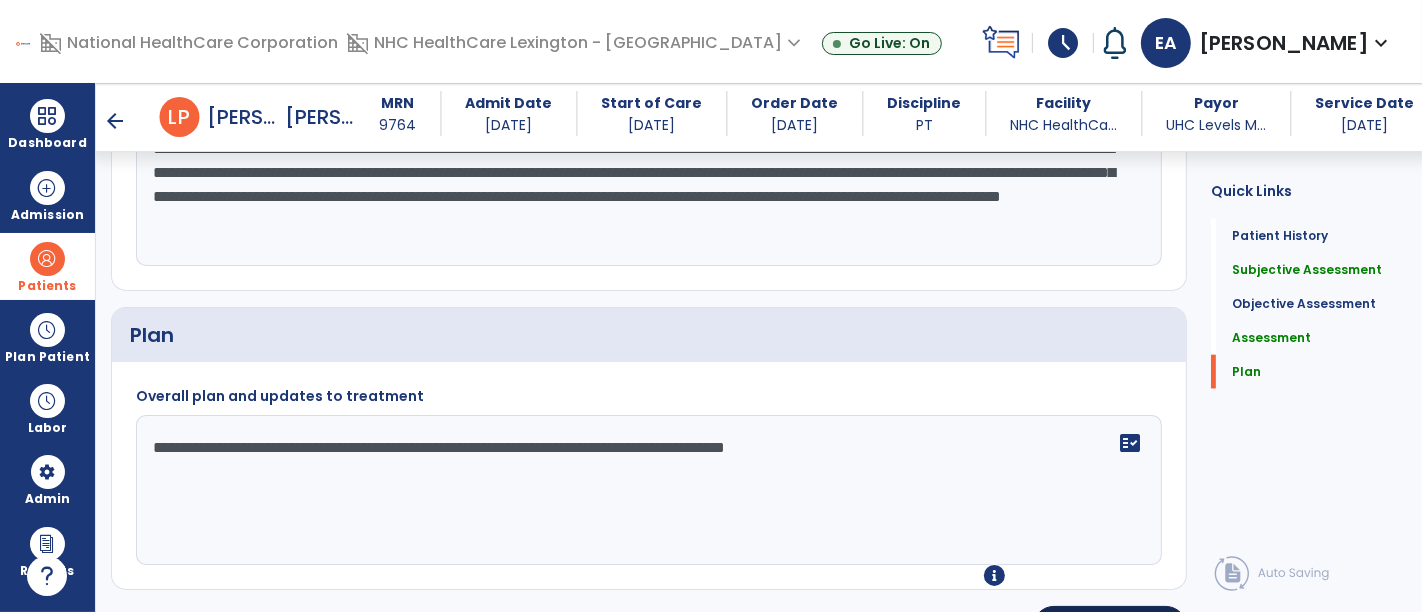 click on "chevron_right" 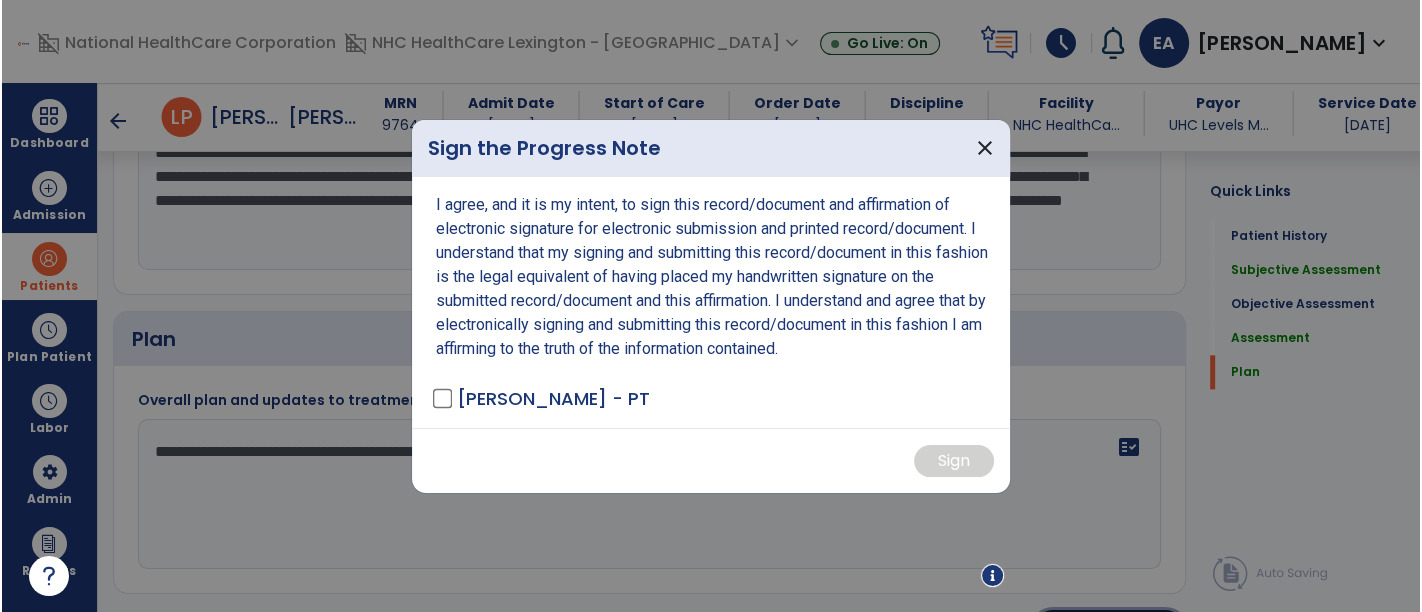 scroll, scrollTop: 1953, scrollLeft: 0, axis: vertical 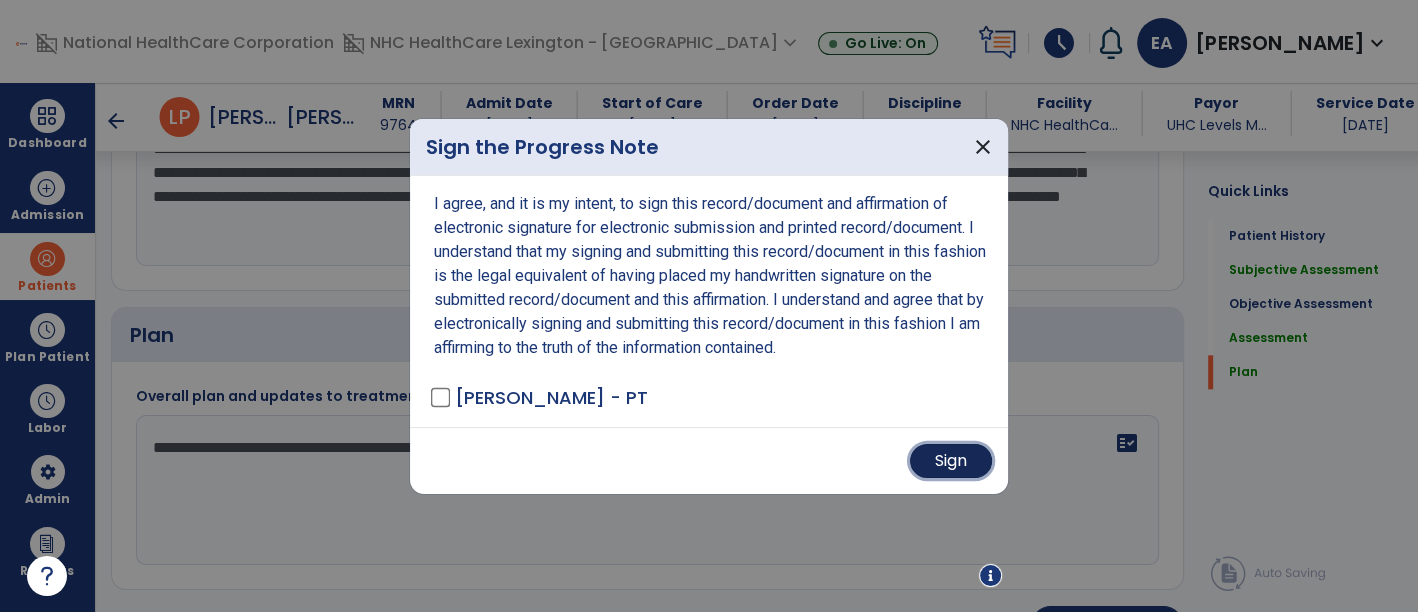 click on "Sign" at bounding box center [951, 461] 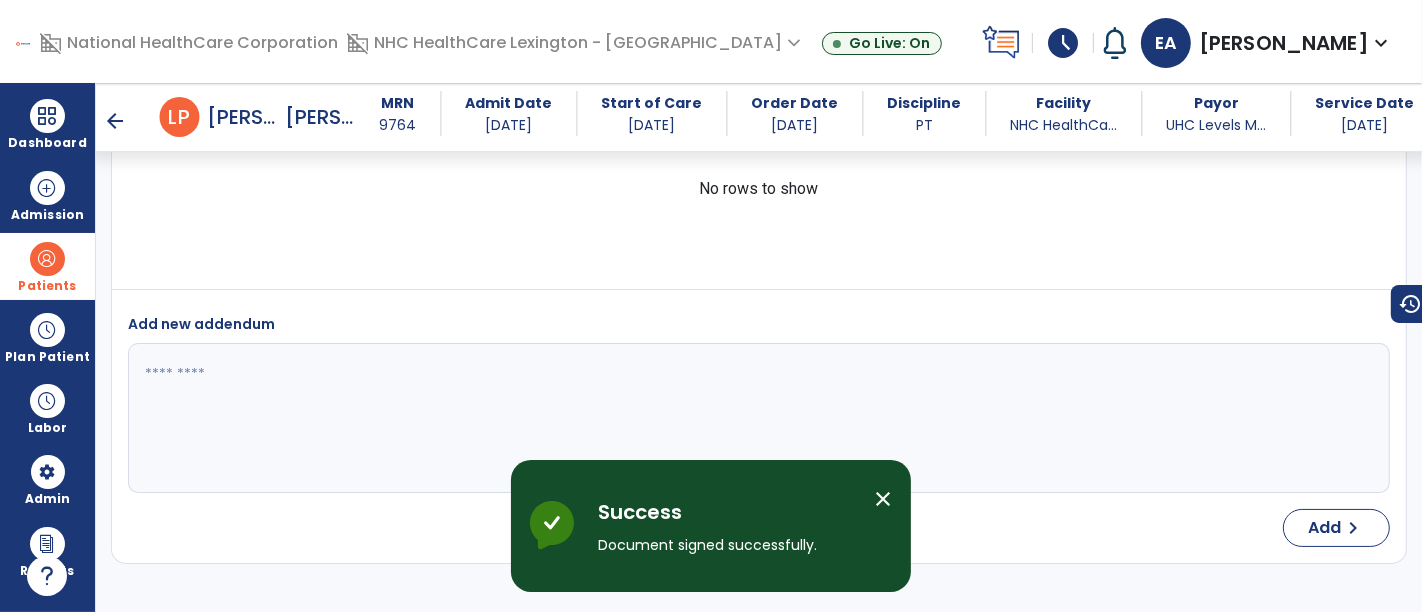 scroll, scrollTop: 2557, scrollLeft: 0, axis: vertical 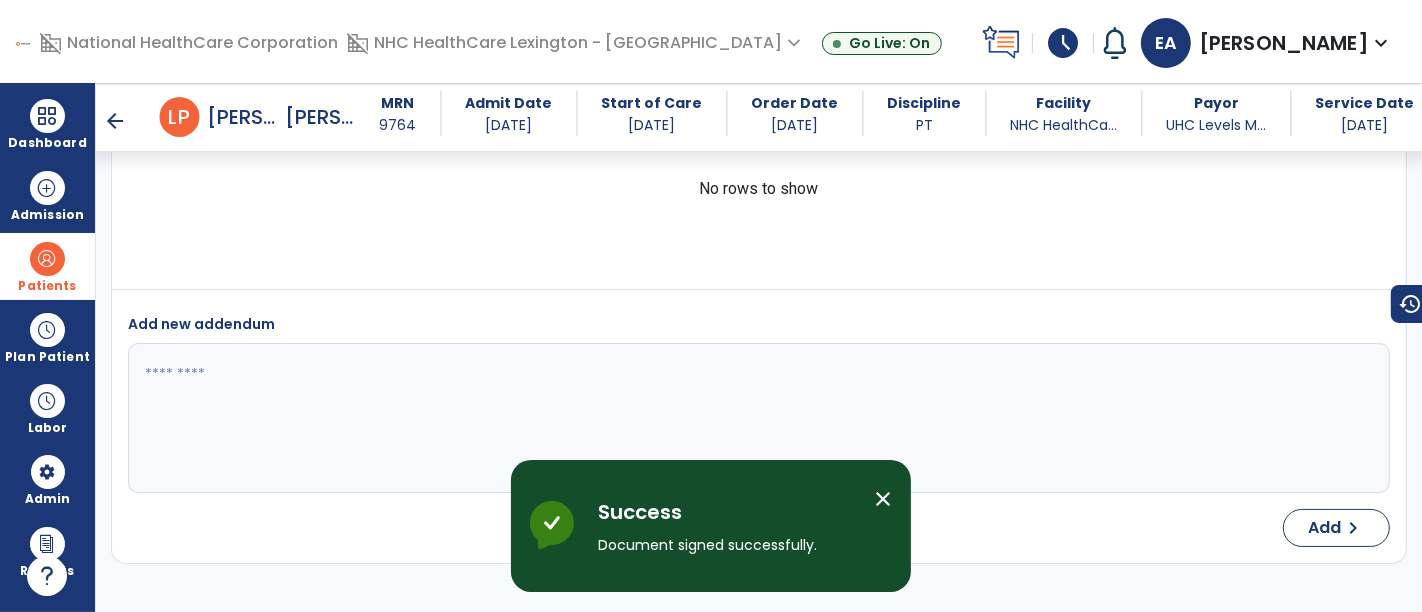 click on "arrow_back" at bounding box center (116, 121) 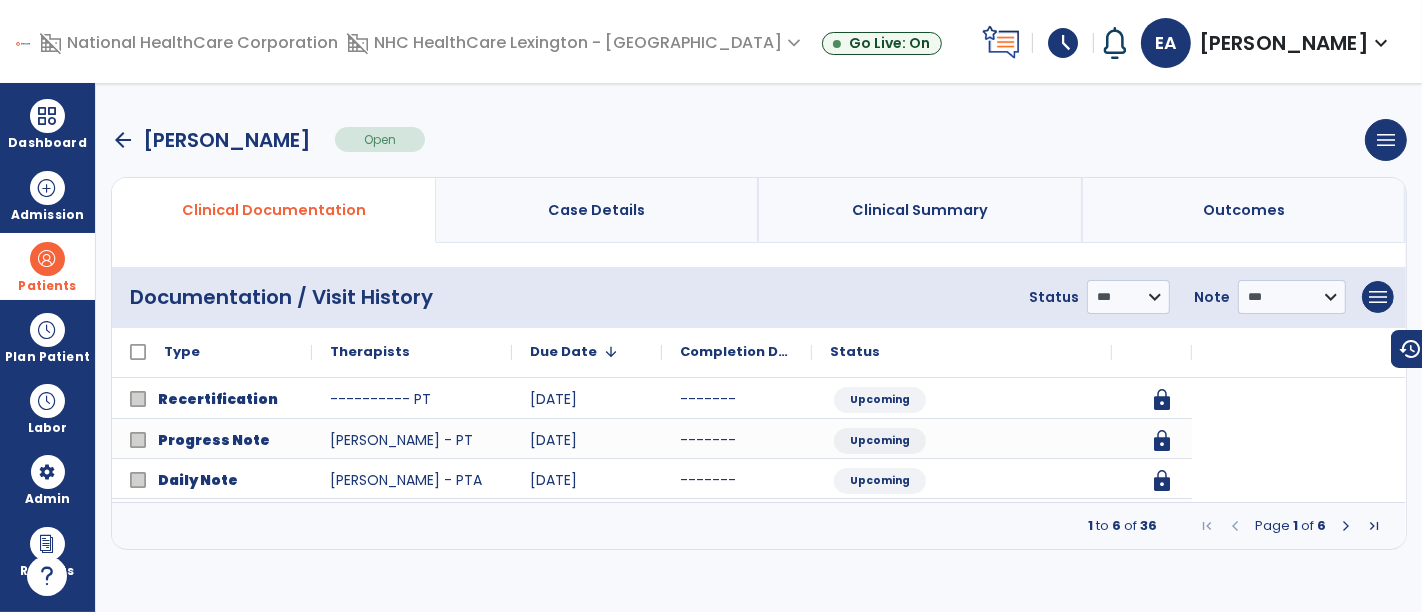scroll, scrollTop: 0, scrollLeft: 0, axis: both 